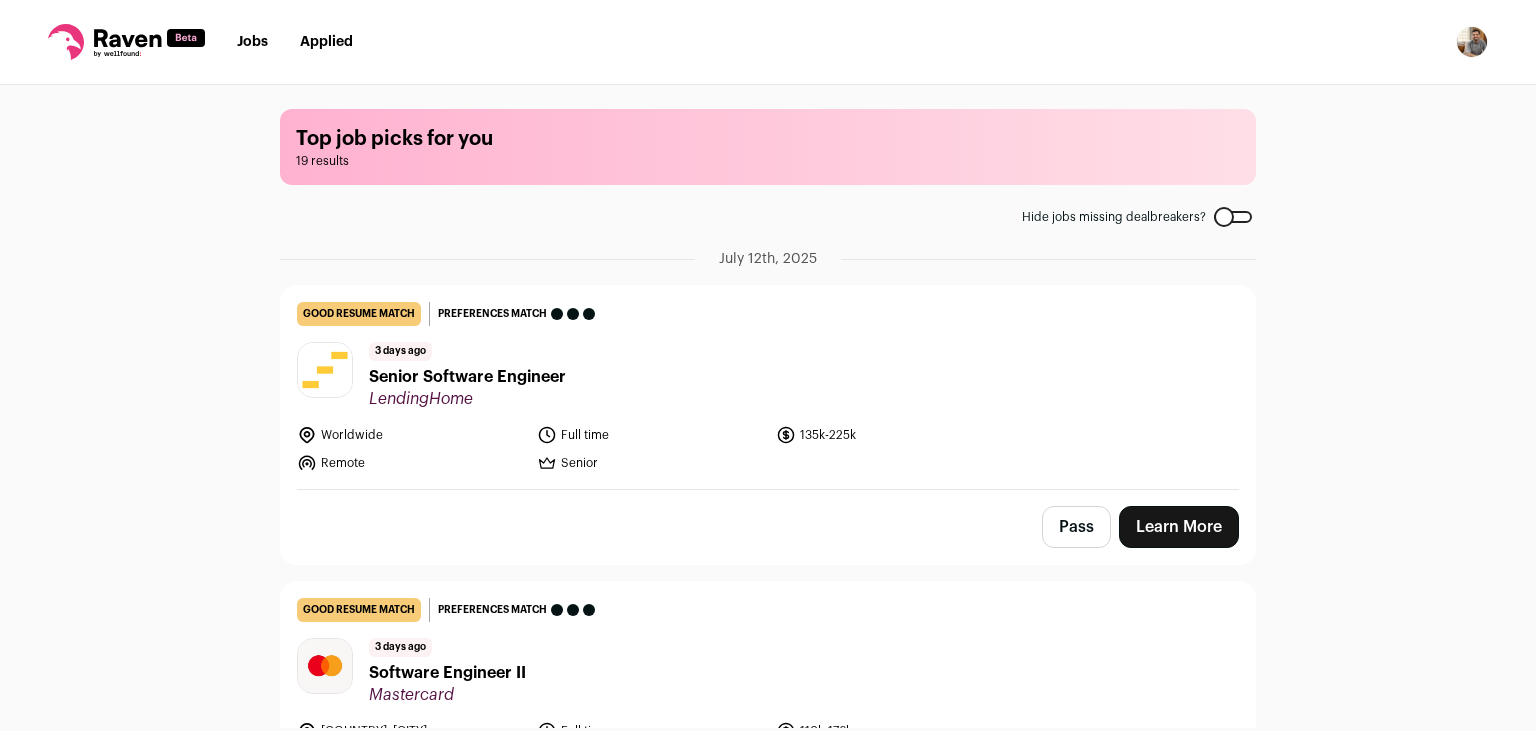 click on "Jobs" at bounding box center (252, 42) 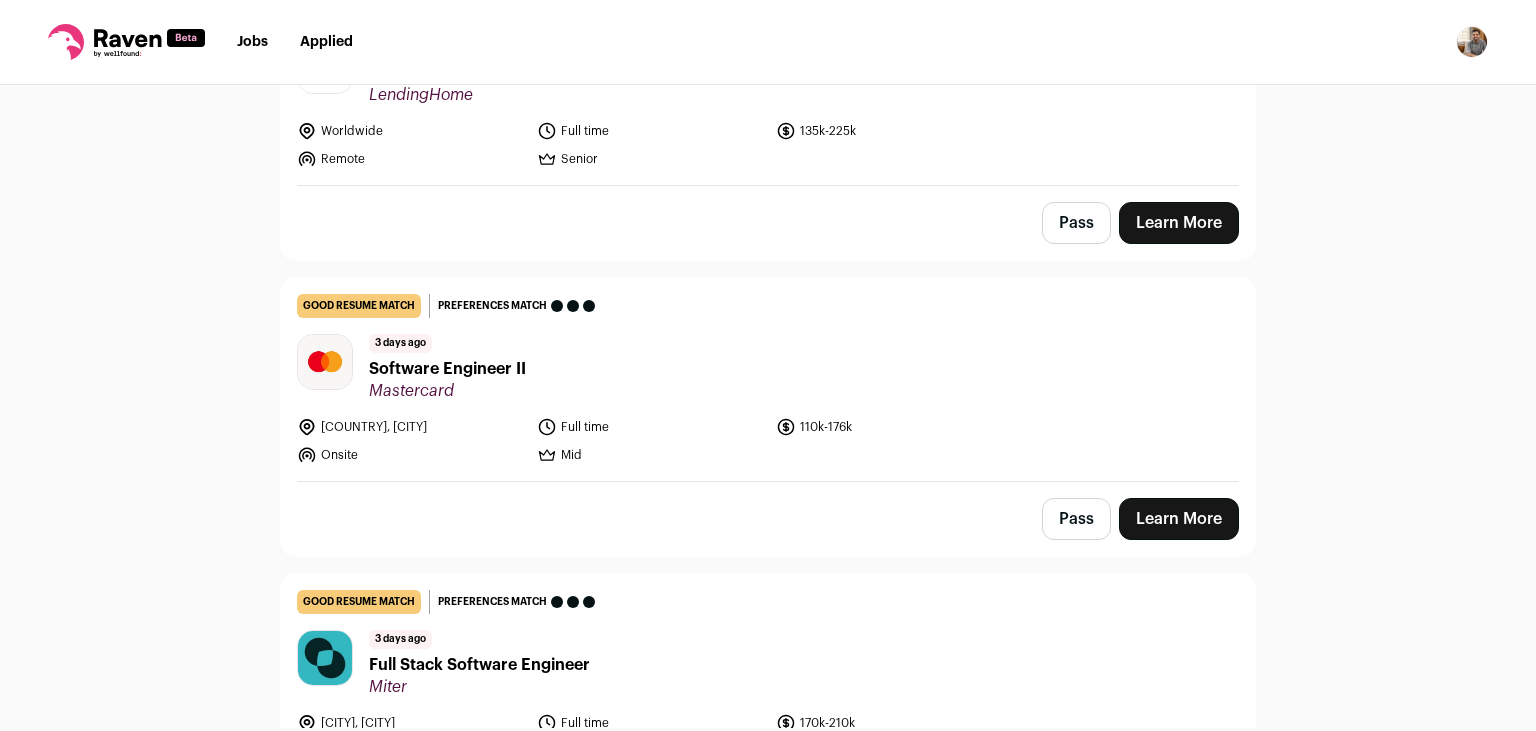 scroll, scrollTop: 0, scrollLeft: 0, axis: both 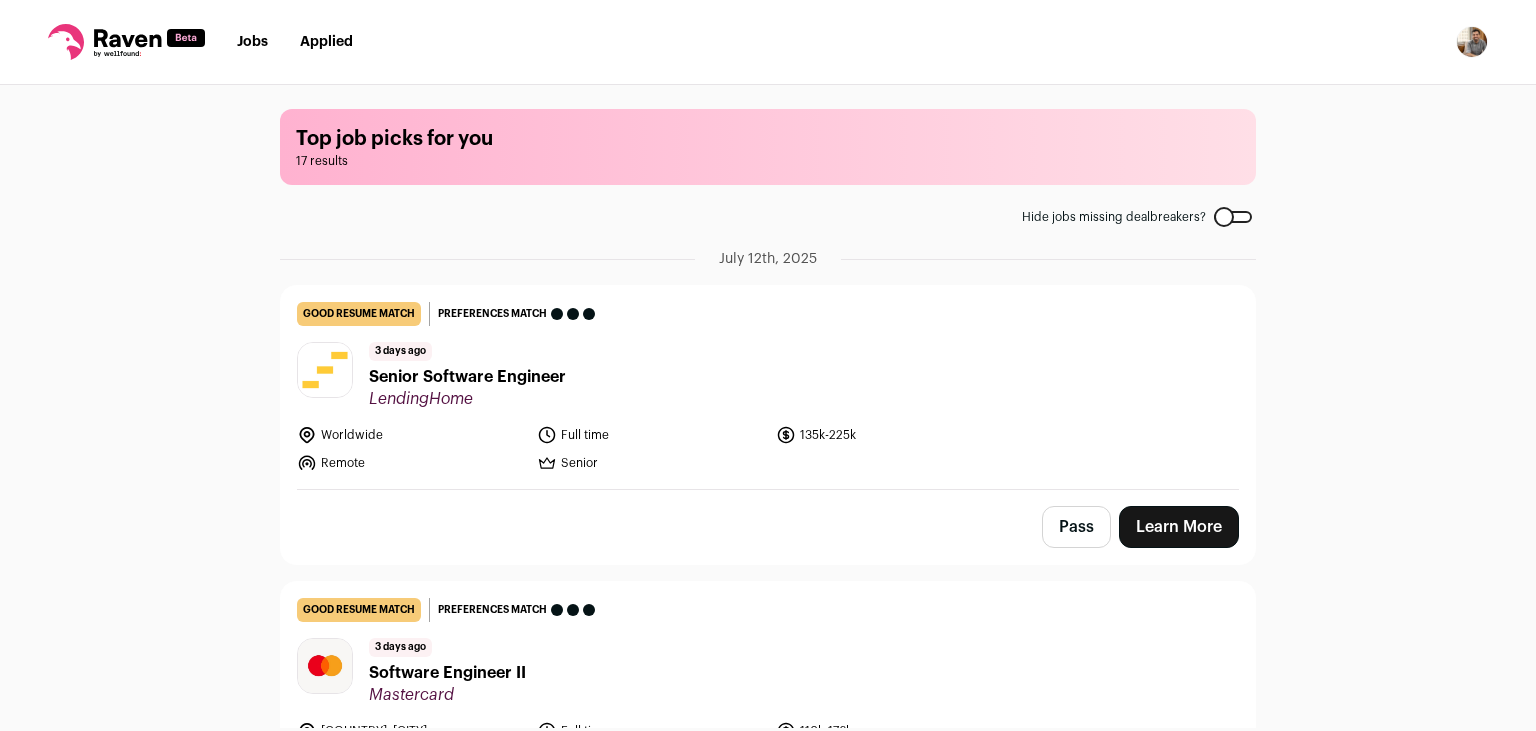 click on "Applied" at bounding box center [326, 42] 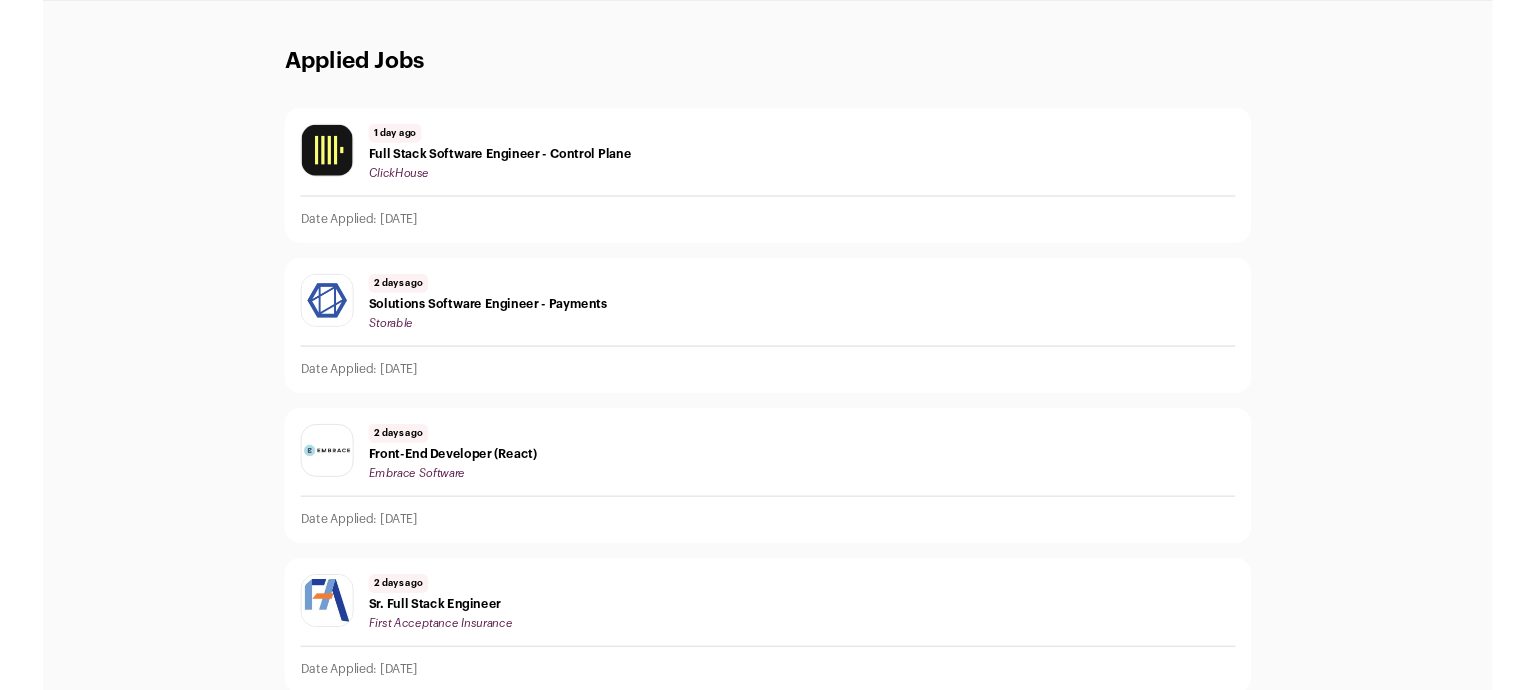 scroll, scrollTop: 84, scrollLeft: 0, axis: vertical 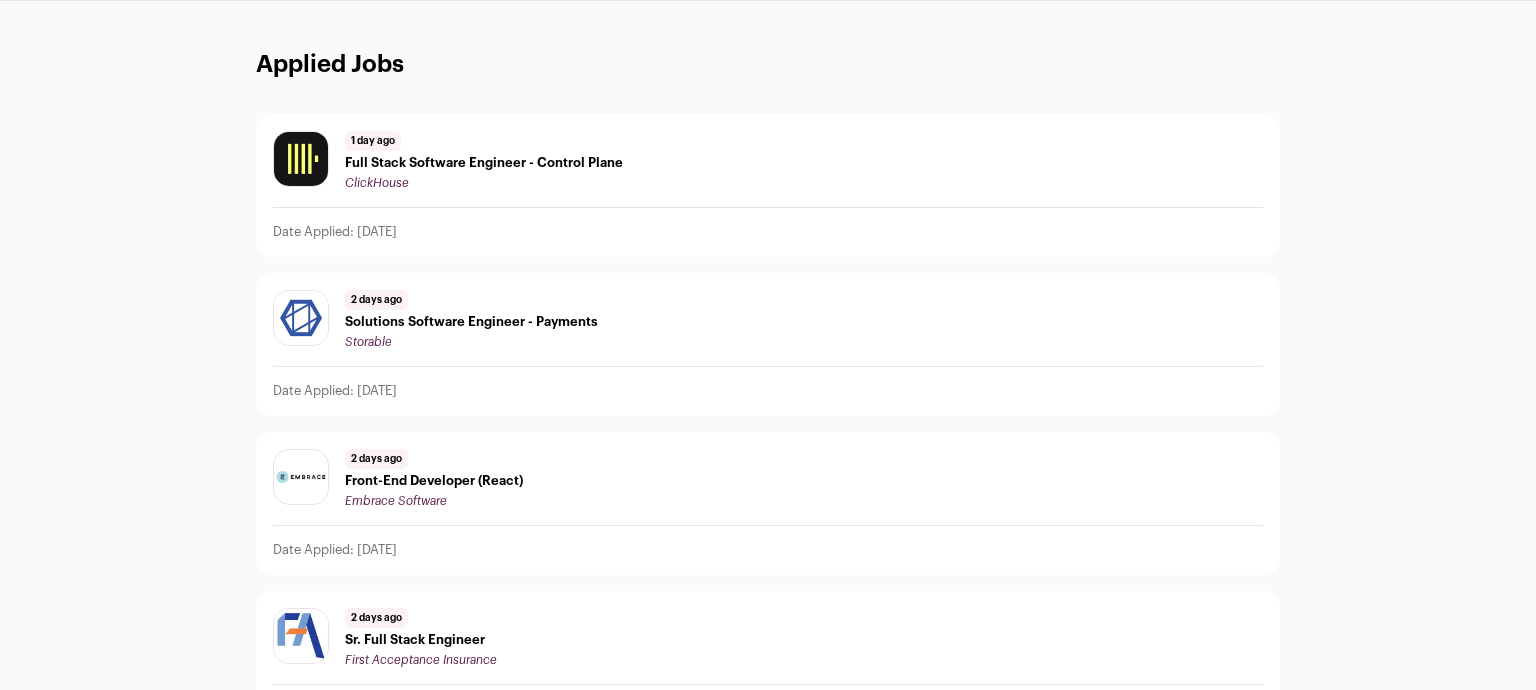 click on "Applied Jobs
1 day ago
Full Stack Software Engineer - Control Plane
ClickHouse
Date Applied: 2025/07/13
2 days ago
Solutions Software Engineer - Payments
Storable
Date Applied: 2025/07/13
2 days ago
Front-End Developer (React)
Embrace Software" at bounding box center (768, 1480) 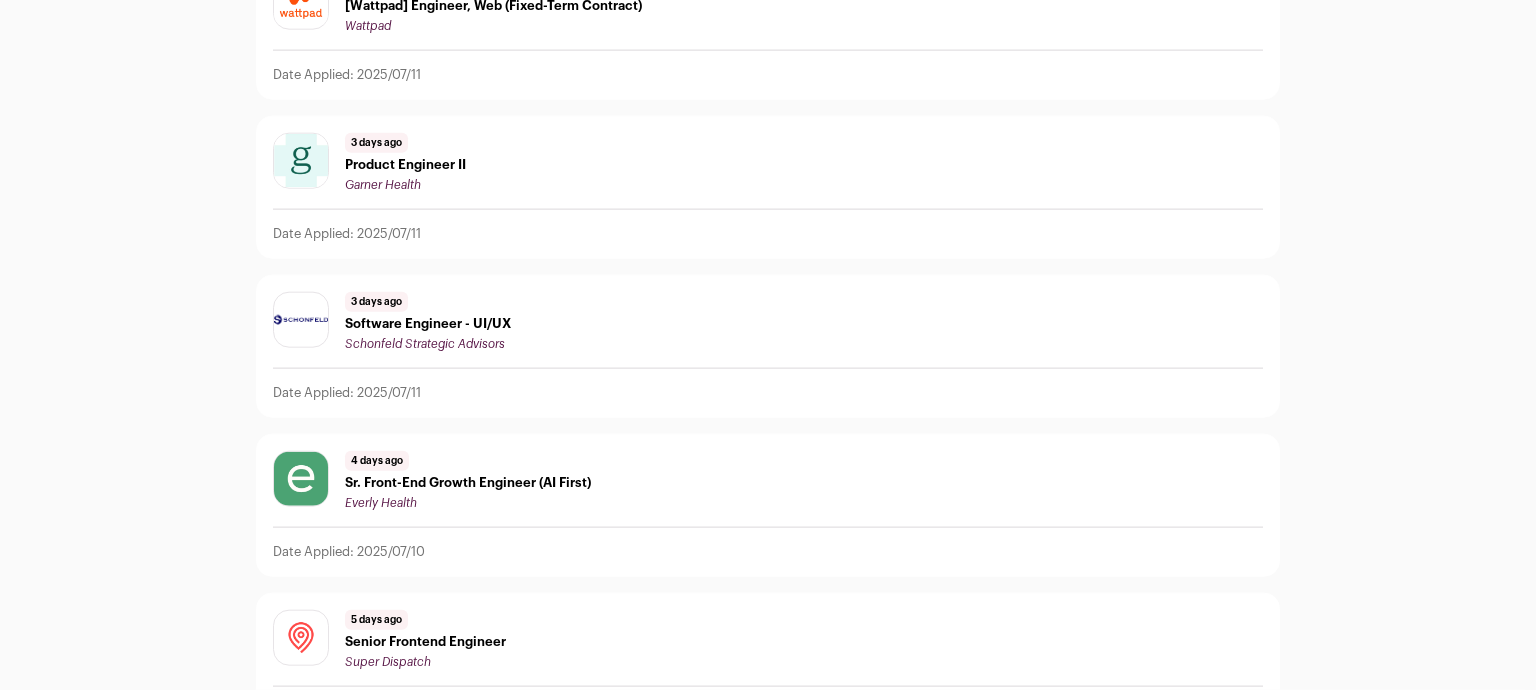 scroll, scrollTop: 2300, scrollLeft: 0, axis: vertical 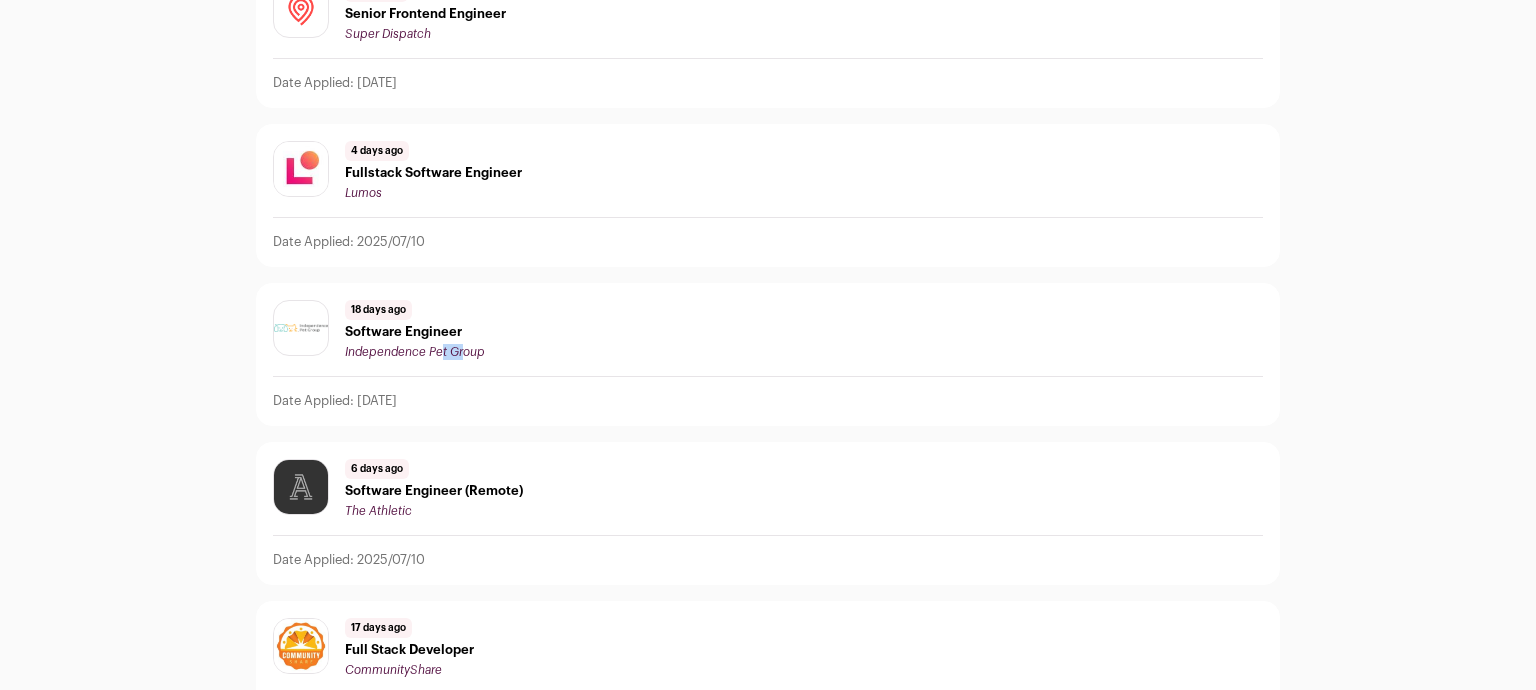 click on "18 days ago
Software Engineer
Independence Pet Group" at bounding box center [415, 330] 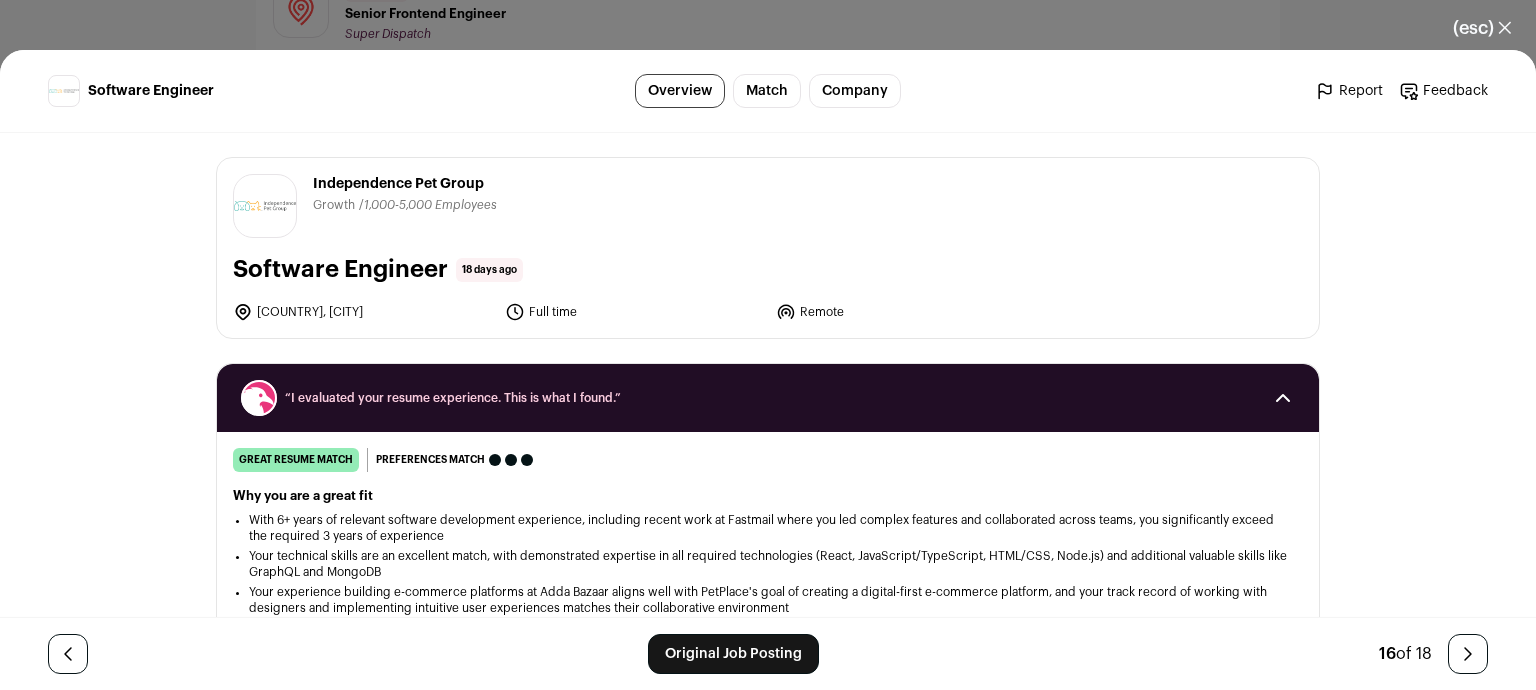 click on "Original Job Posting" at bounding box center (733, 654) 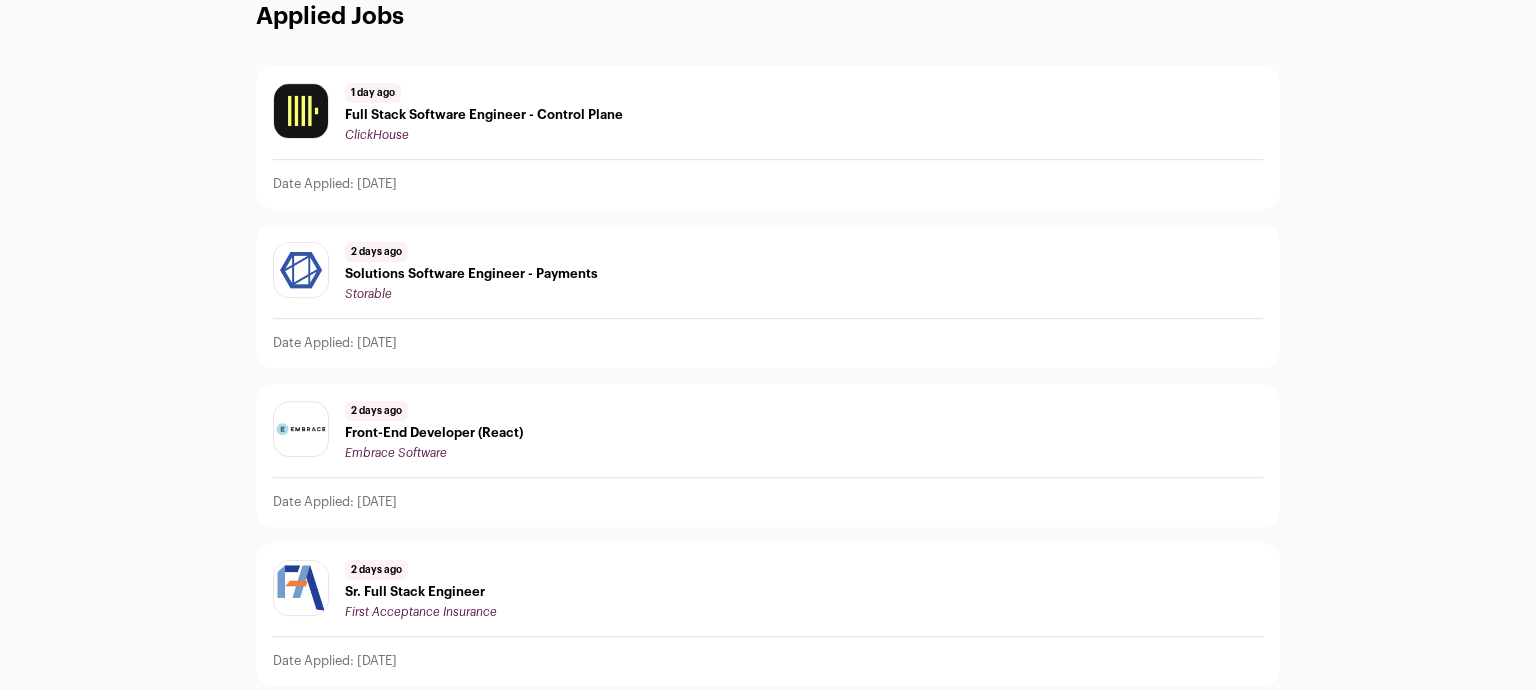 scroll, scrollTop: 0, scrollLeft: 0, axis: both 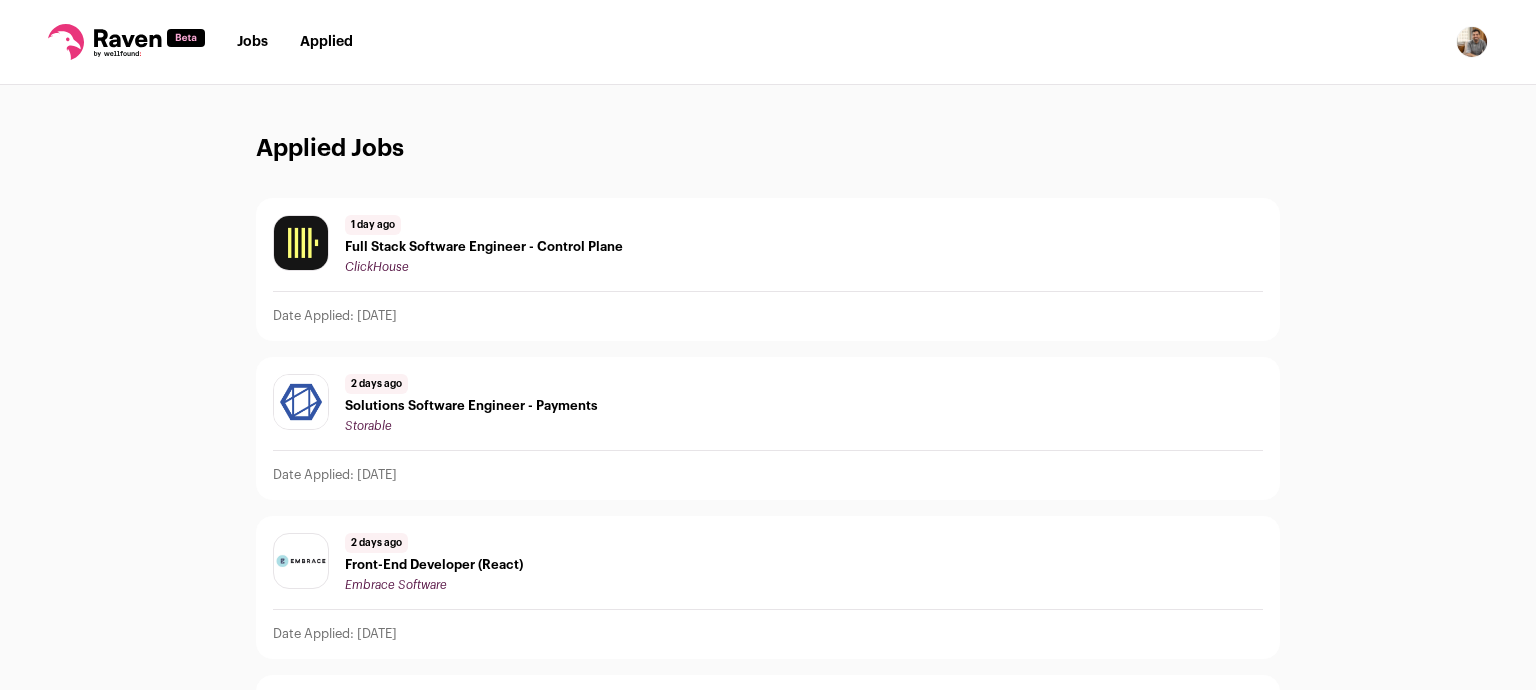 click on "Jobs" at bounding box center (252, 42) 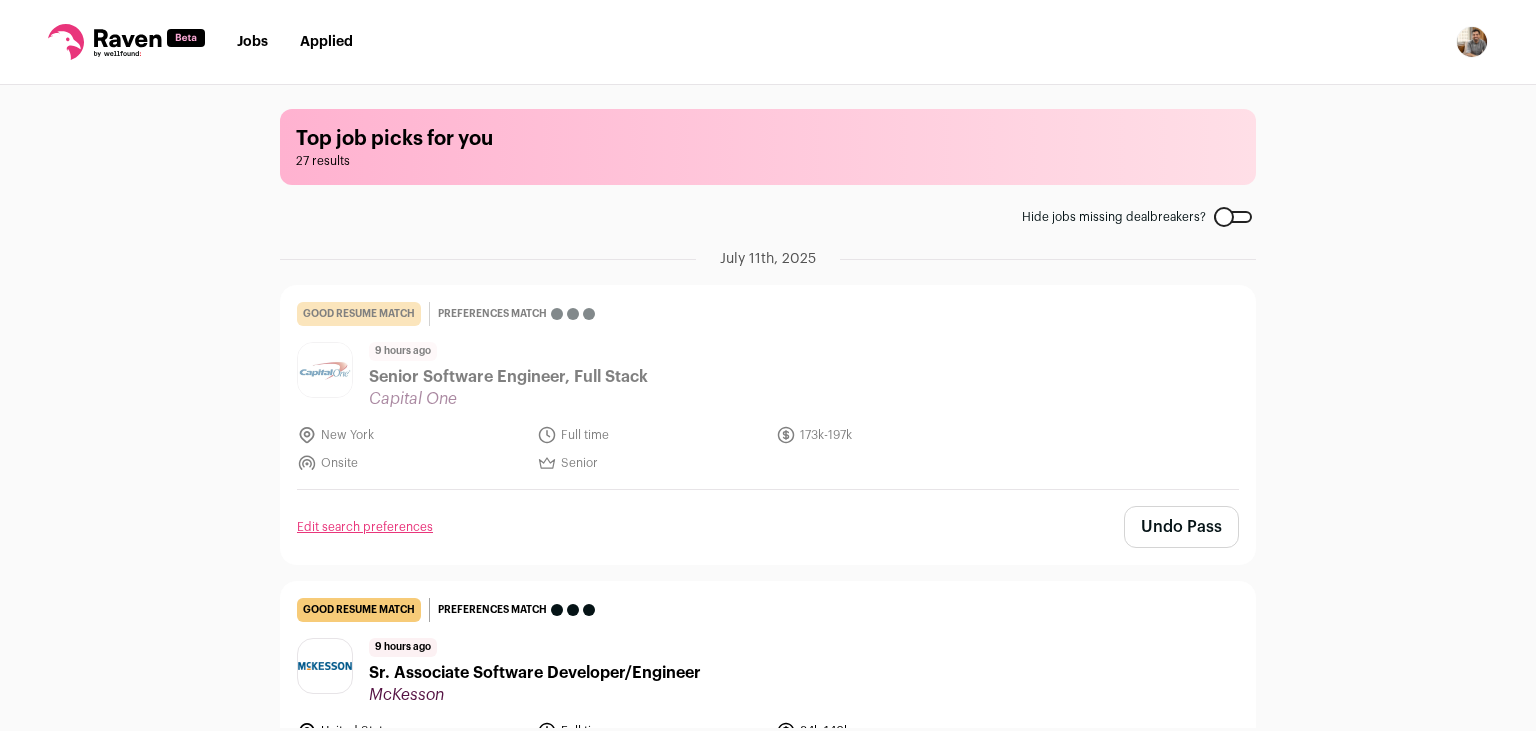 scroll, scrollTop: 0, scrollLeft: 0, axis: both 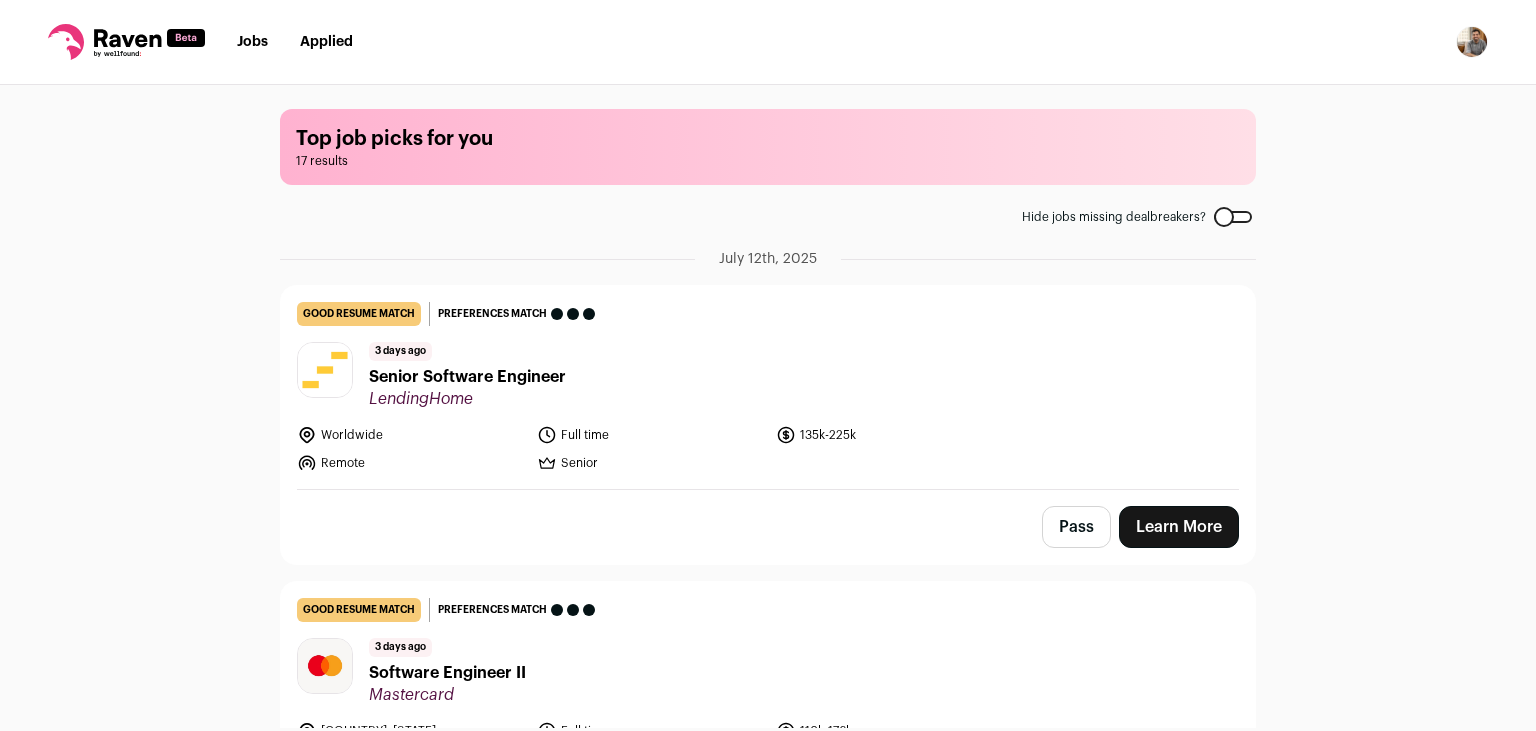 click on "Jobs" at bounding box center [252, 42] 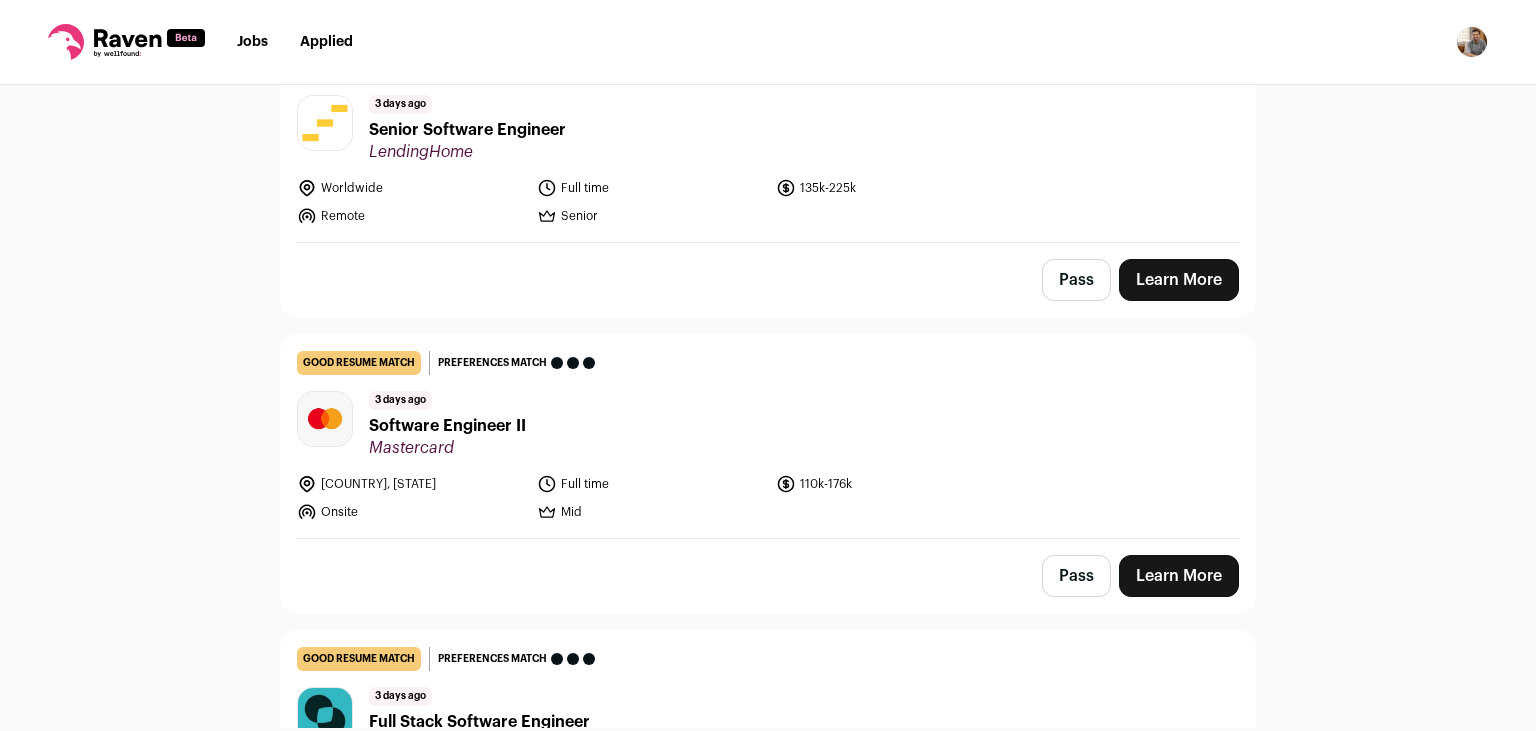 scroll, scrollTop: 248, scrollLeft: 0, axis: vertical 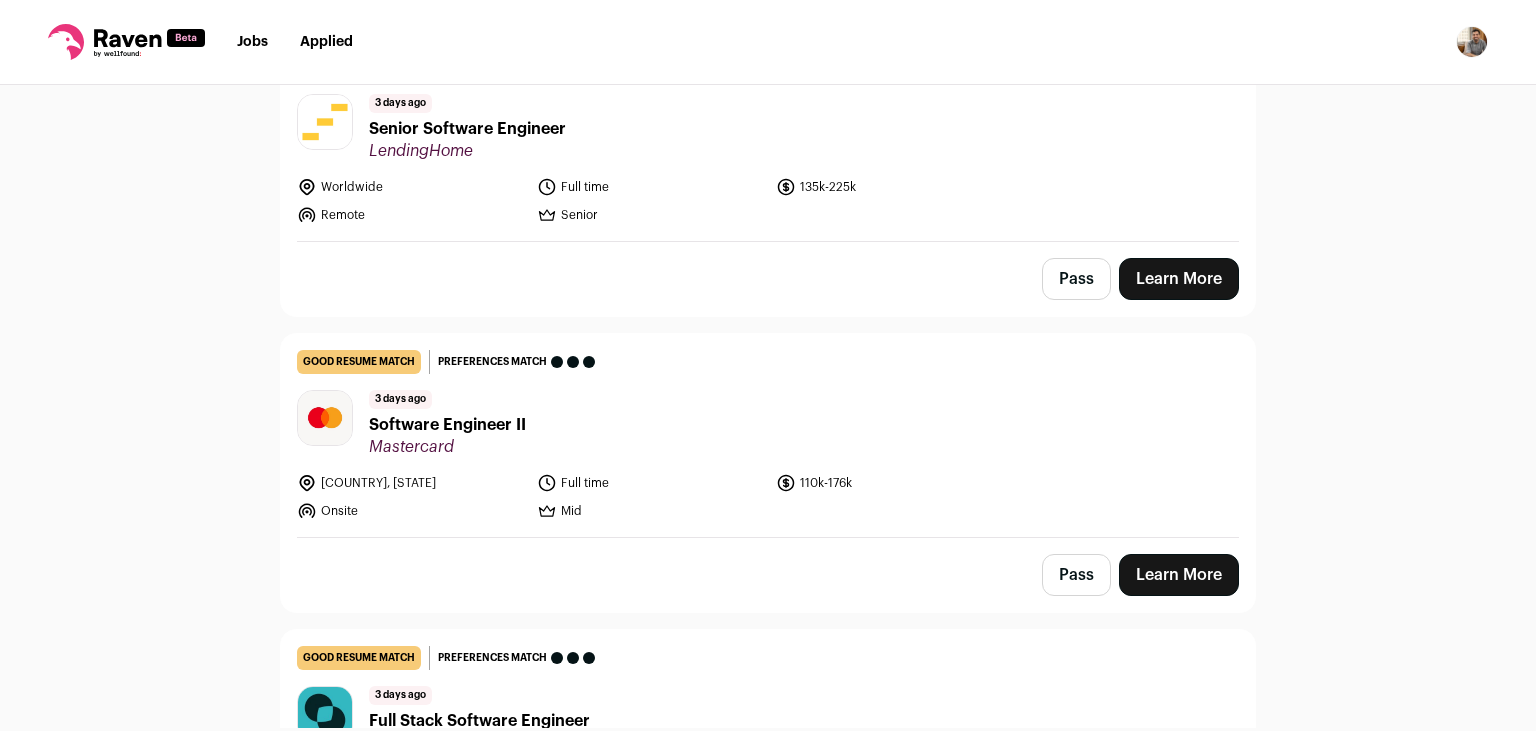 click on "Learn More" at bounding box center (1179, 279) 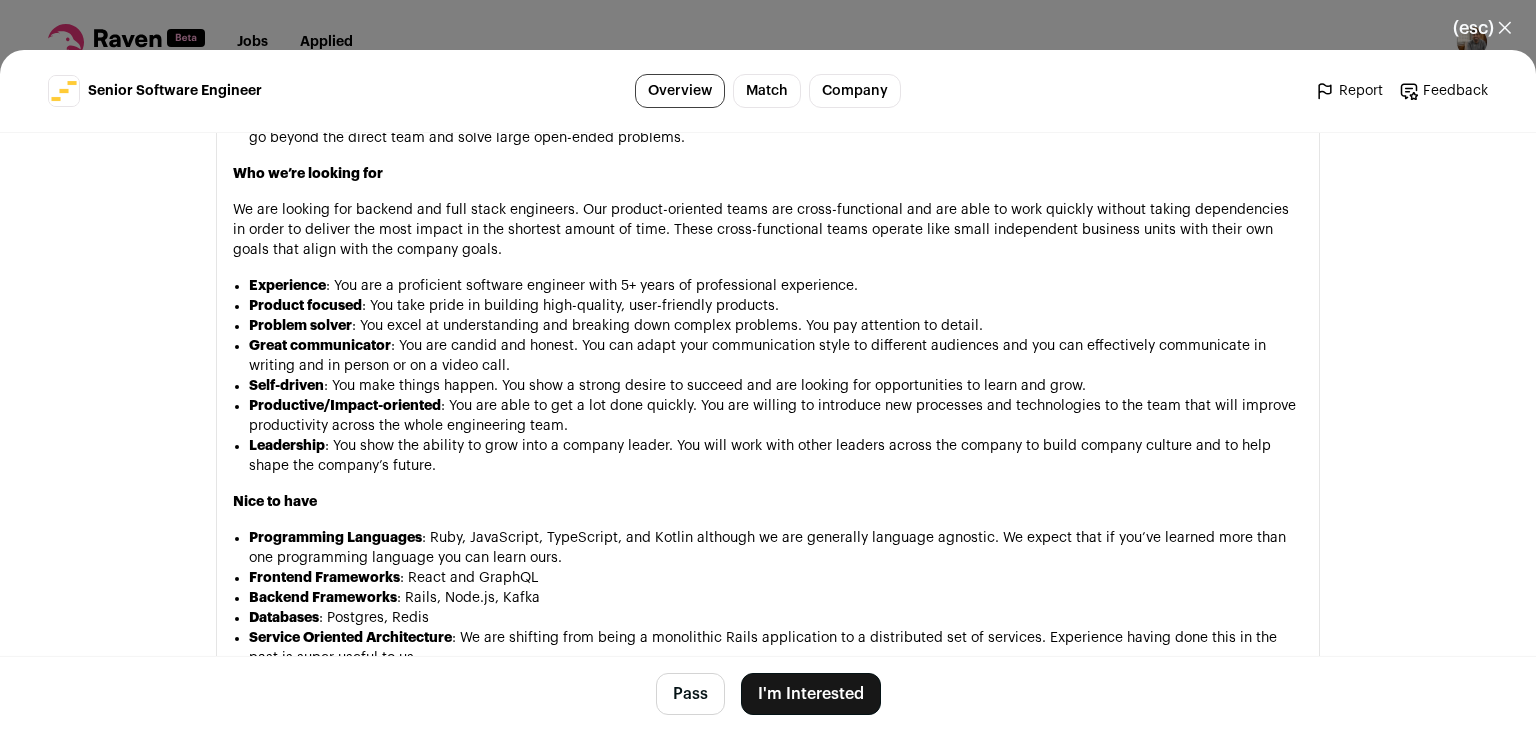 scroll, scrollTop: 1809, scrollLeft: 0, axis: vertical 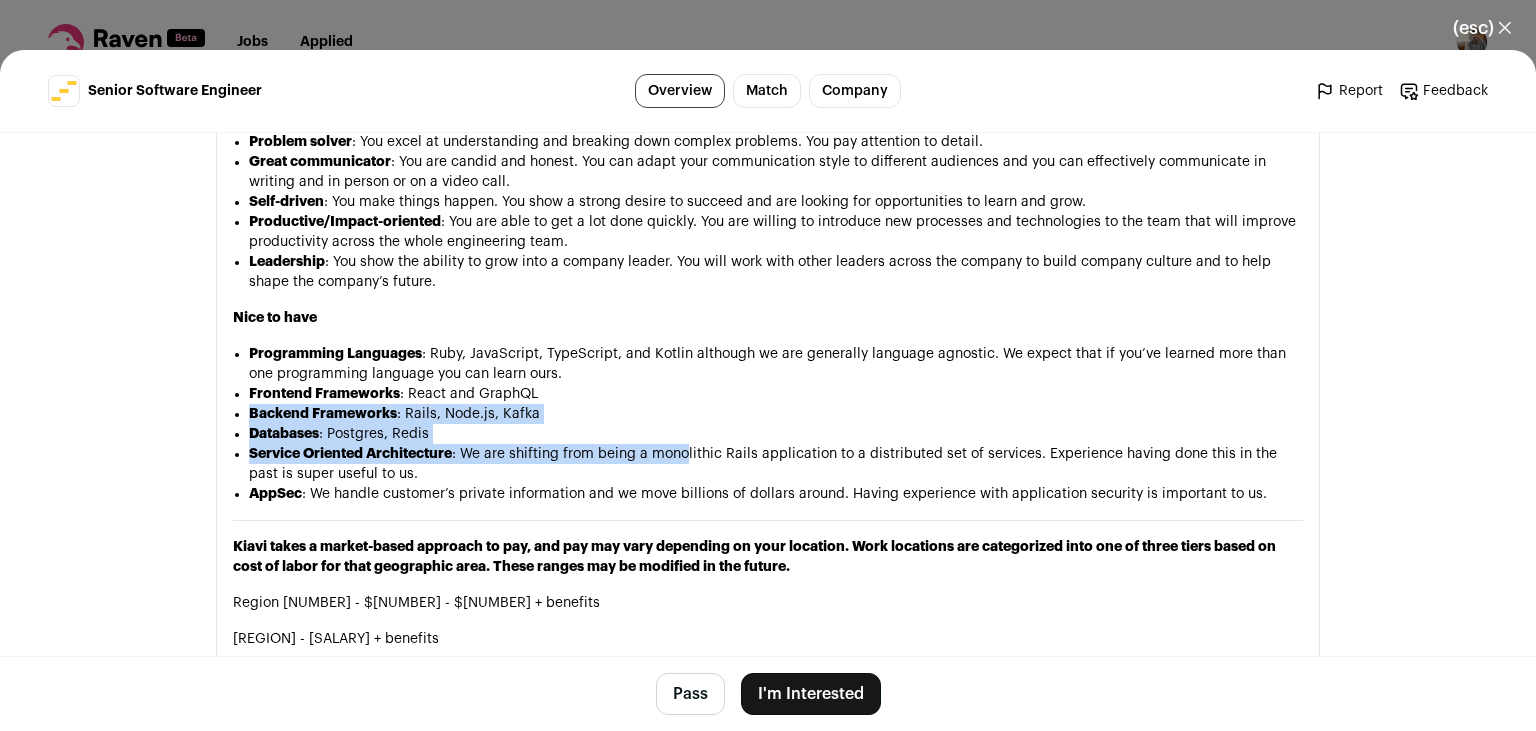 drag, startPoint x: 690, startPoint y: 484, endPoint x: 685, endPoint y: 401, distance: 83.15047 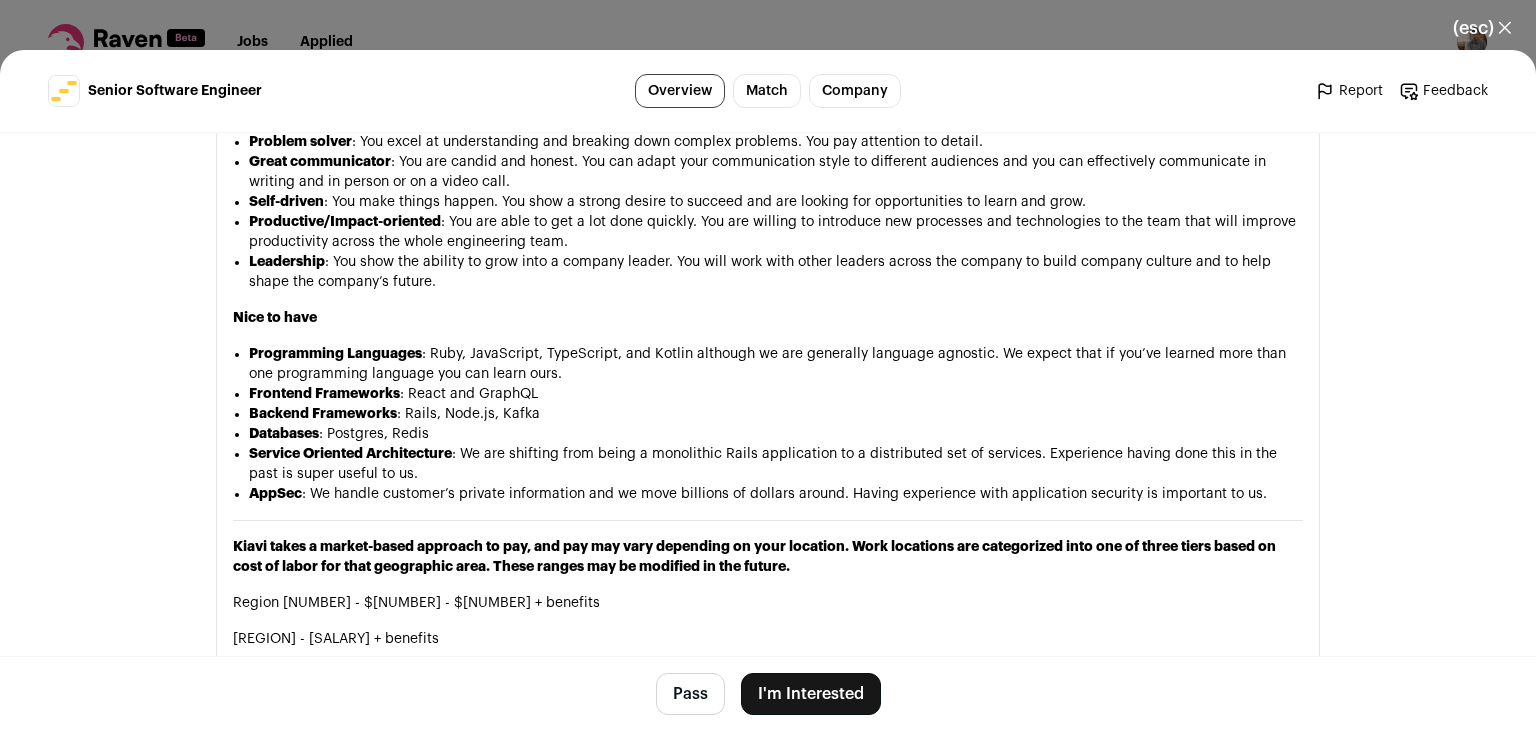 click on "Programming Languages : Ruby, JavaScript, TypeScript, and Kotlin although we are generally language agnostic. We expect that if you’ve learned more than one programming language you can learn ours." at bounding box center (776, 364) 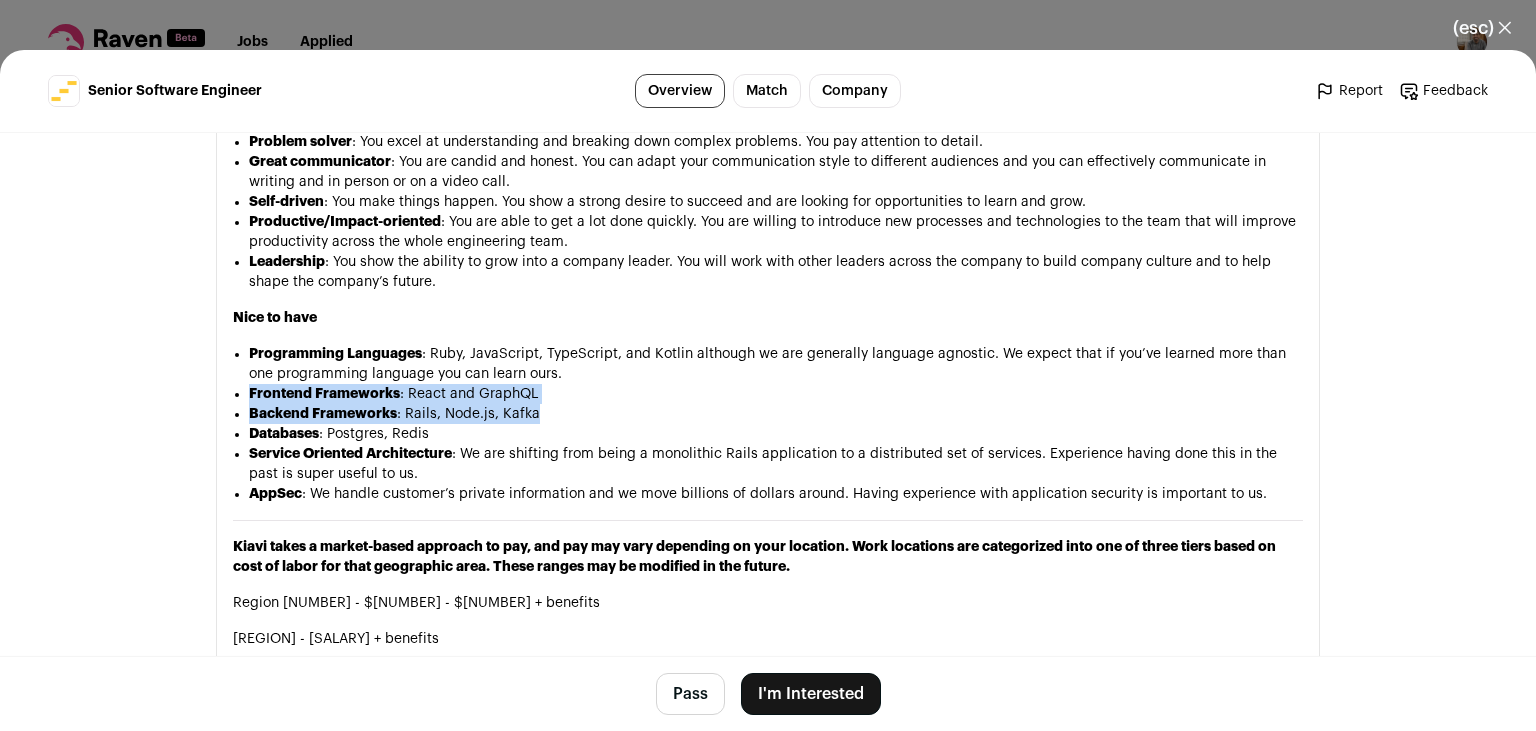 drag, startPoint x: 685, startPoint y: 401, endPoint x: 694, endPoint y: 456, distance: 55.7315 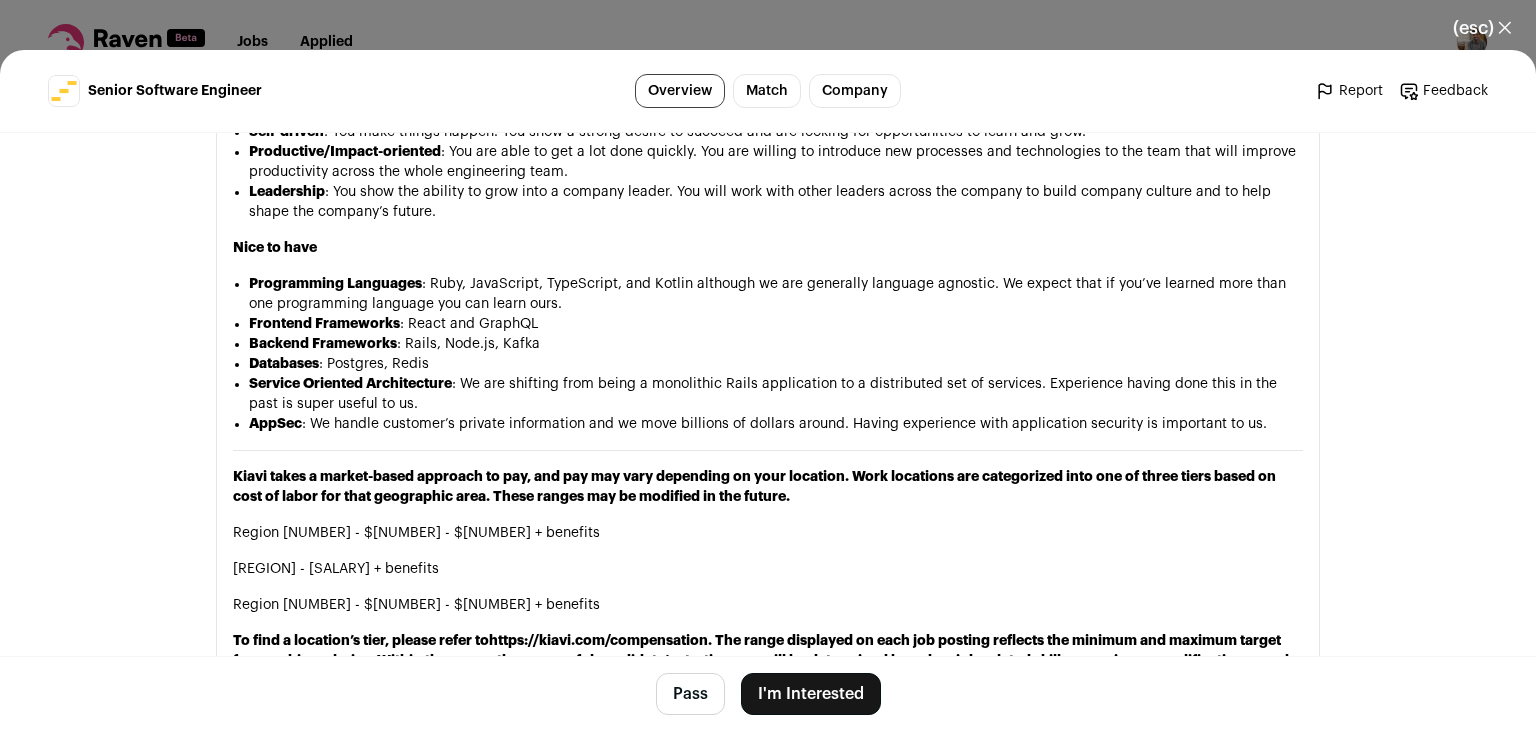 scroll, scrollTop: 1890, scrollLeft: 0, axis: vertical 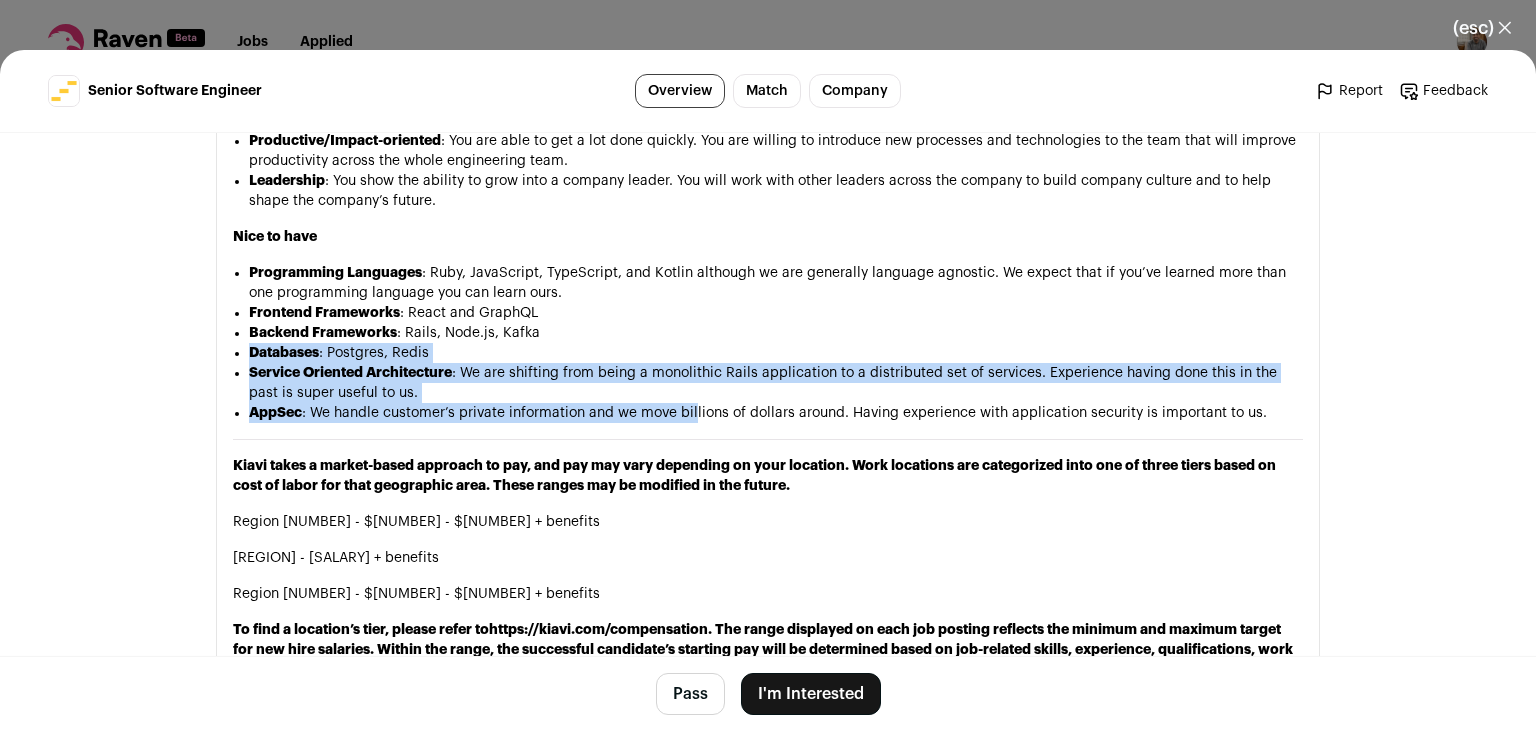 drag, startPoint x: 694, startPoint y: 456, endPoint x: 604, endPoint y: 353, distance: 136.78085 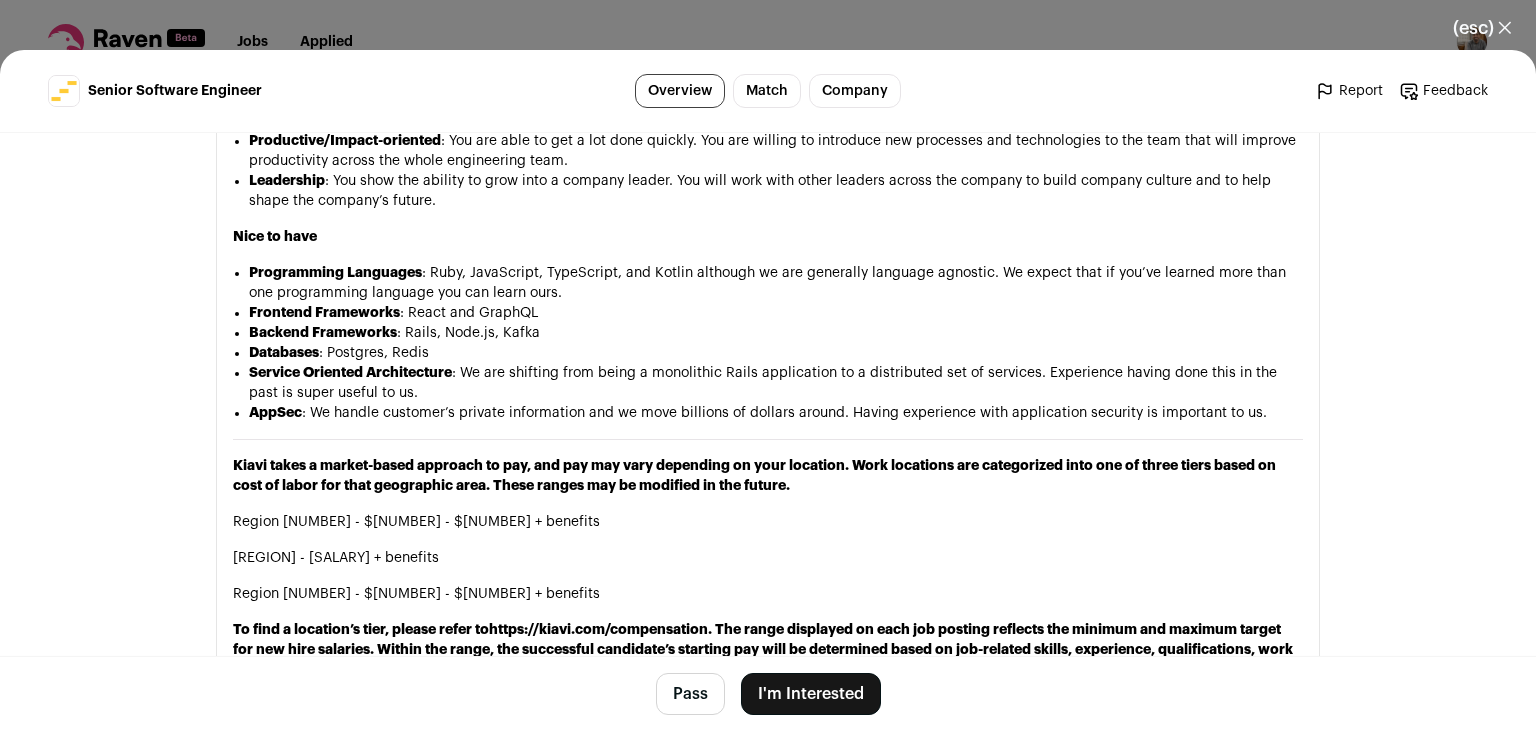 click on "Frontend Frameworks : React and GraphQL" at bounding box center [776, 313] 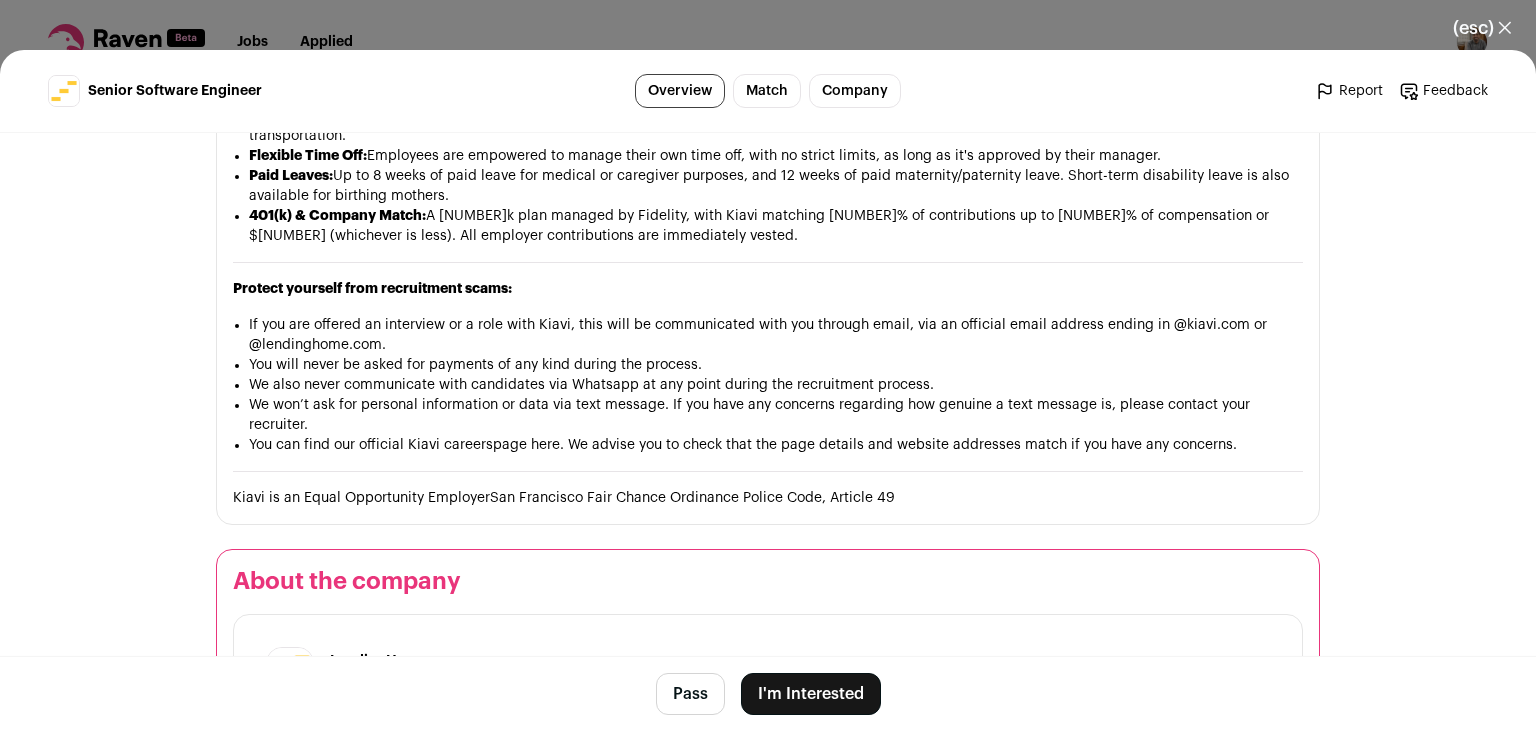 scroll, scrollTop: 2723, scrollLeft: 0, axis: vertical 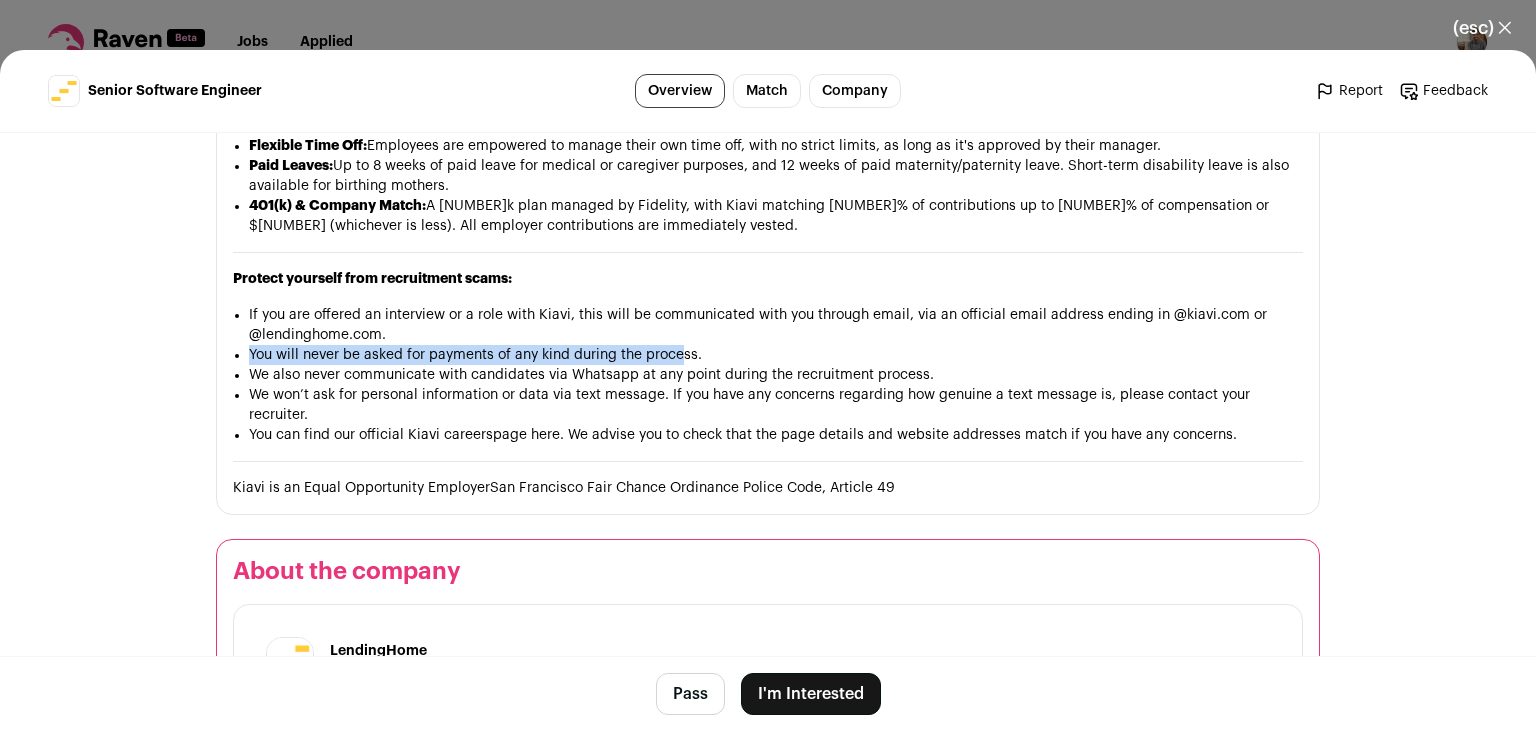 drag, startPoint x: 678, startPoint y: 401, endPoint x: 637, endPoint y: 384, distance: 44.38468 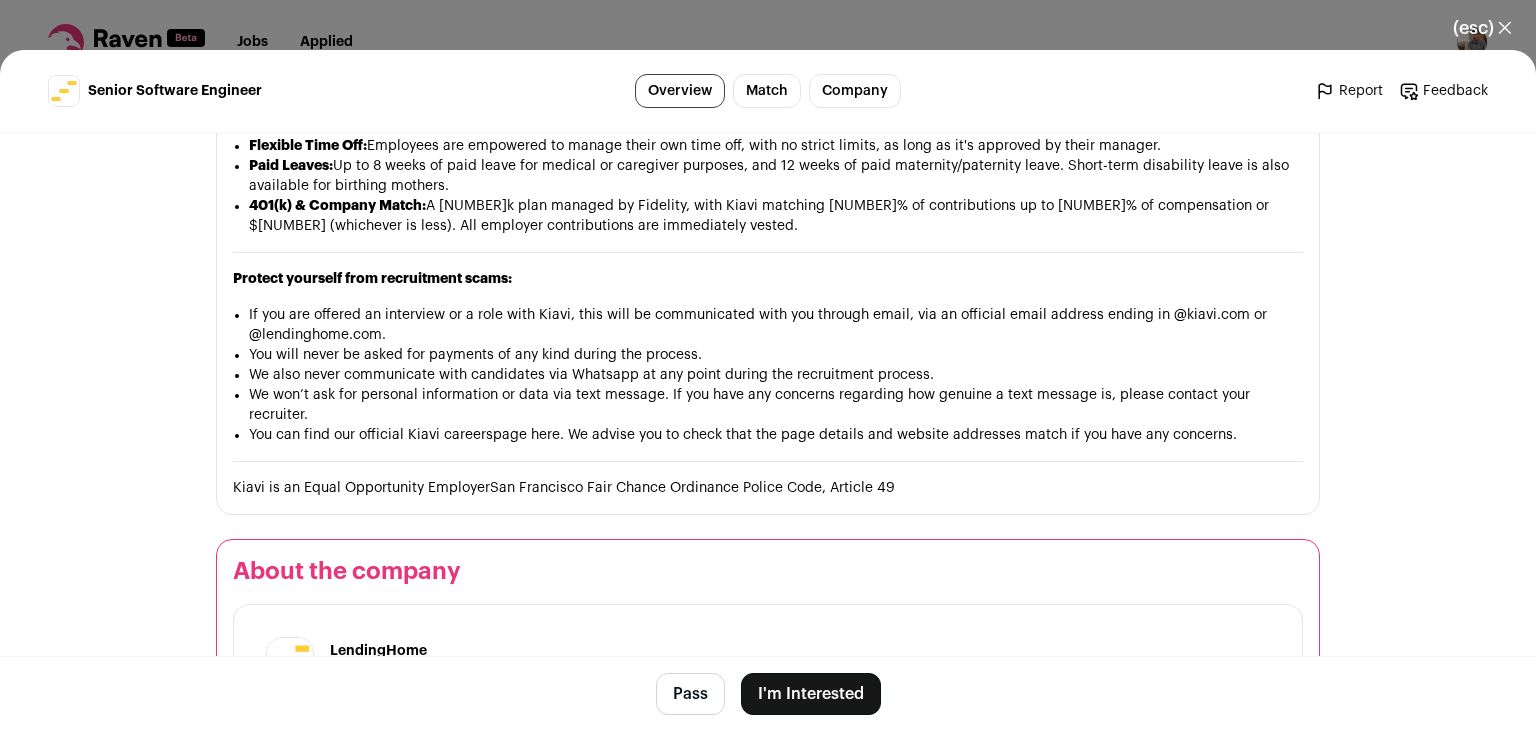 click on "If you are offered an interview or a role with Kiavi, this will be communicated with you through email, via an official email address ending in @kiavi.com or @lendinghome.com." at bounding box center (776, 325) 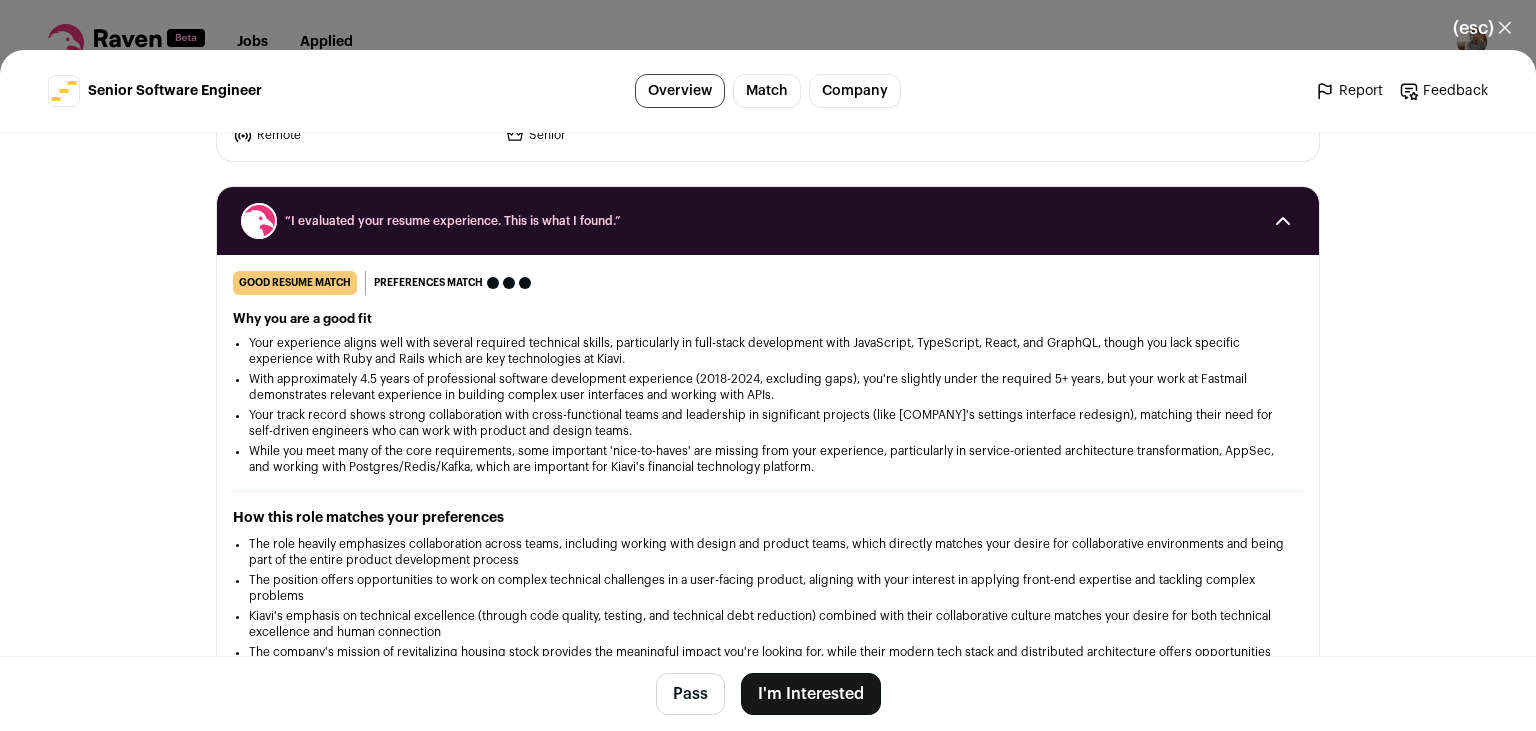 scroll, scrollTop: 206, scrollLeft: 0, axis: vertical 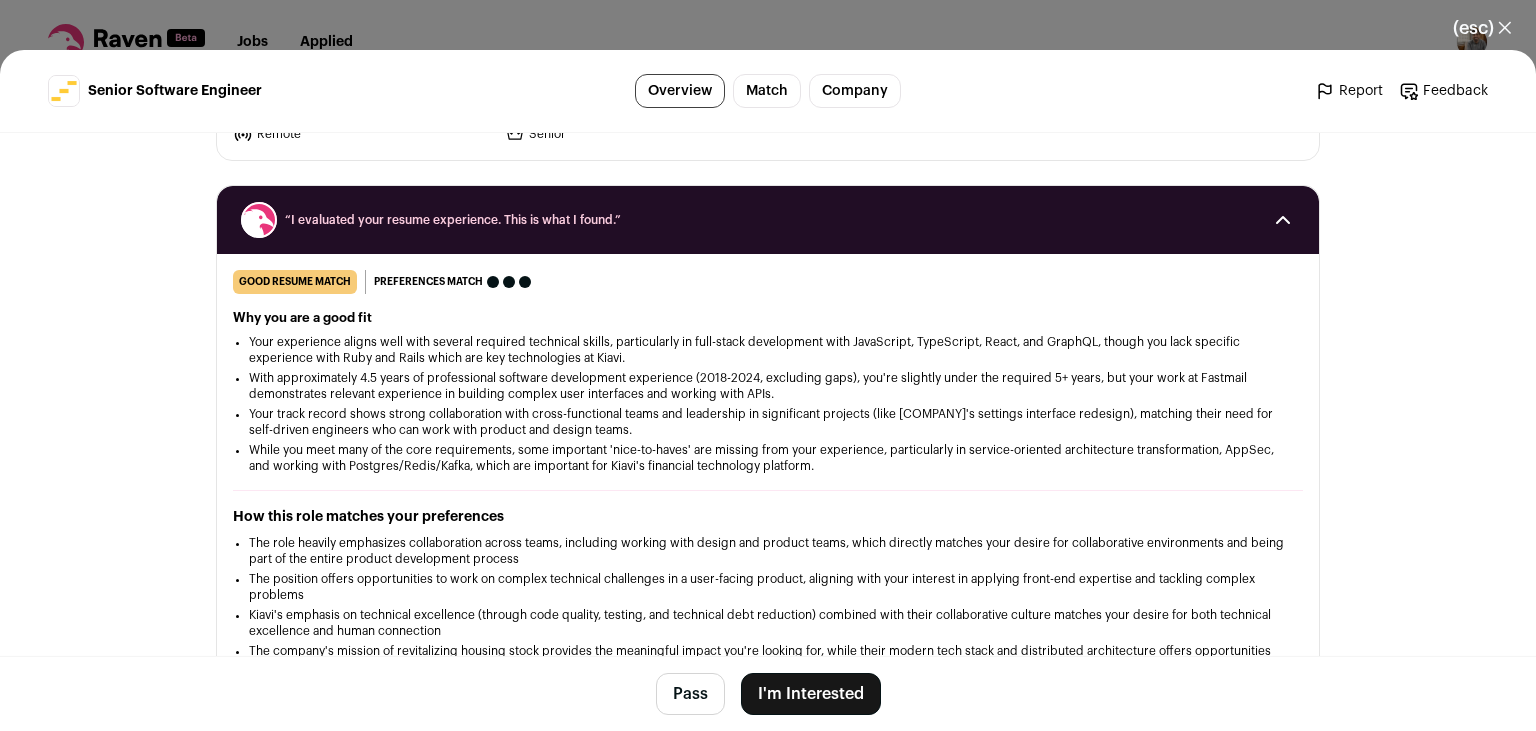 click on "With approximately 4.5 years of professional software development experience (2018-2024, excluding gaps), you're slightly under the required 5+ years, but your work at Fastmail demonstrates relevant experience in building complex user interfaces and working with APIs." at bounding box center [768, 386] 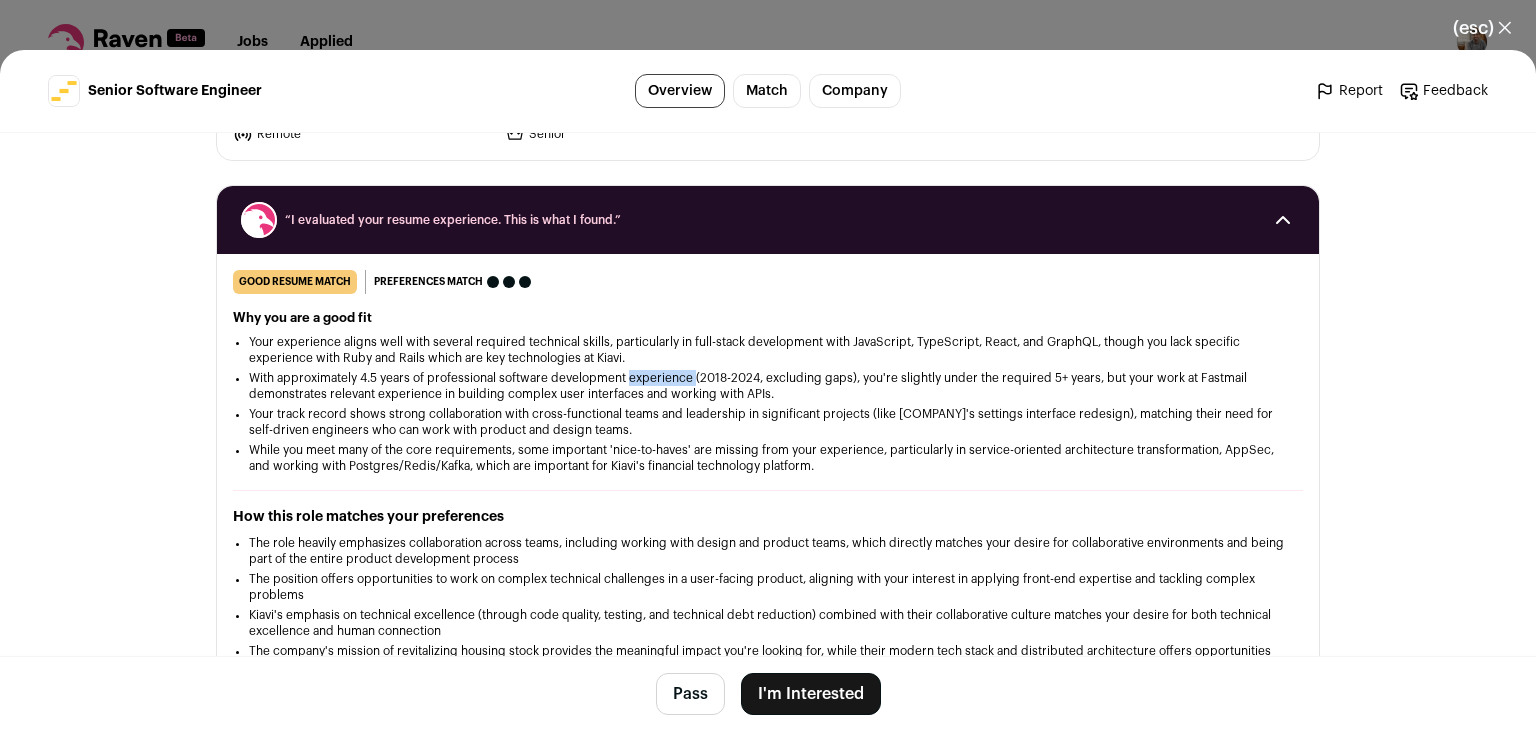 click on "With approximately 4.5 years of professional software development experience (2018-2024, excluding gaps), you're slightly under the required 5+ years, but your work at Fastmail demonstrates relevant experience in building complex user interfaces and working with APIs." at bounding box center (768, 386) 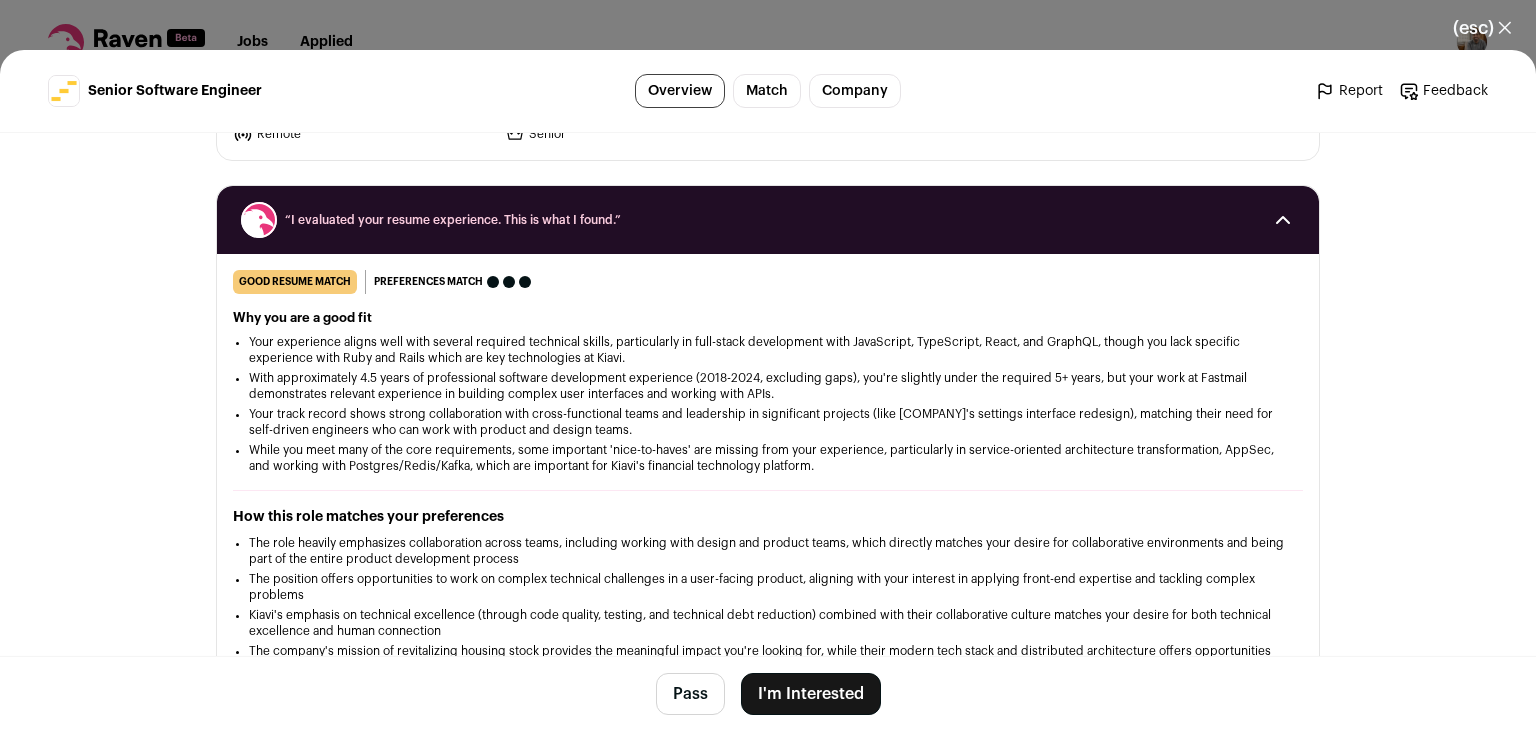 click on "With approximately 4.5 years of professional software development experience (2018-2024, excluding gaps), you're slightly under the required 5+ years, but your work at Fastmail demonstrates relevant experience in building complex user interfaces and working with APIs." at bounding box center (768, 386) 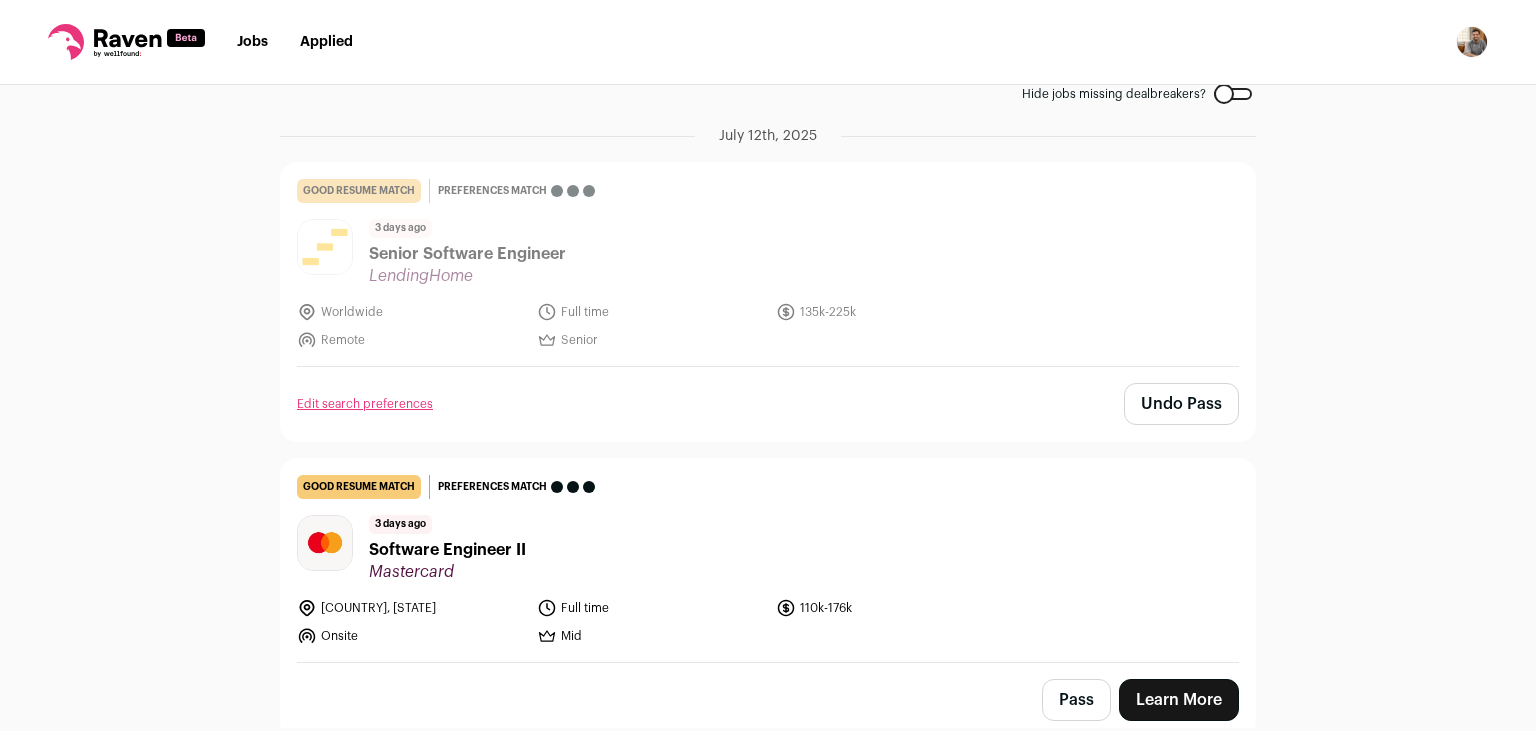 scroll, scrollTop: 256, scrollLeft: 0, axis: vertical 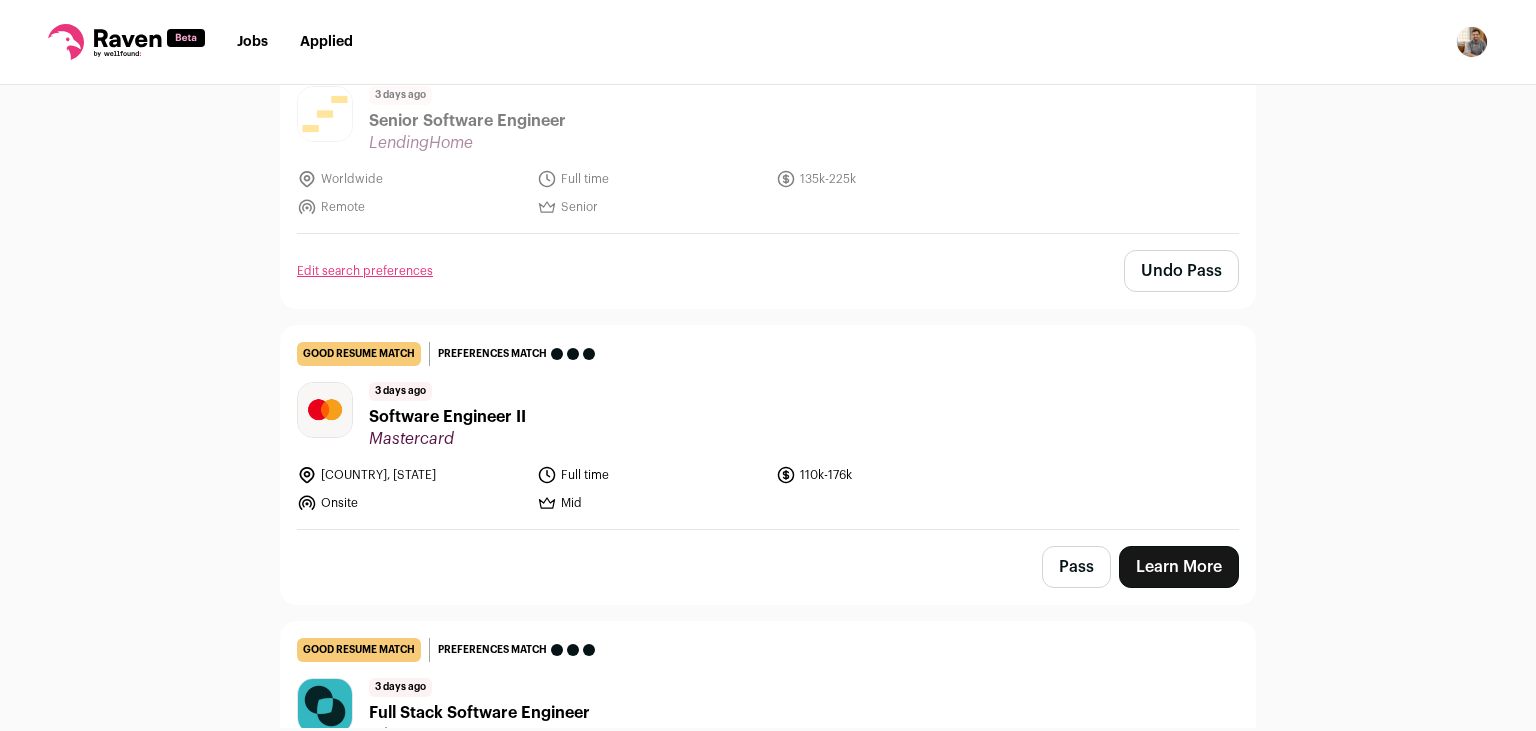 click on "[COUNTRY], [CITY]
Full time
[SALARY]
Onsite
Mid" at bounding box center [650, 489] 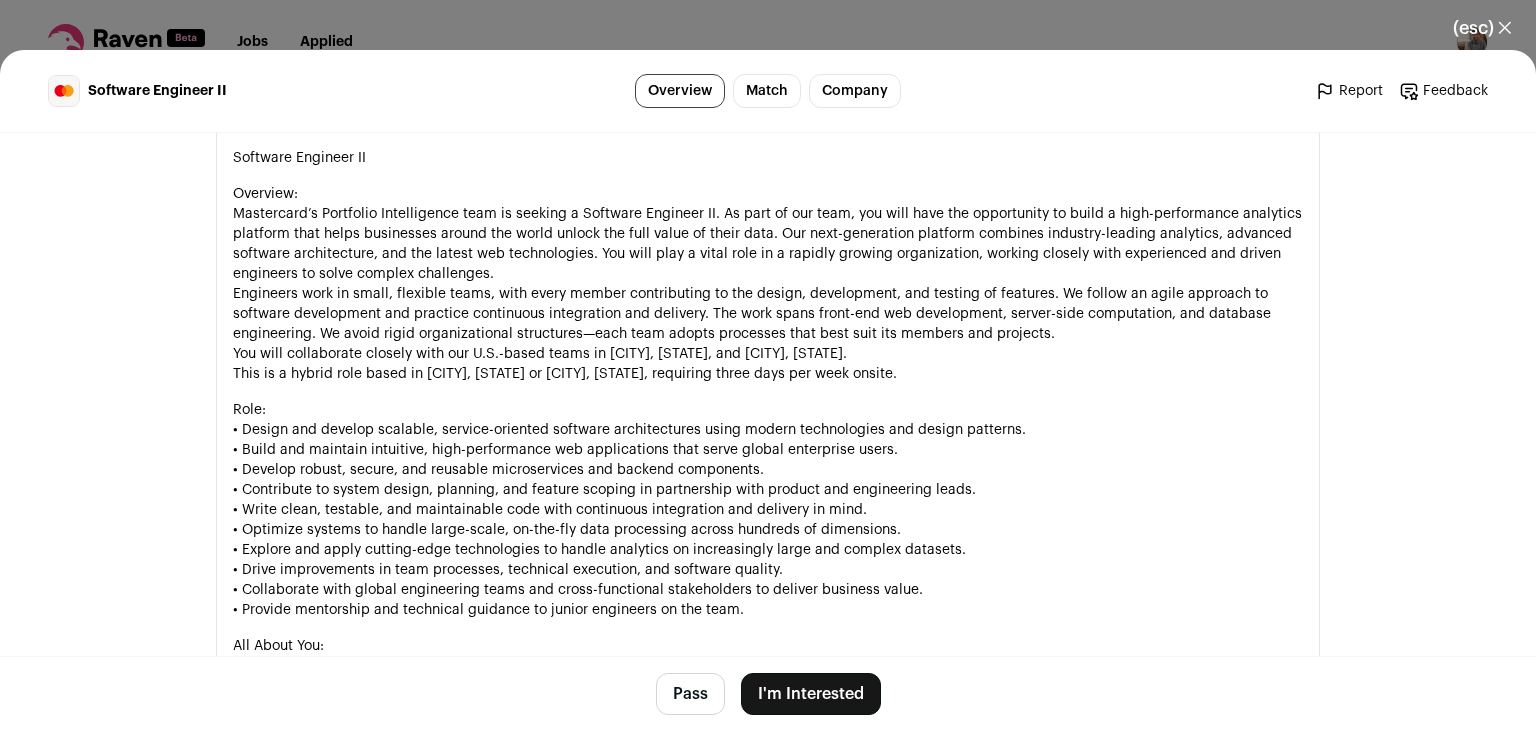 scroll, scrollTop: 1210, scrollLeft: 0, axis: vertical 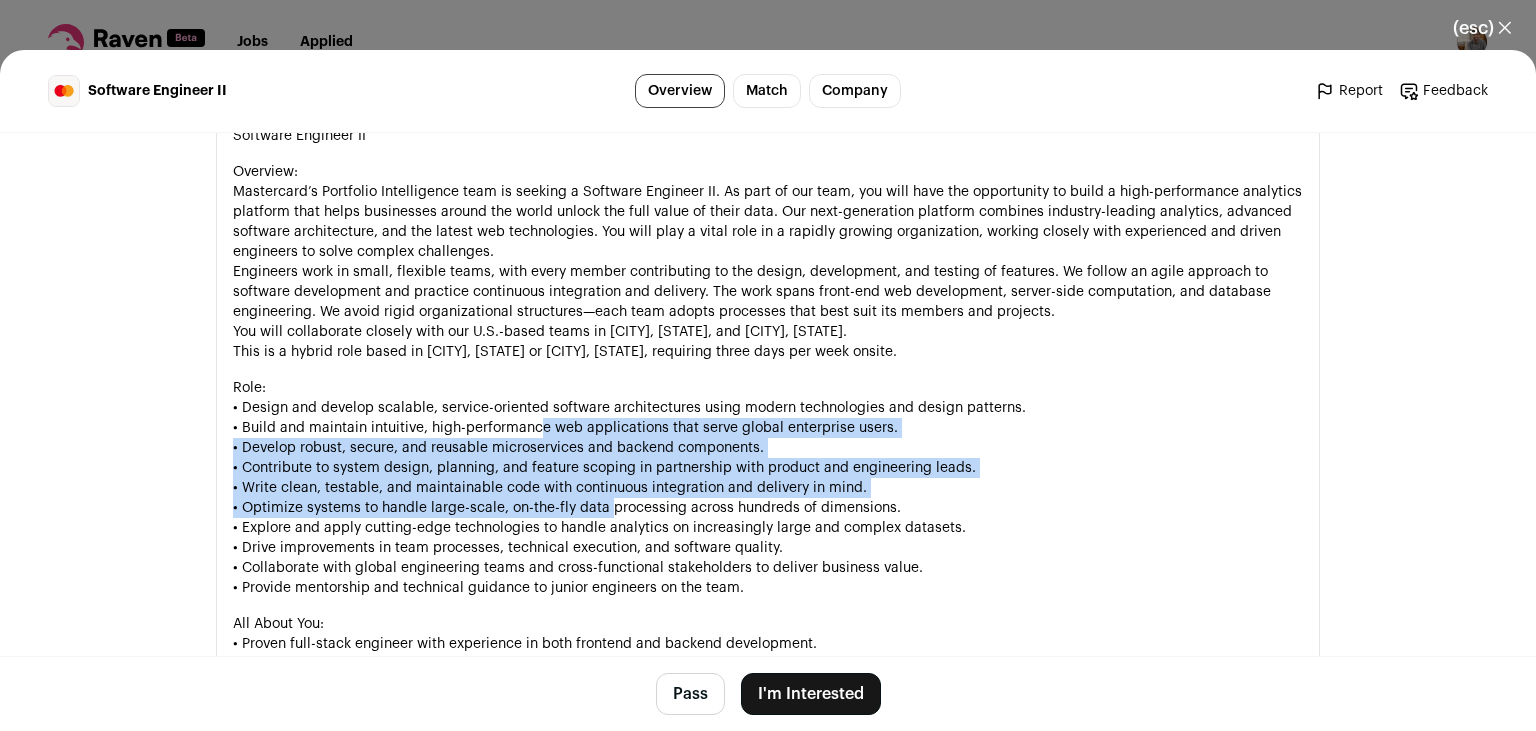 drag, startPoint x: 602, startPoint y: 508, endPoint x: 532, endPoint y: 441, distance: 96.89685 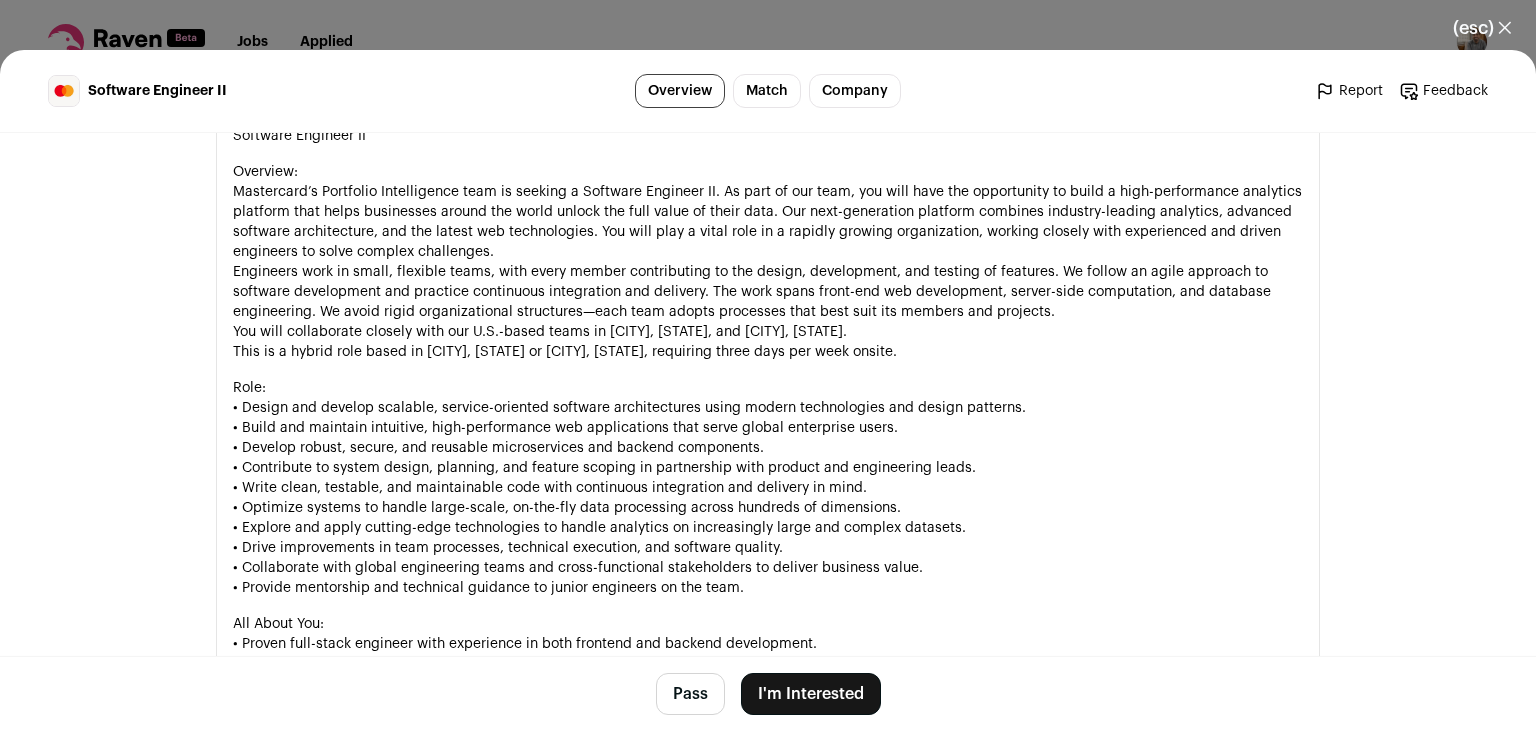 click on "Role:
• Design and develop scalable, service-oriented software architectures using modern technologies and design patterns.
• Build and maintain intuitive, high-performance web applications that serve global enterprise users.
• Develop robust, secure, and reusable microservices and backend components.
• Contribute to system design, planning, and feature scoping in partnership with product and engineering leads.
• Write clean, testable, and maintainable code with continuous integration and delivery in mind.
• Optimize systems to handle large-scale, on-the-fly data processing across hundreds of dimensions.
• Explore and apply cutting-edge technologies to handle analytics on increasingly large and complex datasets.
• Drive improvements in team processes, technical execution, and software quality.
• Collaborate with global engineering teams and cross-functional stakeholders to deliver business value.
• Provide mentorship and technical guidance to junior engineers on the team." at bounding box center (768, 488) 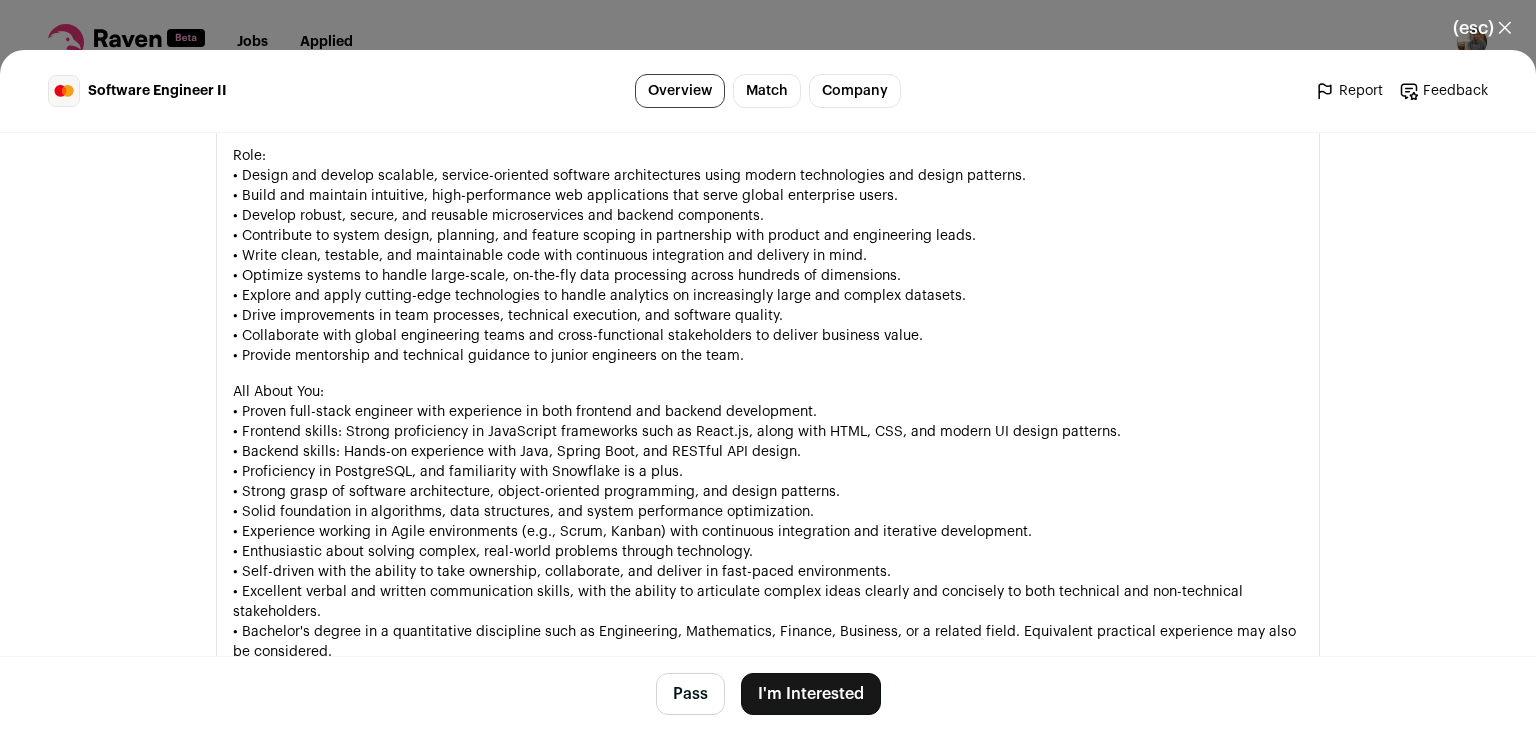 scroll, scrollTop: 1443, scrollLeft: 0, axis: vertical 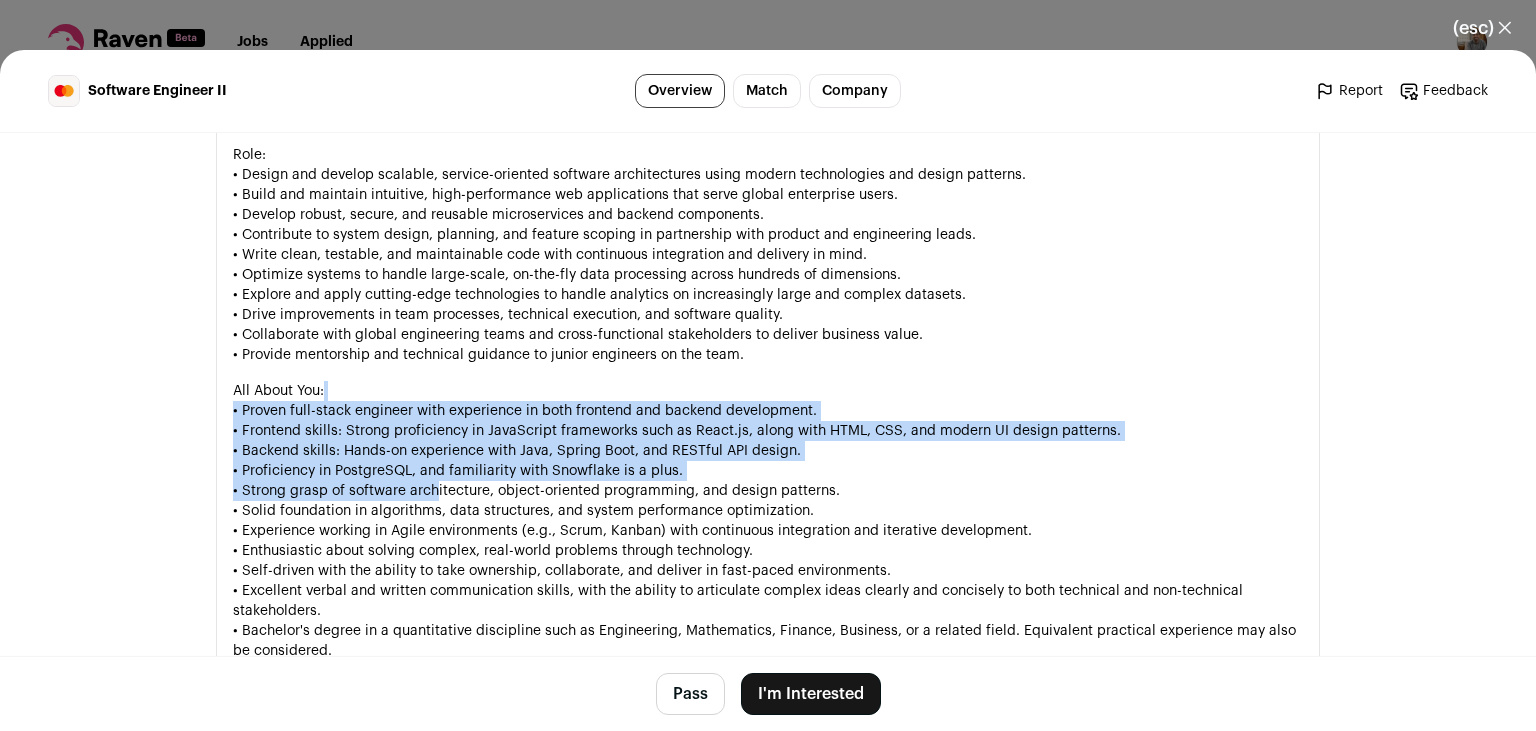 drag, startPoint x: 364, startPoint y: 406, endPoint x: 430, endPoint y: 502, distance: 116.498924 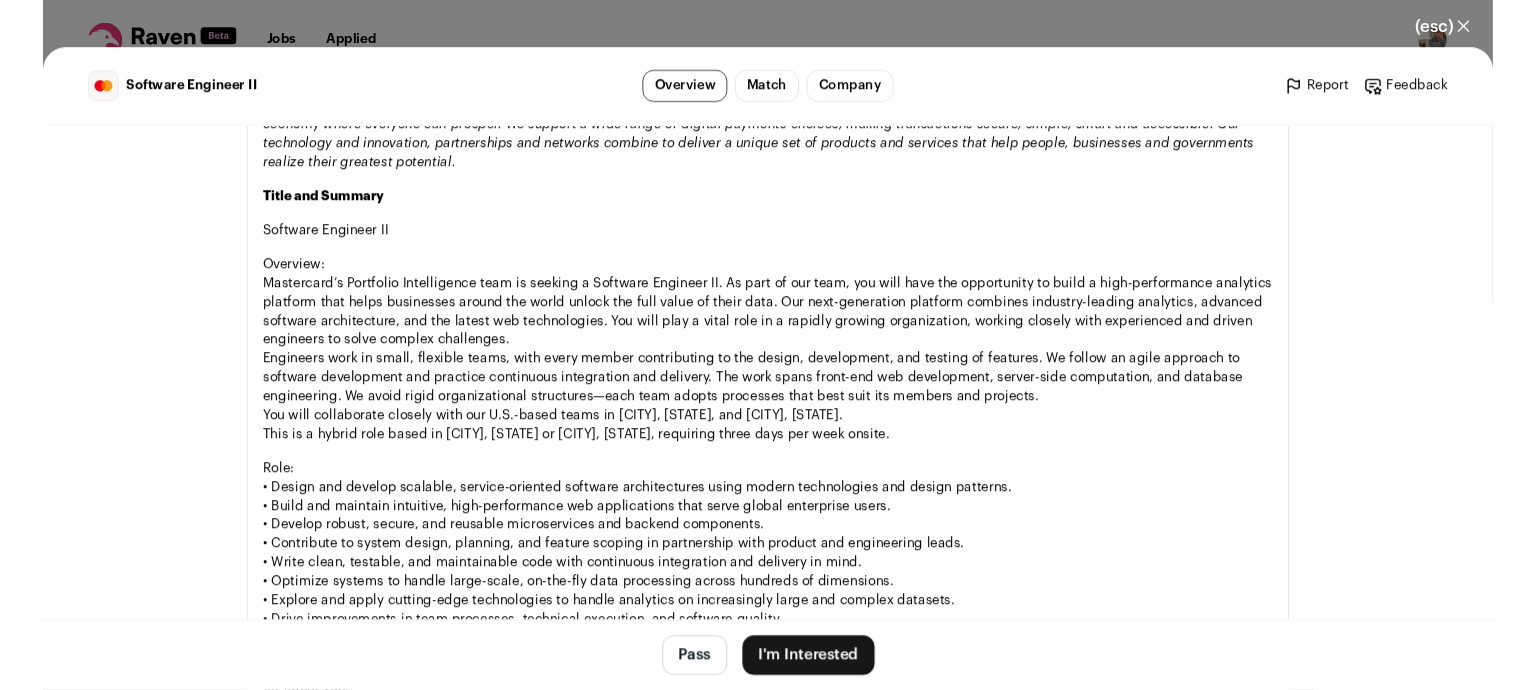 scroll, scrollTop: 1101, scrollLeft: 0, axis: vertical 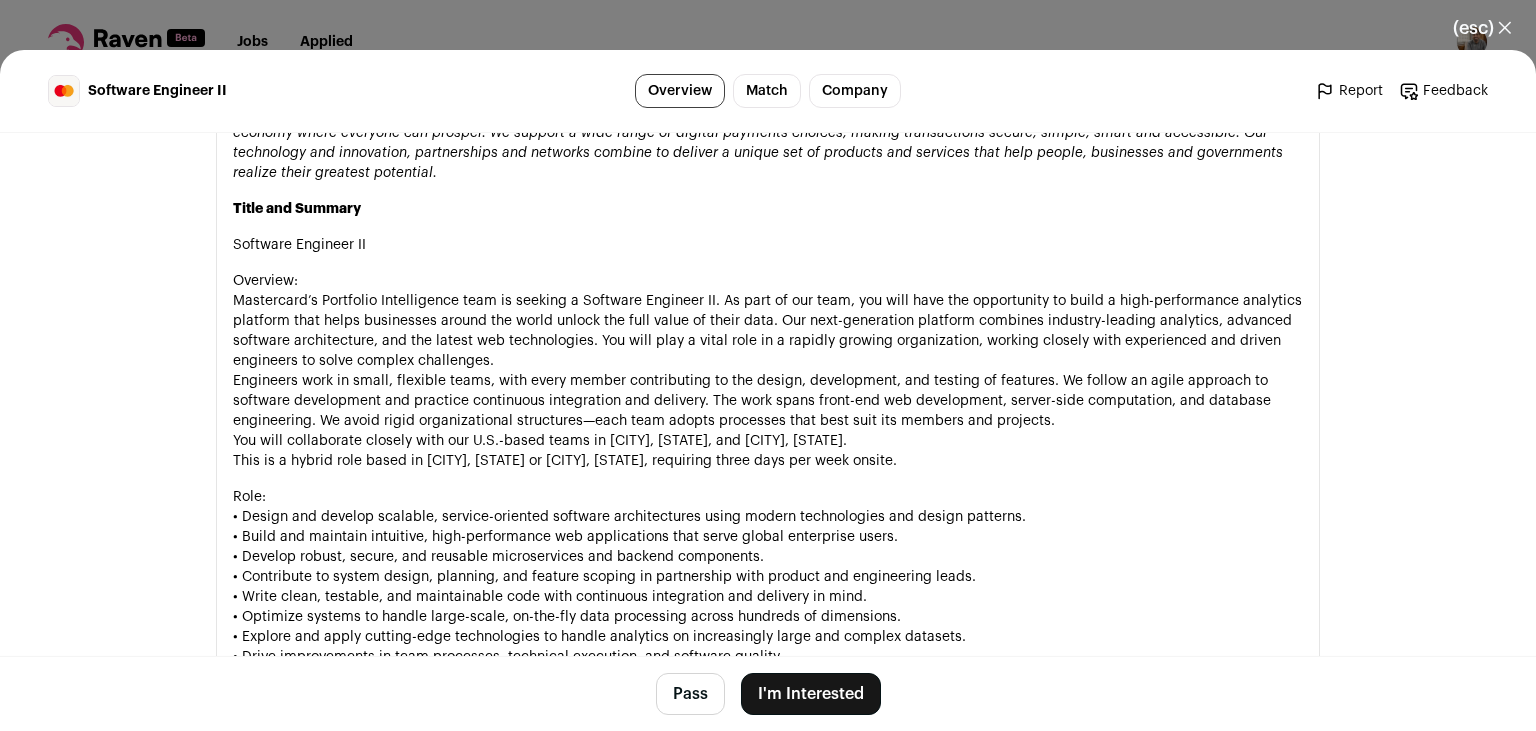 click on "I'm Interested" at bounding box center [811, 694] 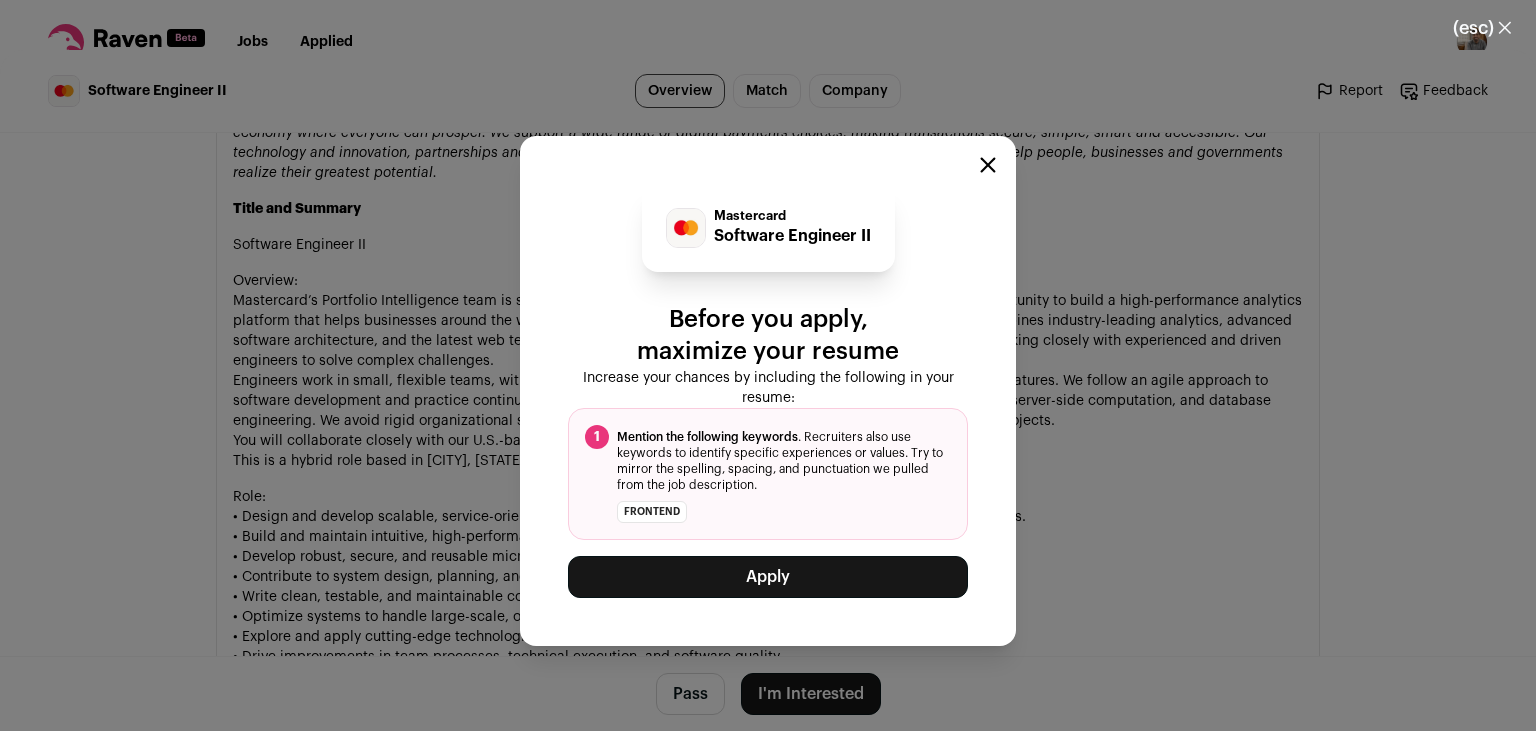click on "Apply" at bounding box center (768, 577) 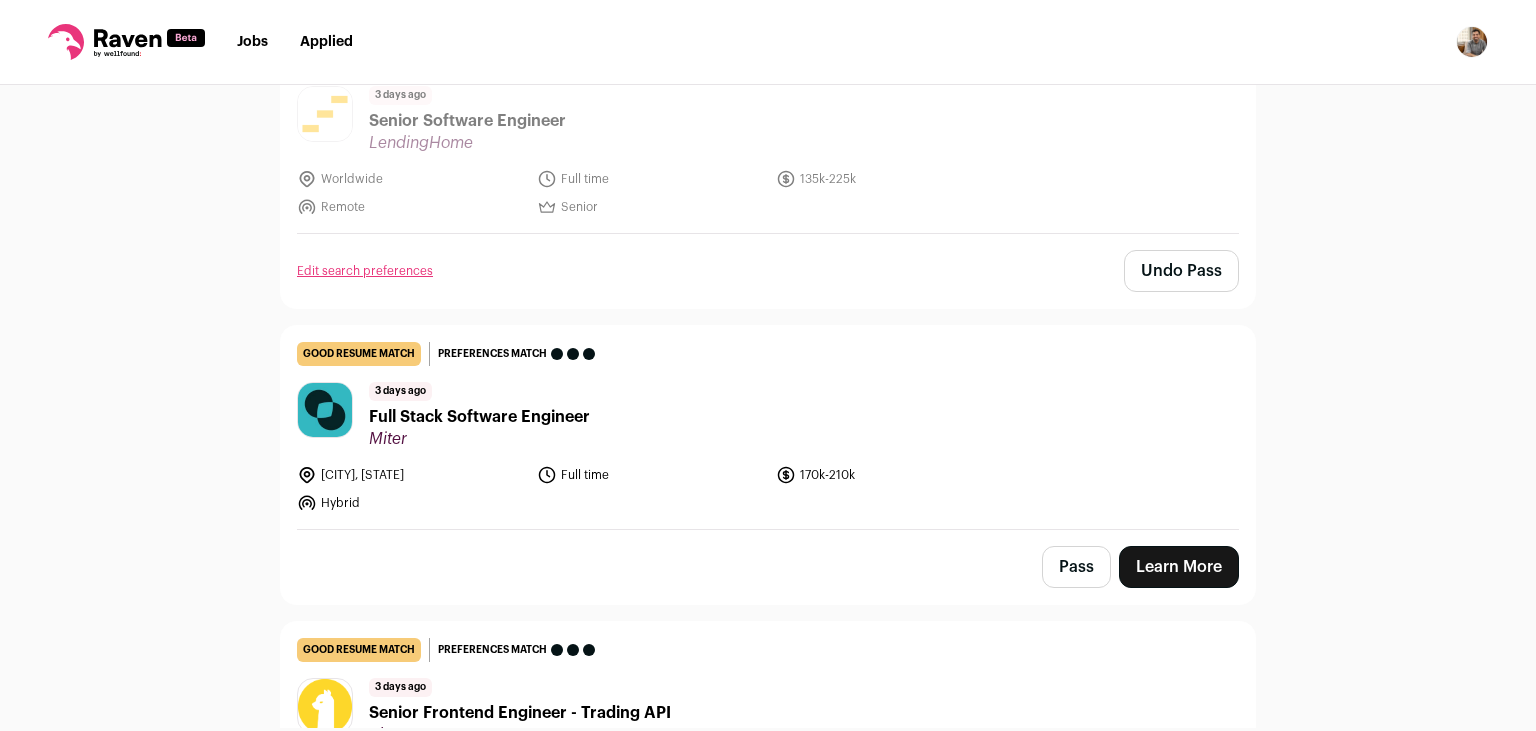 click on "Applied" at bounding box center (326, 42) 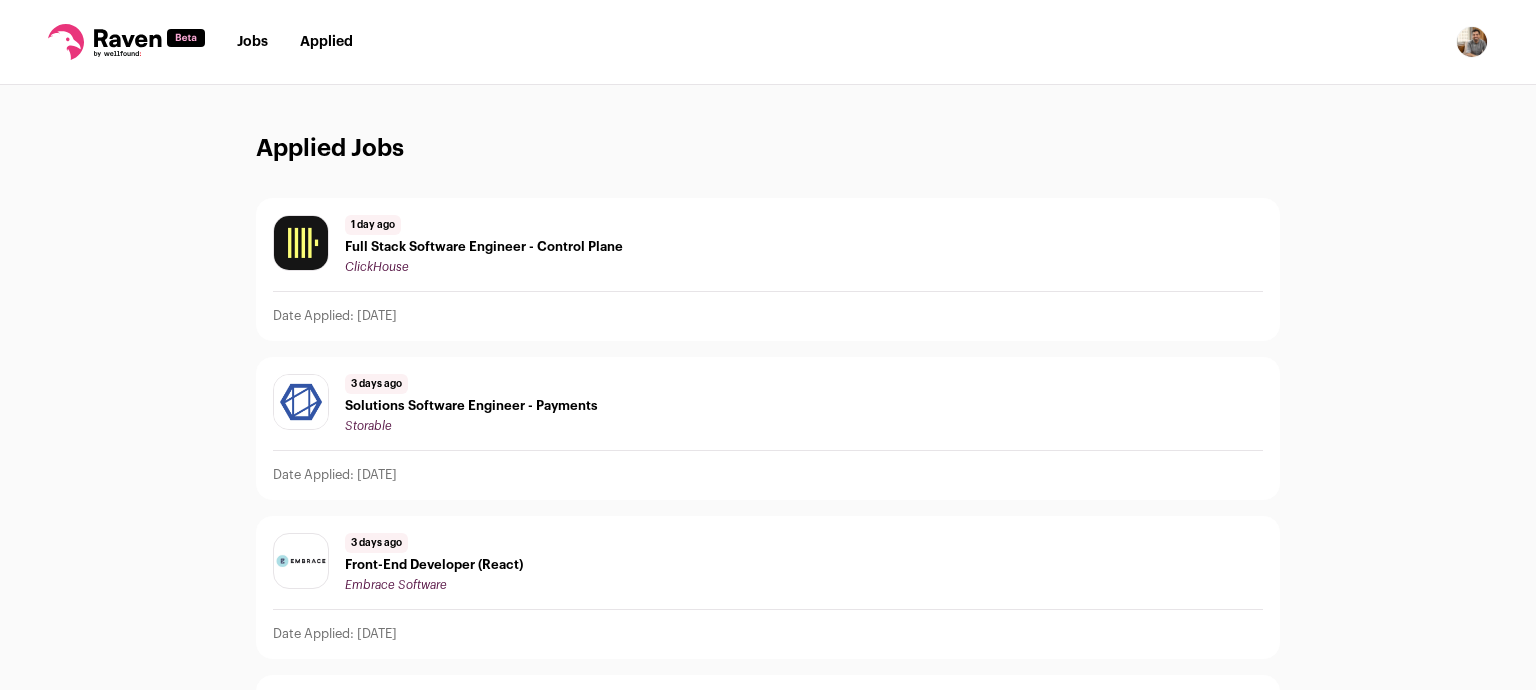 scroll, scrollTop: 714, scrollLeft: 0, axis: vertical 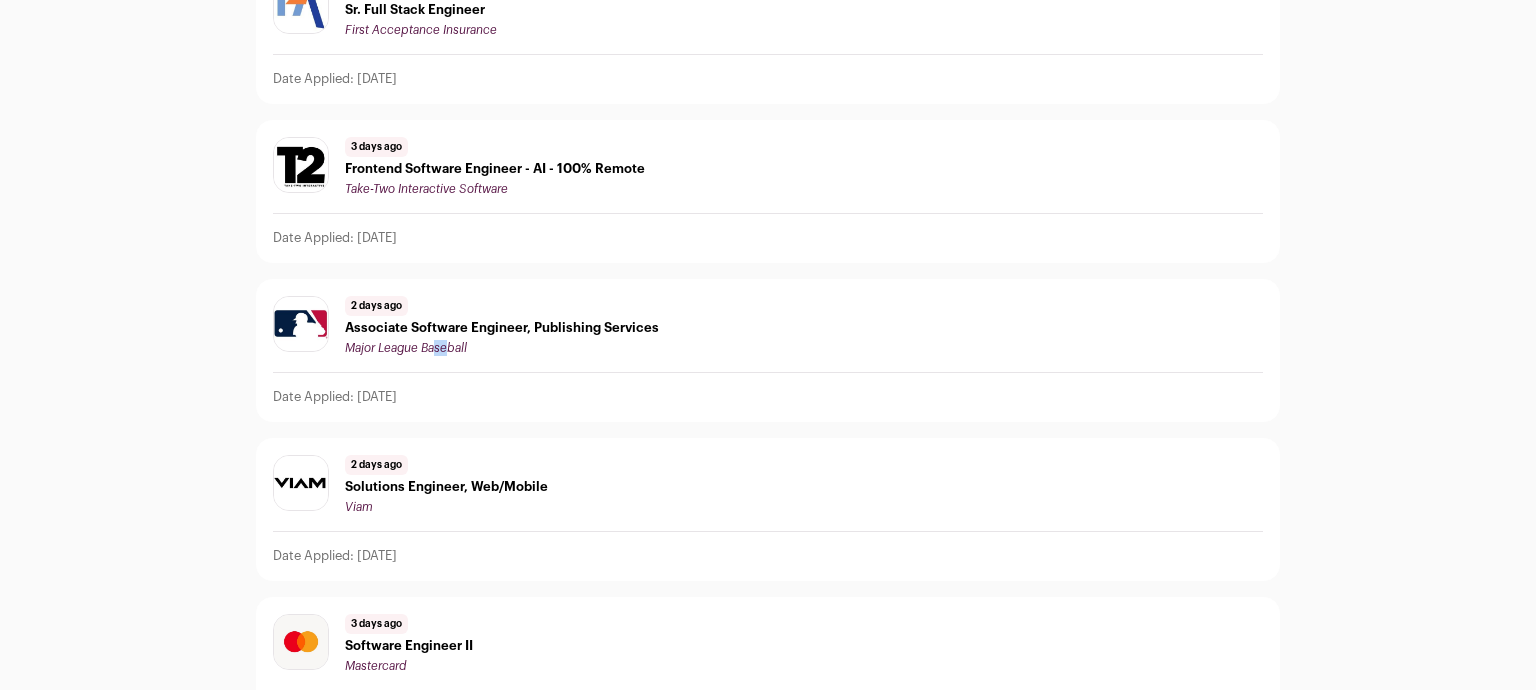 click on "3 days ago
Software Engineer II
Mastercard" at bounding box center [768, 644] 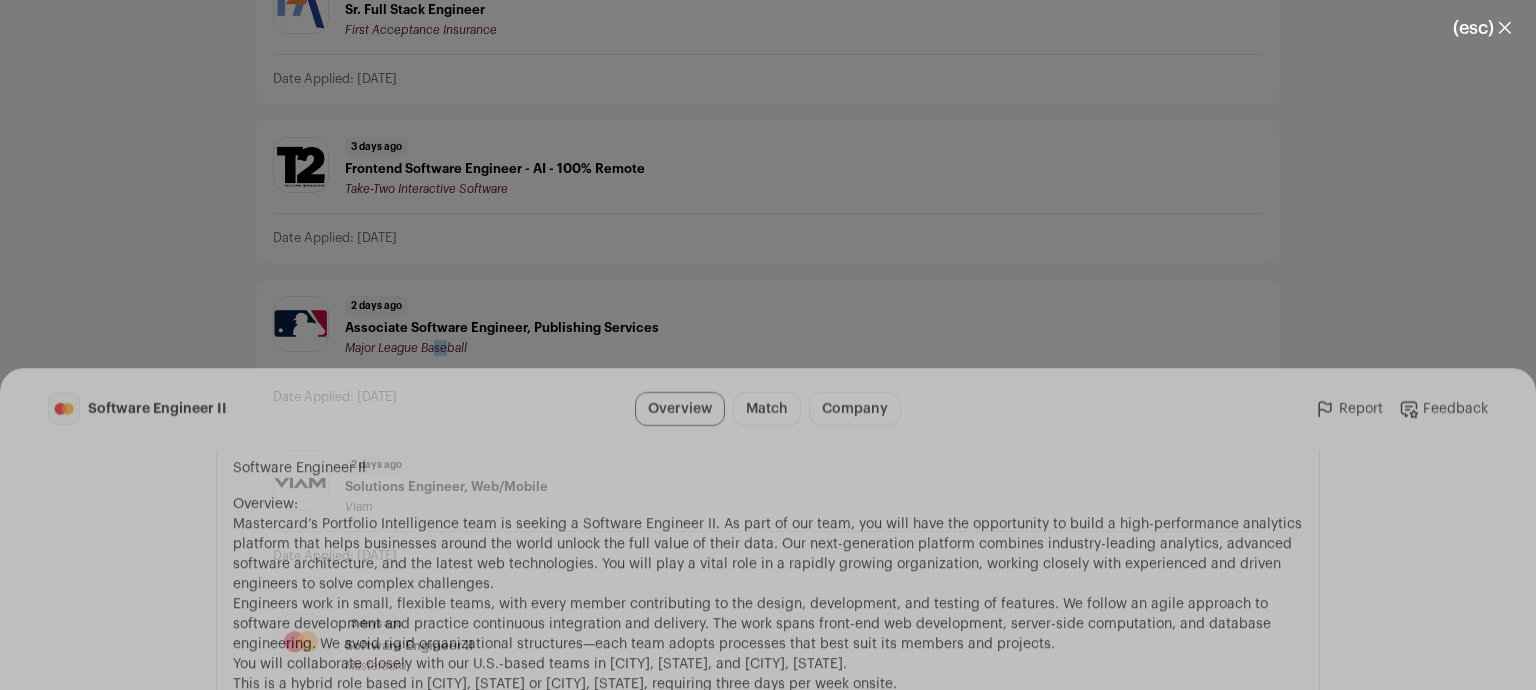 scroll, scrollTop: 1197, scrollLeft: 0, axis: vertical 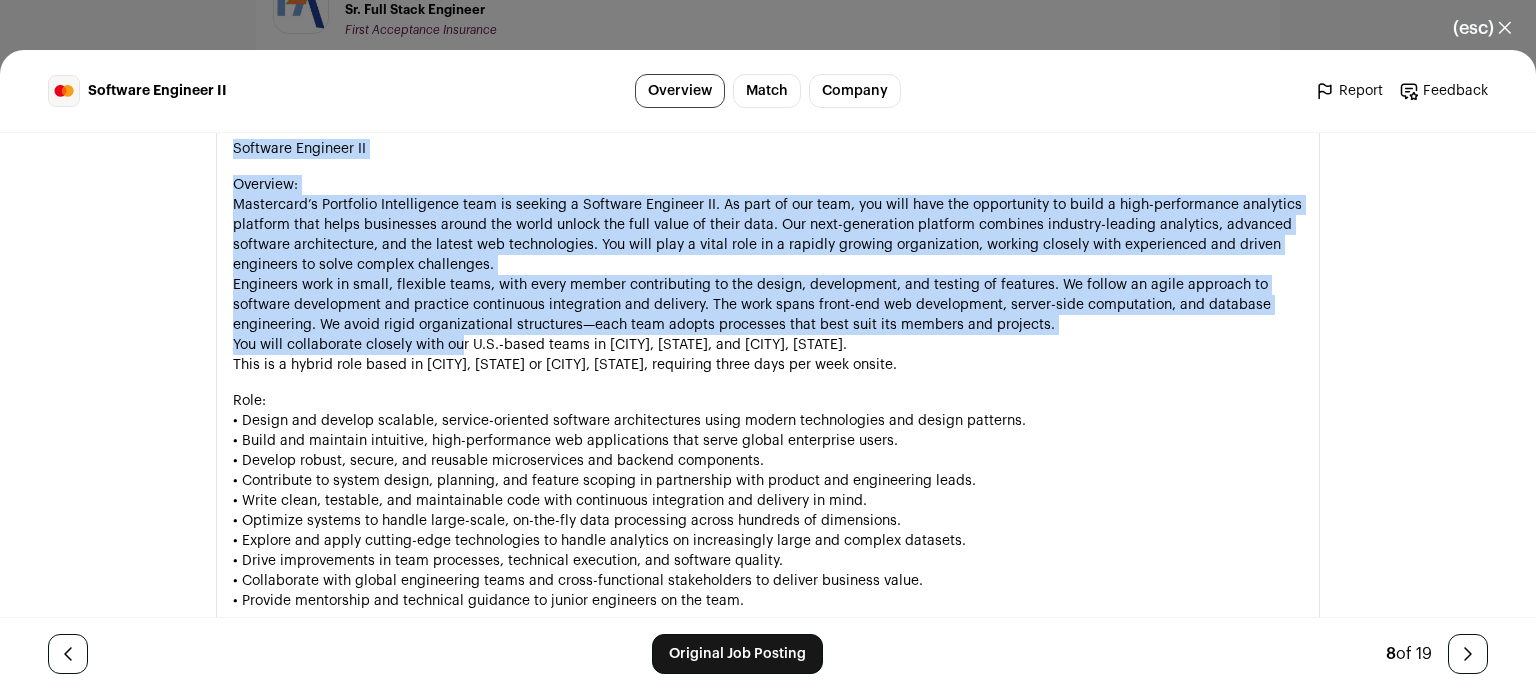 drag, startPoint x: 232, startPoint y: 158, endPoint x: 452, endPoint y: 366, distance: 302.76062 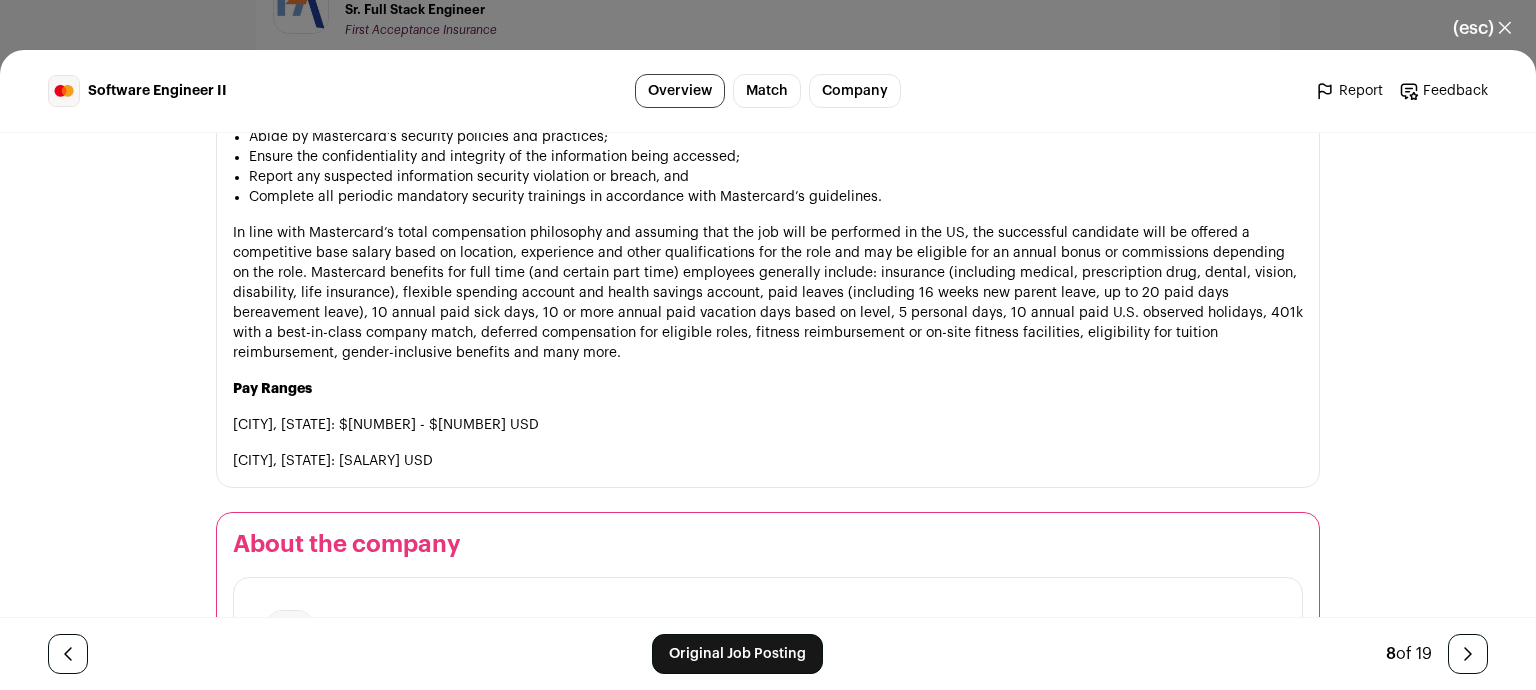 scroll, scrollTop: 2275, scrollLeft: 0, axis: vertical 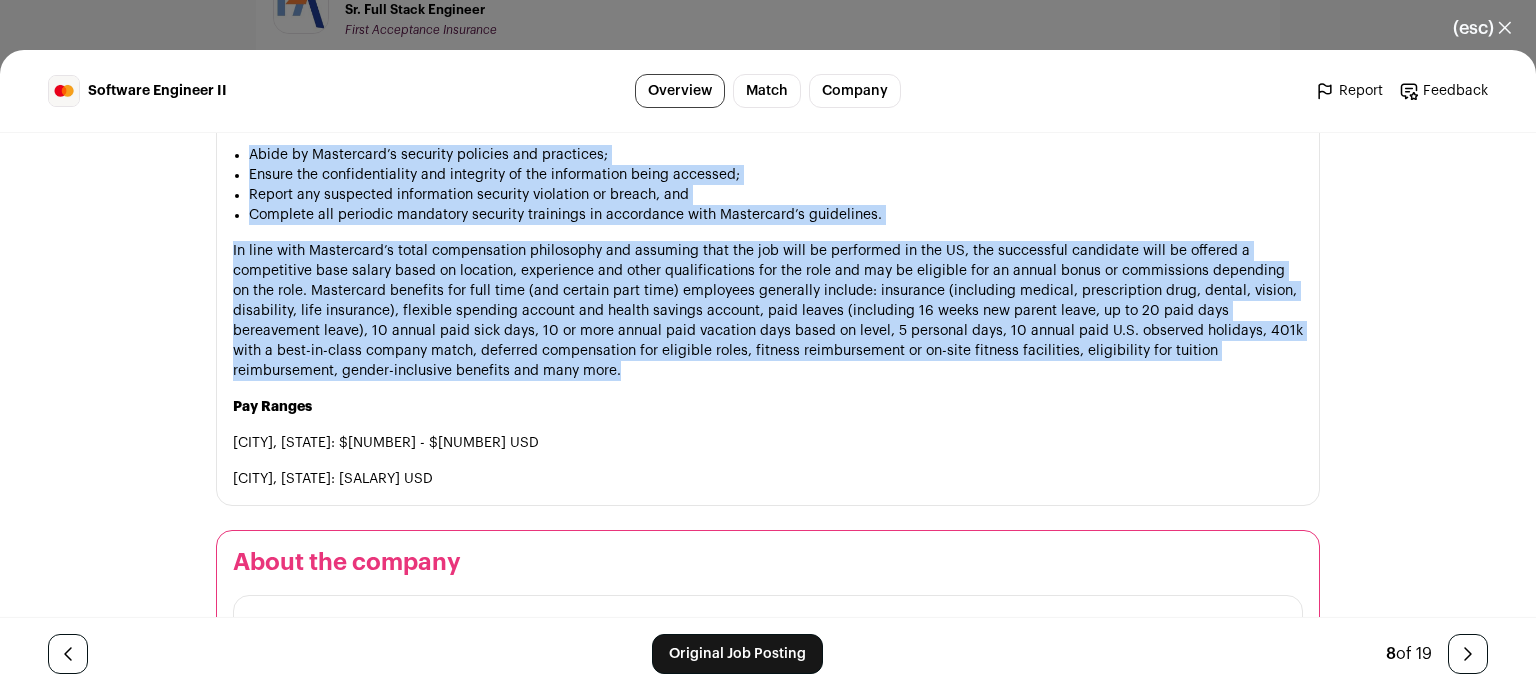 click on "Our Purpose
Mastercard powers economies and empowers people in [NUMBER]+ countries and territories worldwide. Together with our customers, we’re helping build a sustainable economy where everyone can prosper. We support a wide range of digital payments choices, making transactions secure, simple, smart and accessible. Our technology and innovation, partnerships and networks combine to deliver a unique set of products and services that help people, businesses and governments realize their greatest potential.
Title and Summary
Software Engineer II
Overview:
Engineers work in small, flexible teams, with every member contributing to the design, development, and testing of features. We follow an agile approach to software development and practice continuous integration and delivery. The work spans front-end web development, server-side computation, and database engineering. We avoid rigid organizational structures—each team adopts processes that best suit its members and projects.
Role:" at bounding box center (768, -309) 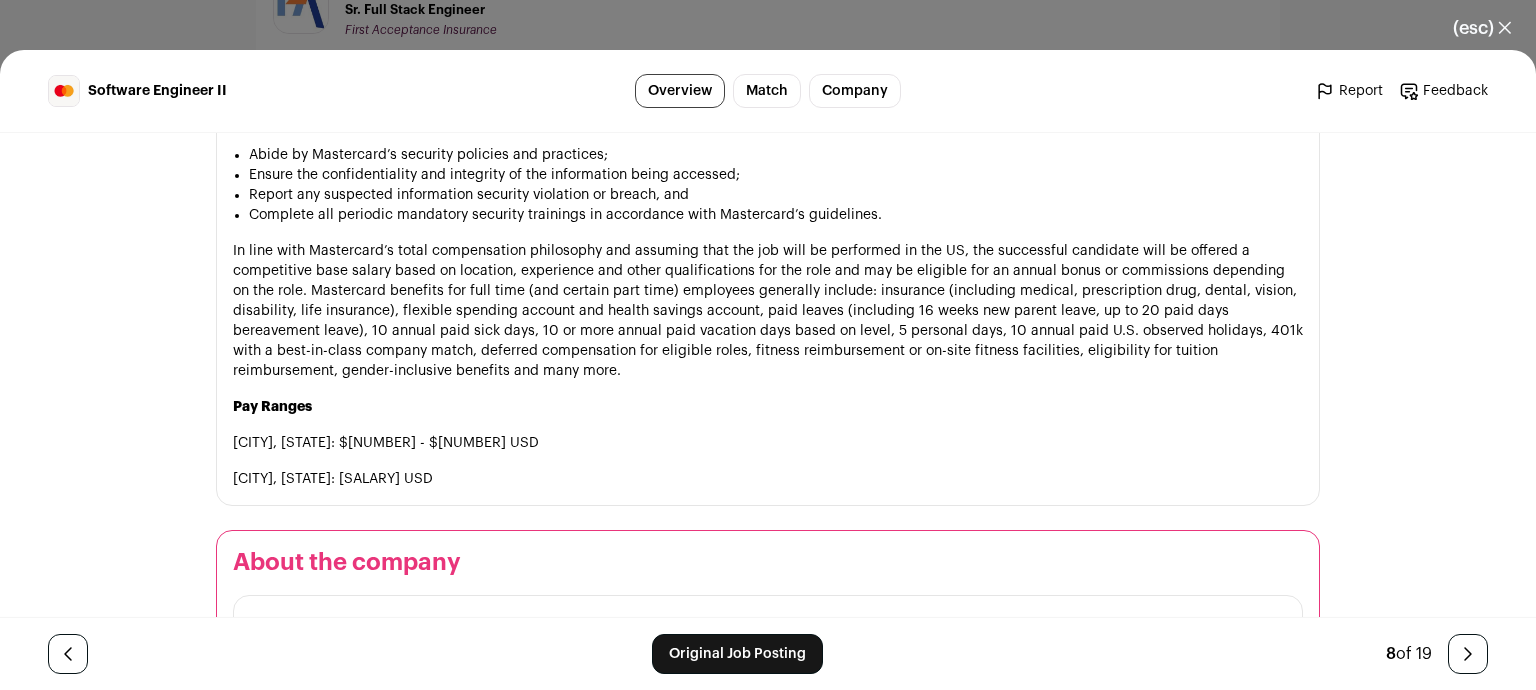click on "(esc) ✕
Software Engineer II
Overview
Match
Company
Report
Feedback
Report
Feedback
Mastercard
mastercard.com" at bounding box center [768, 345] 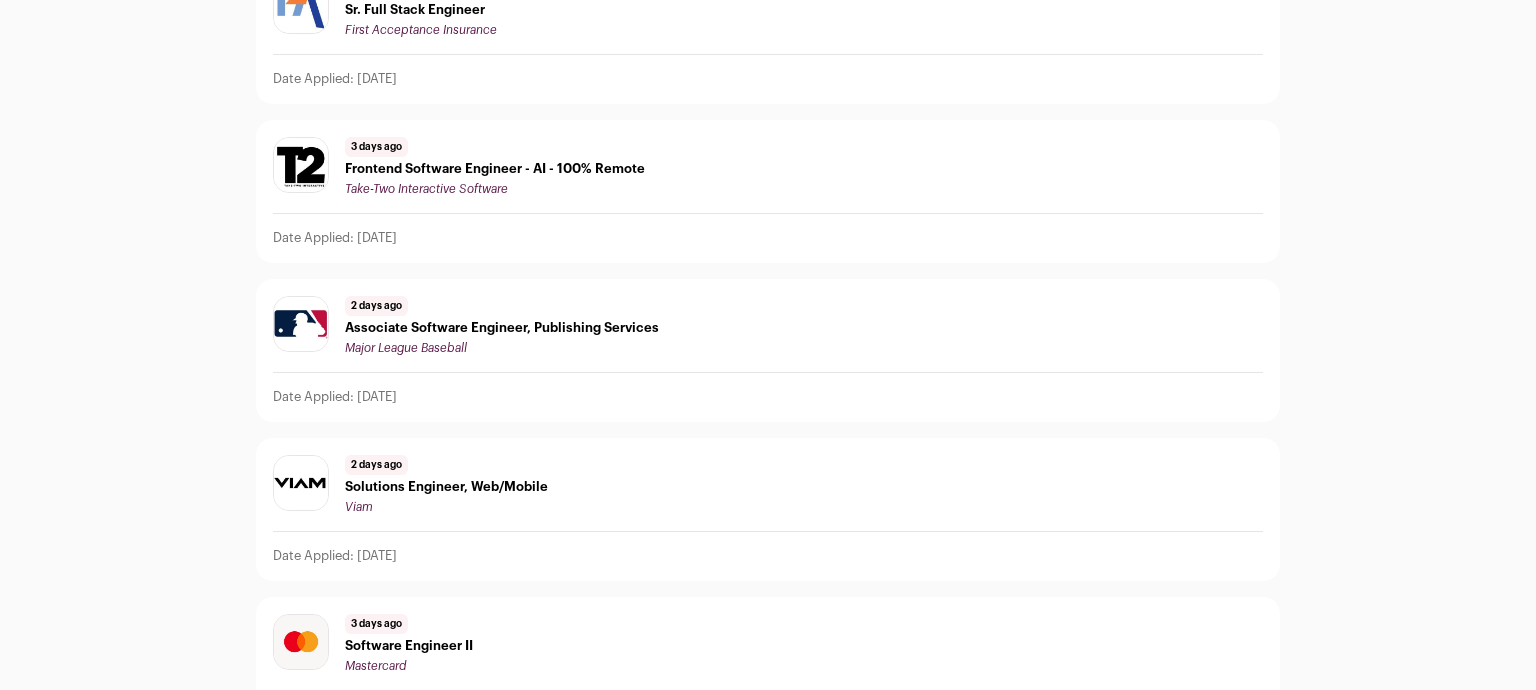 scroll, scrollTop: 0, scrollLeft: 0, axis: both 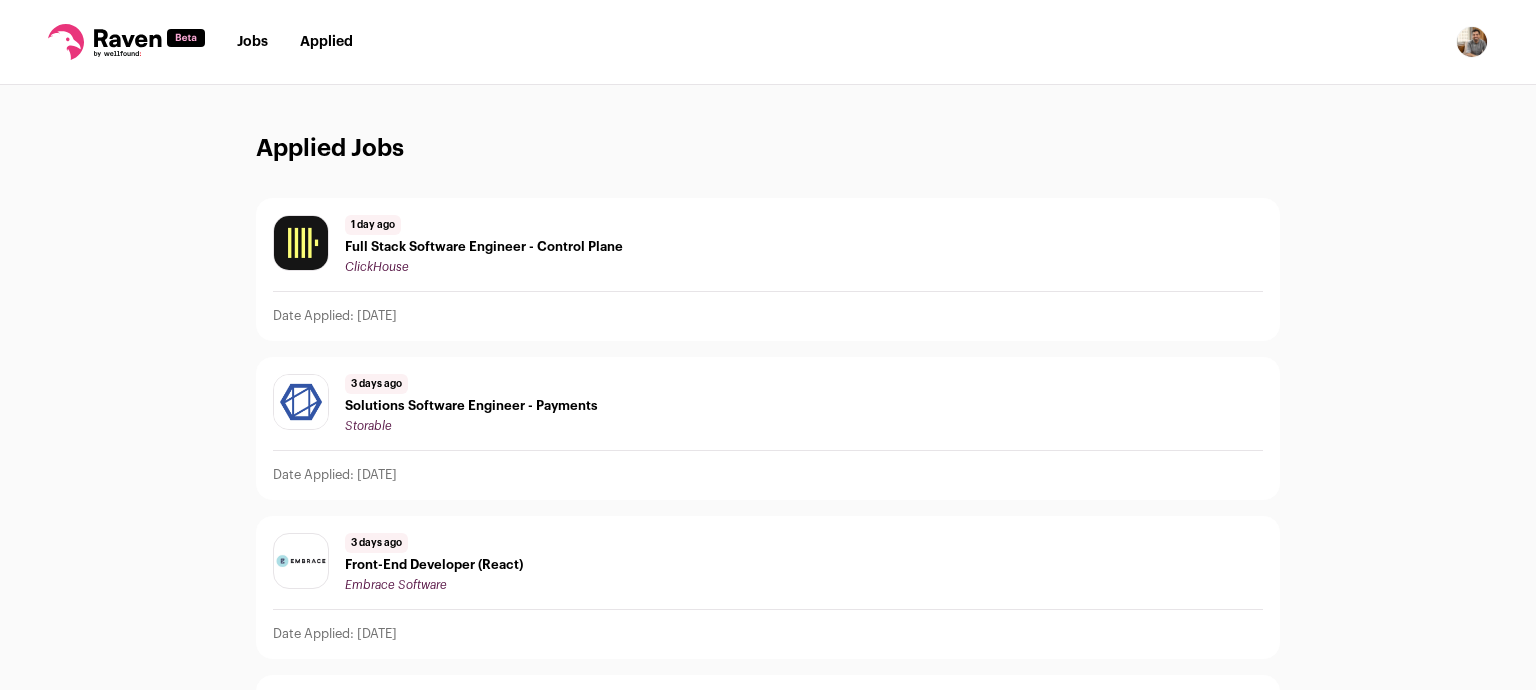 click on "Jobs" at bounding box center (252, 42) 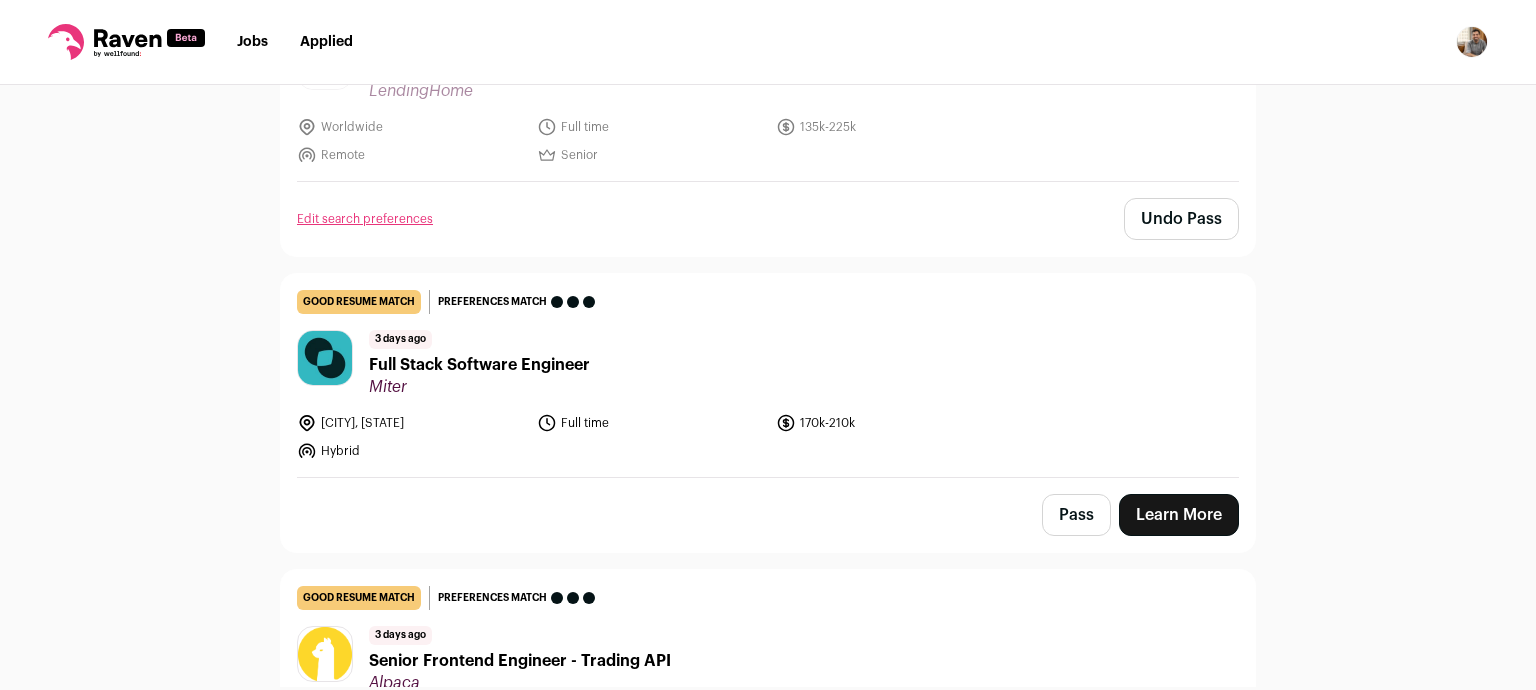 scroll, scrollTop: 457, scrollLeft: 0, axis: vertical 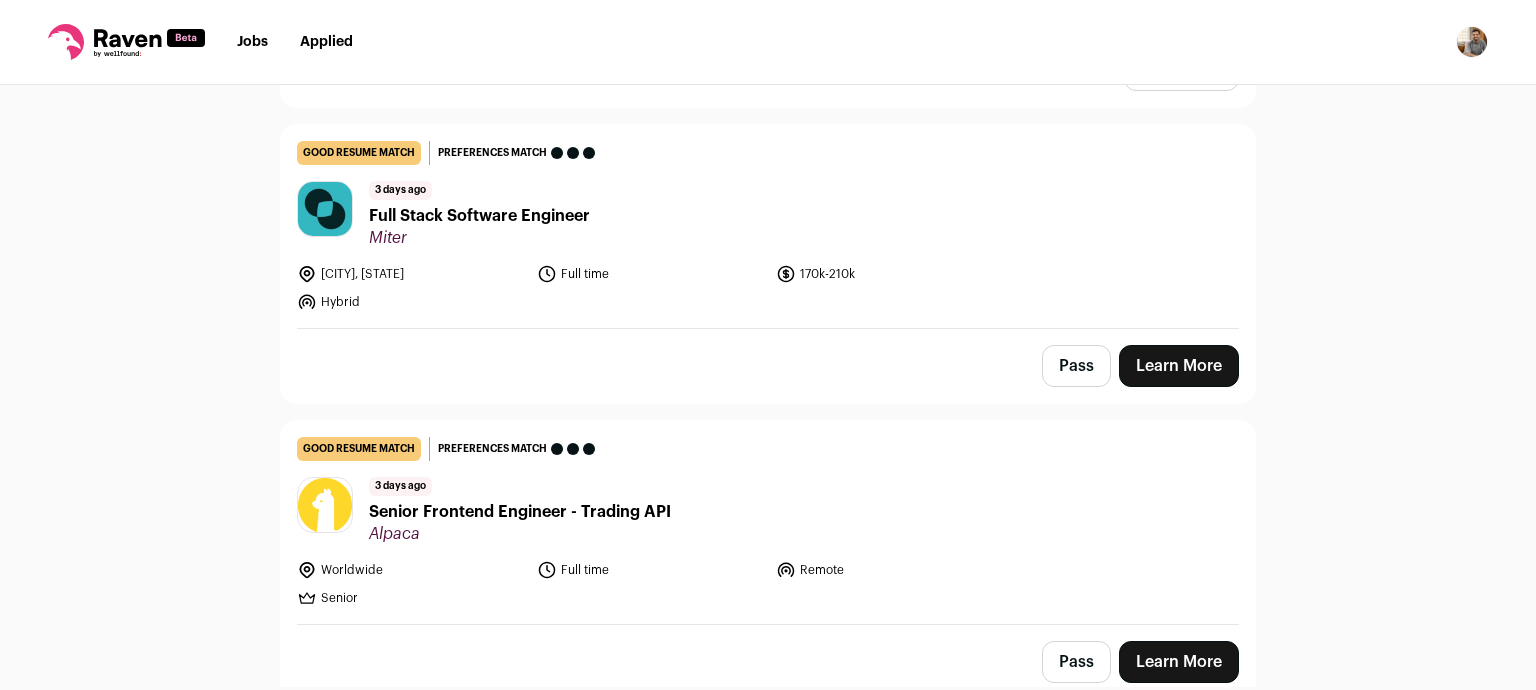 click on "good resume match
You meet the must-have requirements but are missing some nice-to-haves or don't strongly match the job responsibilities. These issues are usually fixable with some resume edits.
Preferences match
This job meets all of your dealbreakers and nice-to-haves
[NUMBER] days ago
Full Stack Software Engineer
Miter
[CITY], [CITY]
Full time
[NUMBER]k-[NUMBER]k" at bounding box center (768, 226) 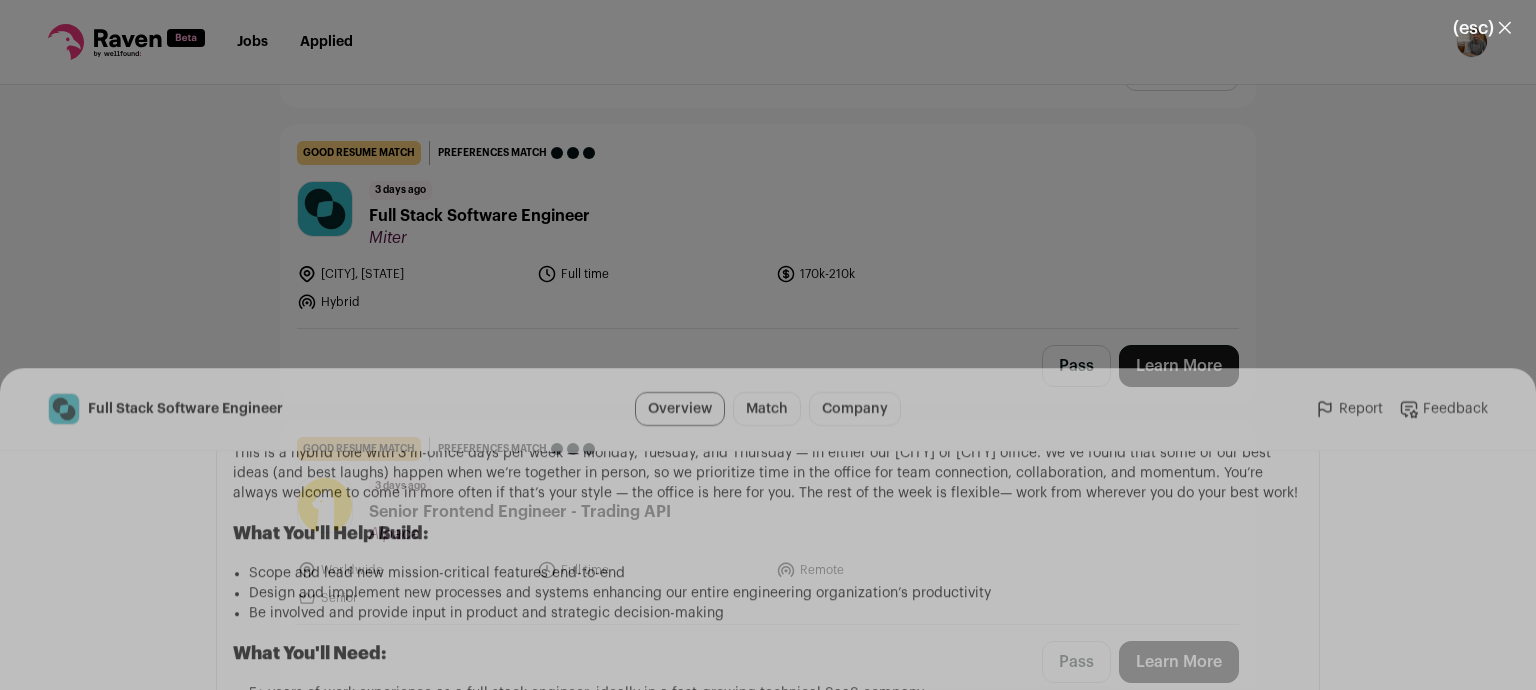 scroll, scrollTop: 1195, scrollLeft: 0, axis: vertical 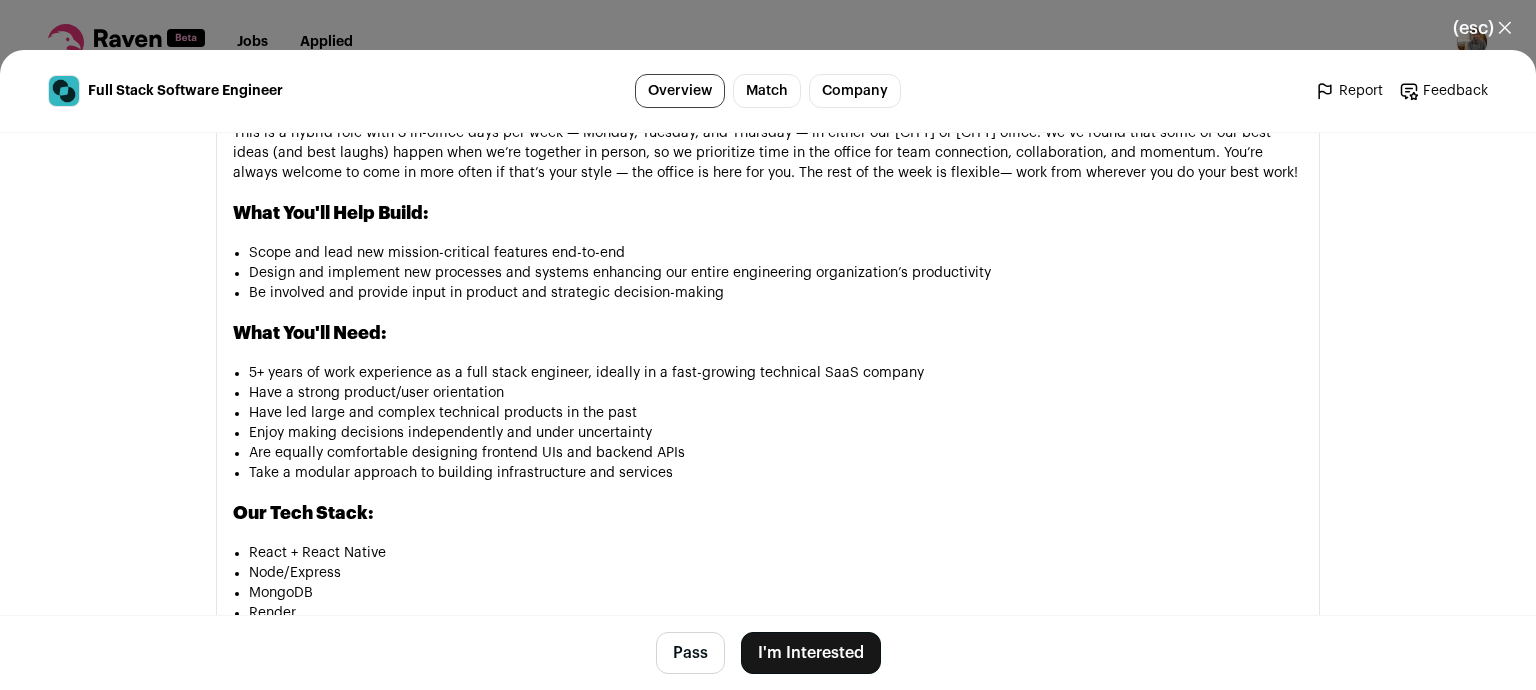 click on "Pass" at bounding box center (690, 653) 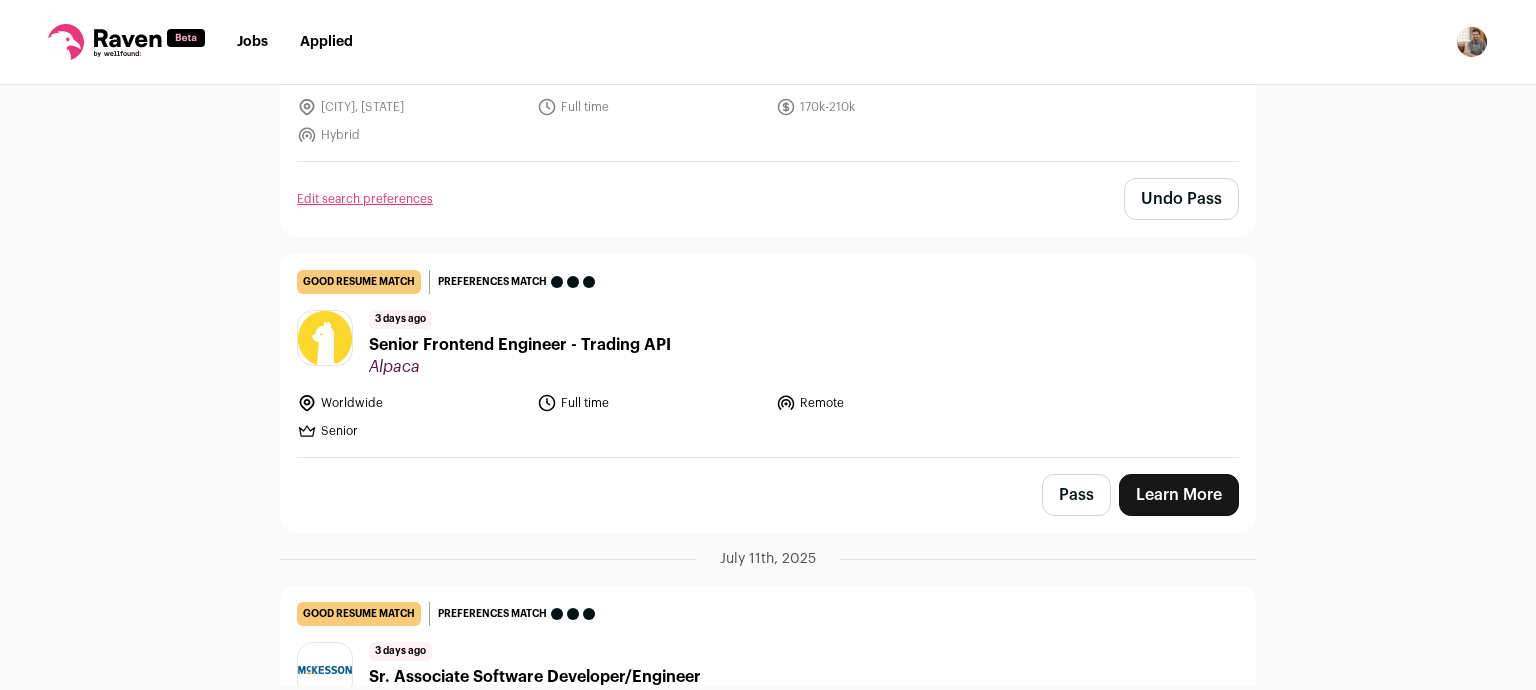 scroll, scrollTop: 624, scrollLeft: 0, axis: vertical 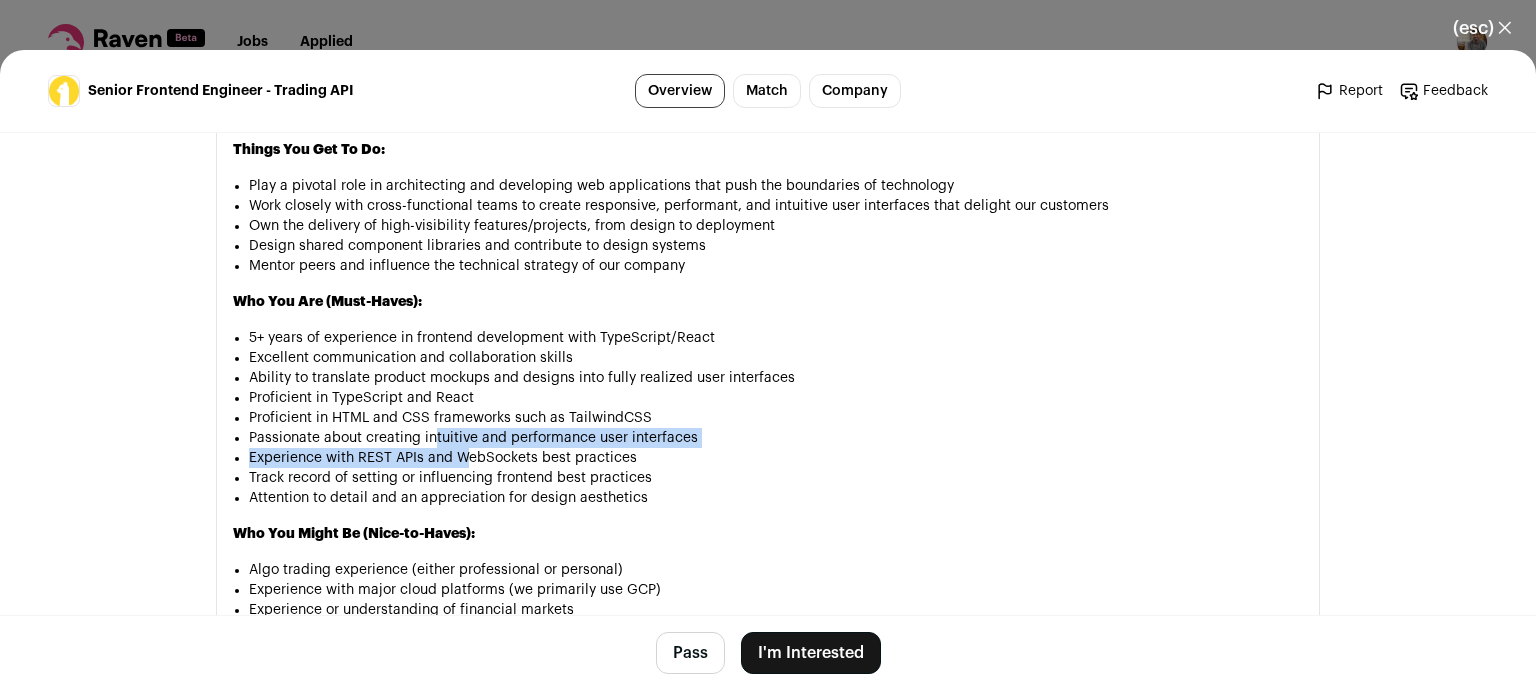 drag, startPoint x: 469, startPoint y: 482, endPoint x: 395, endPoint y: 449, distance: 81.02469 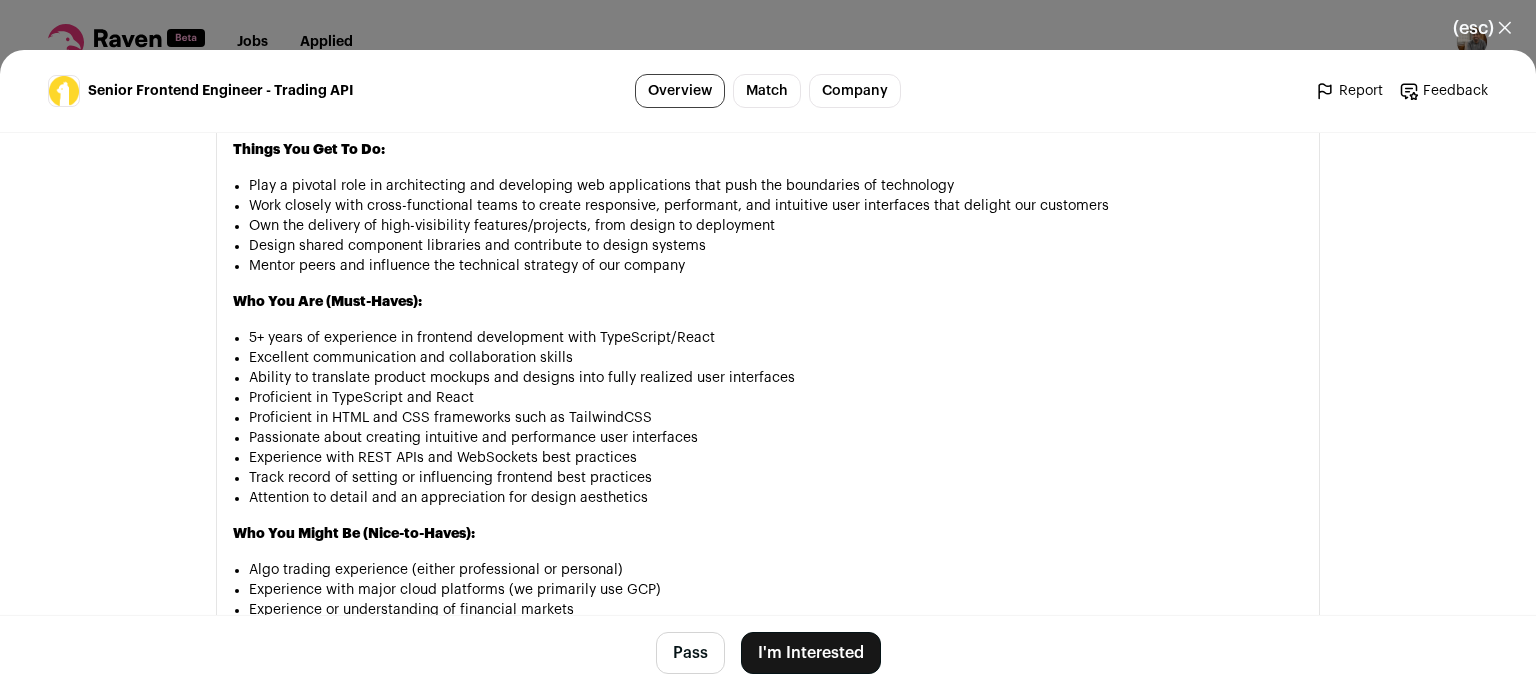click on "Passionate about creating intuitive and performance user interfaces" at bounding box center [776, 438] 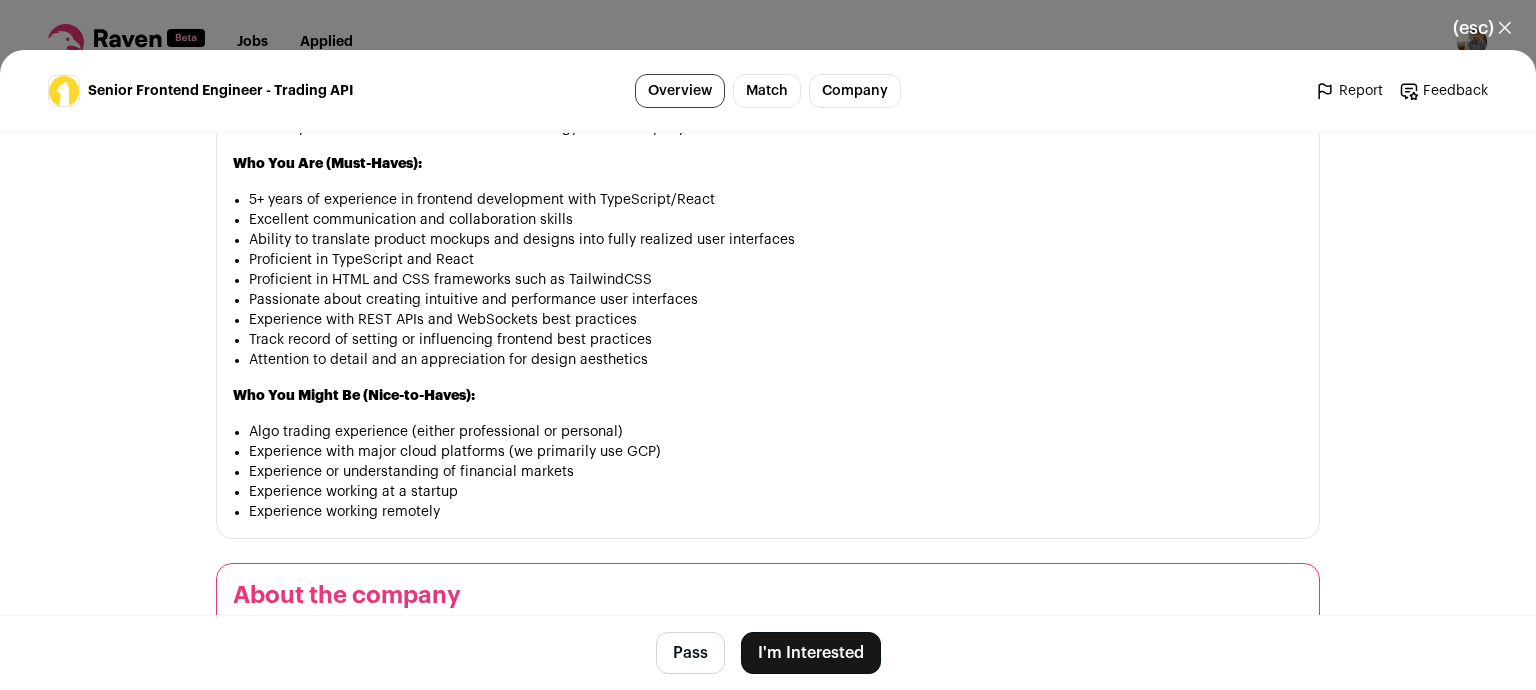 scroll, scrollTop: 1460, scrollLeft: 0, axis: vertical 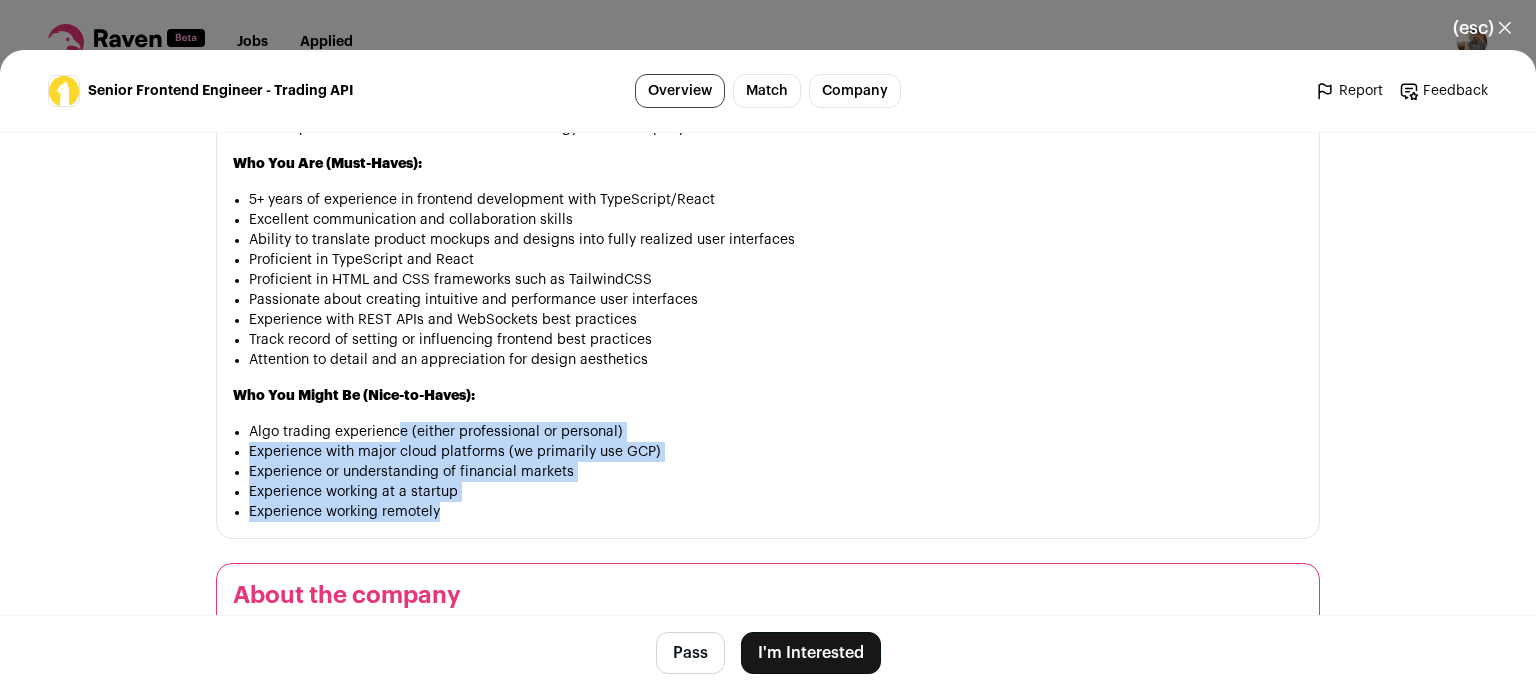 drag, startPoint x: 395, startPoint y: 449, endPoint x: 465, endPoint y: 534, distance: 110.11358 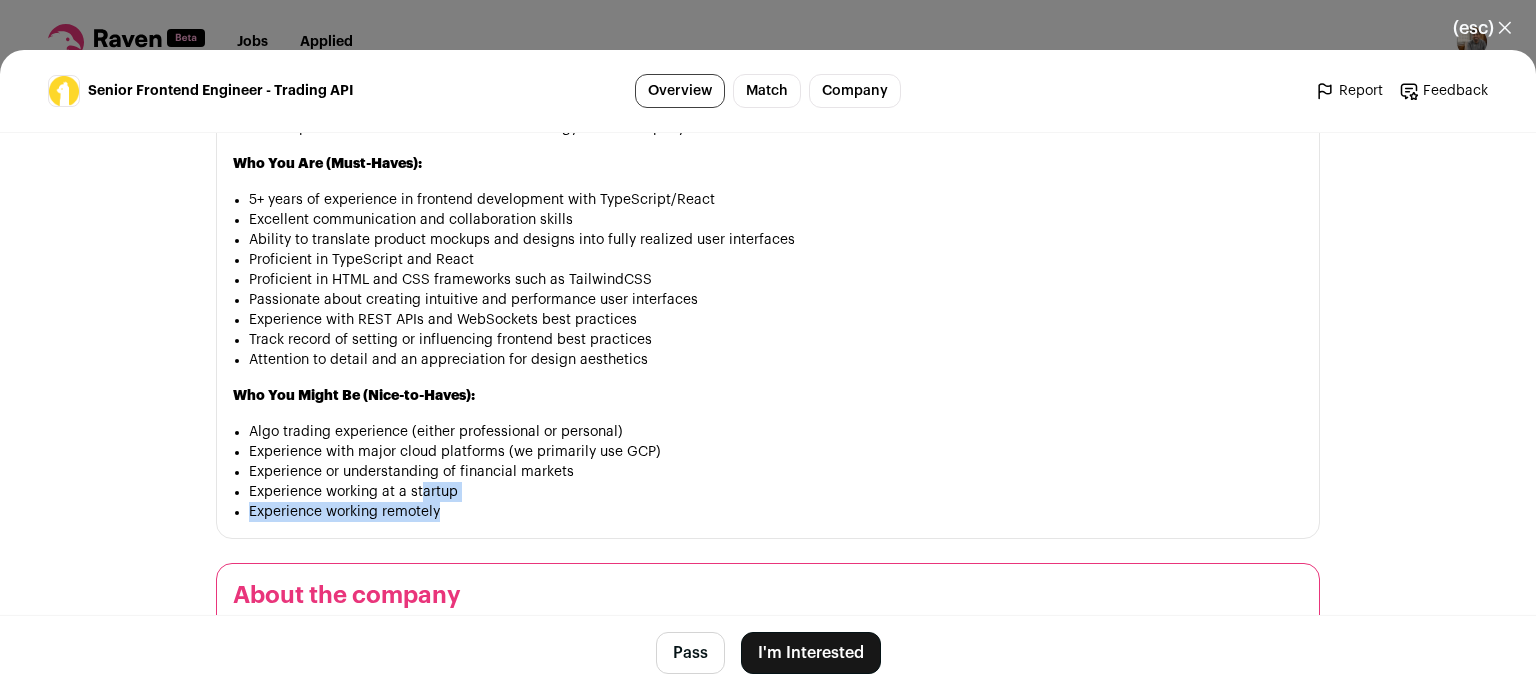 drag, startPoint x: 465, startPoint y: 534, endPoint x: 390, endPoint y: 467, distance: 100.56838 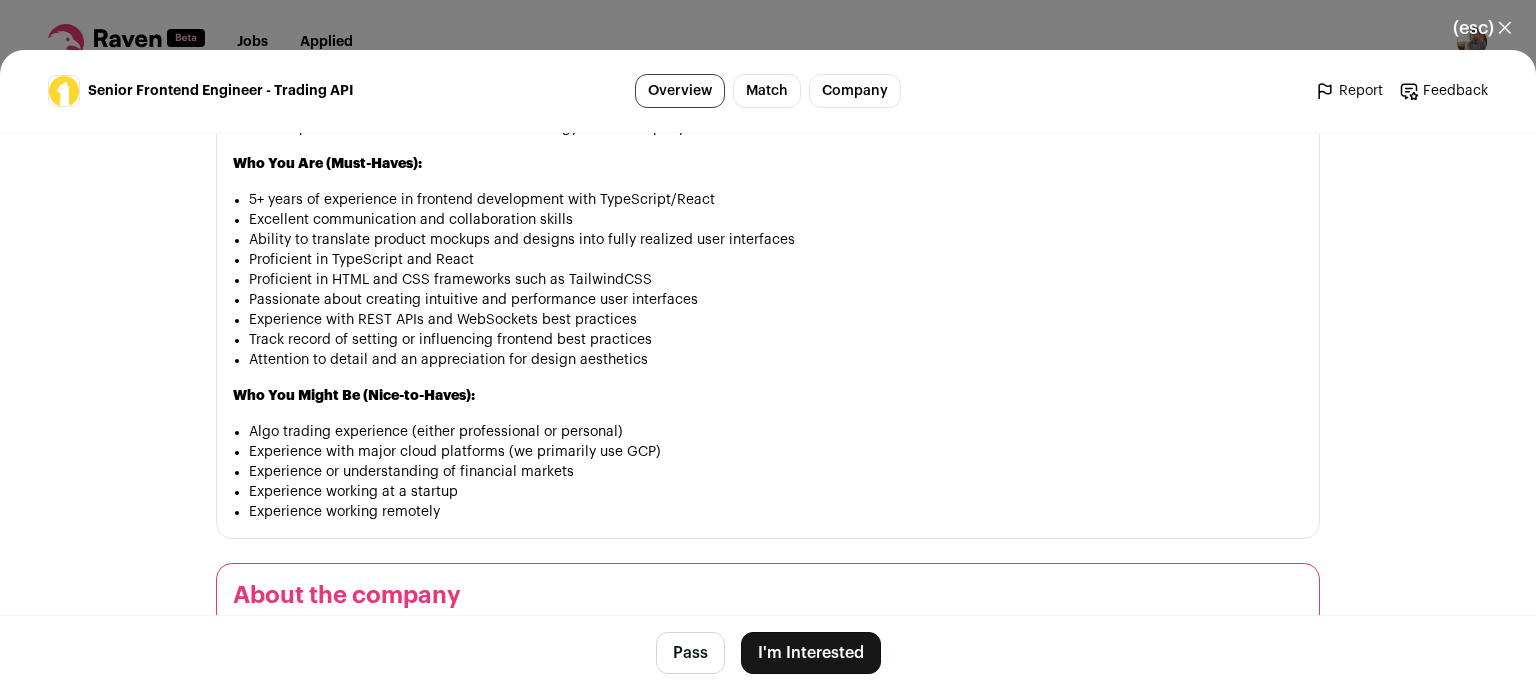 click on "Experience with major cloud platforms (we primarily use GCP)" at bounding box center [776, 452] 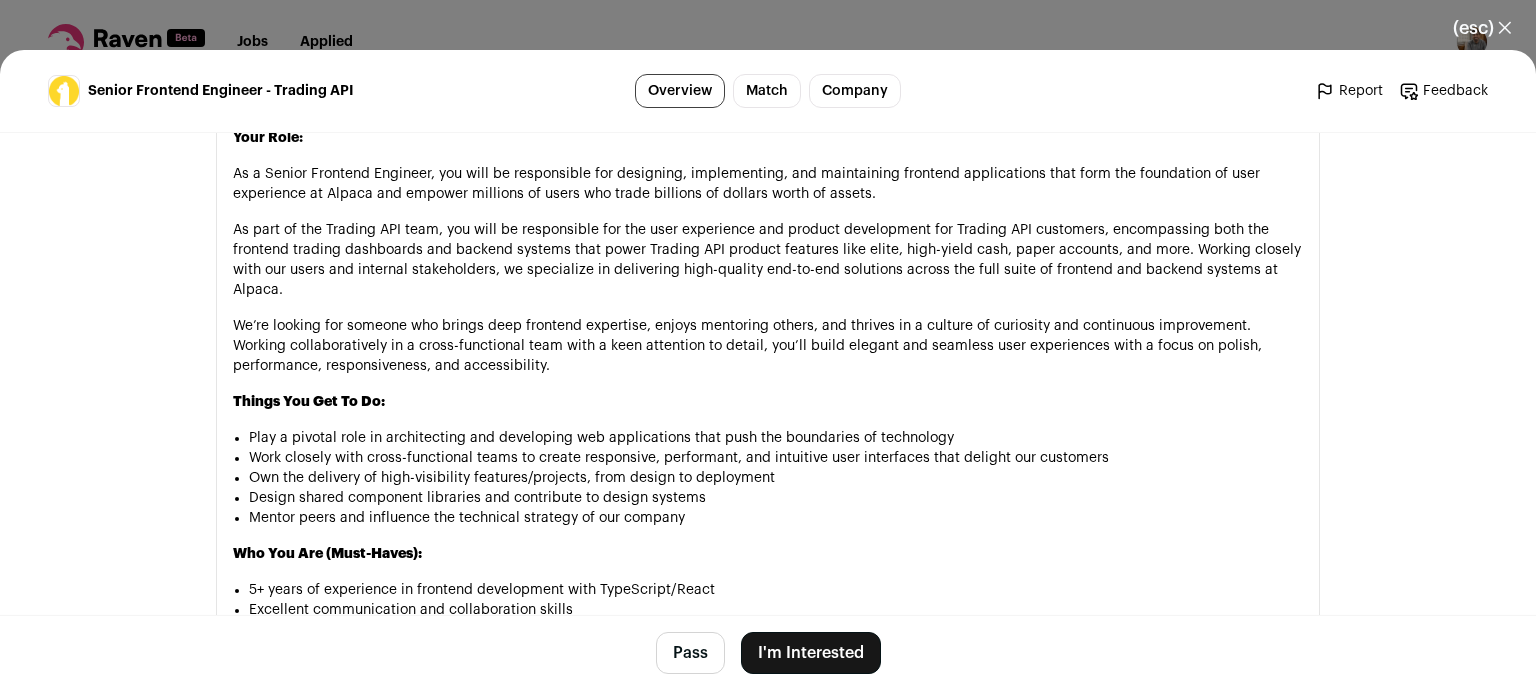 scroll, scrollTop: 1061, scrollLeft: 0, axis: vertical 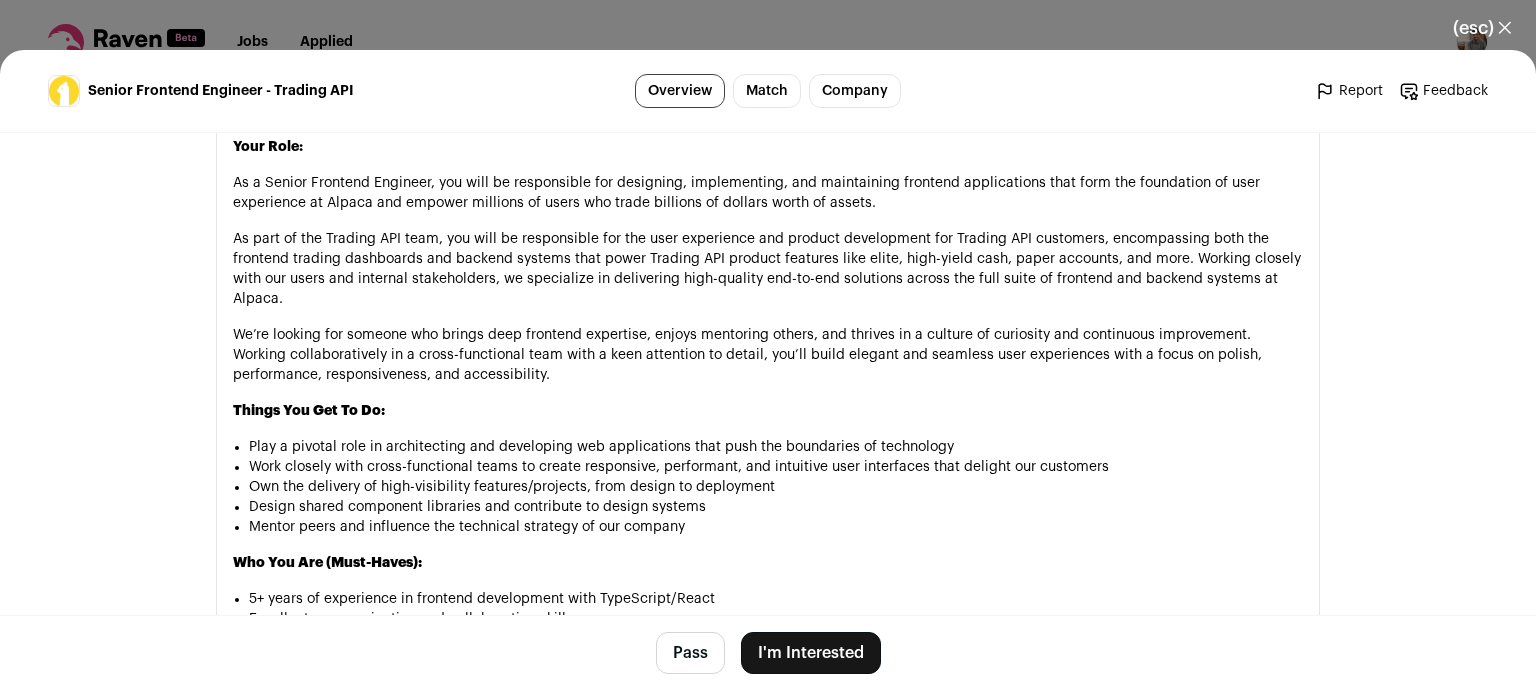 click on "I'm Interested" at bounding box center (811, 653) 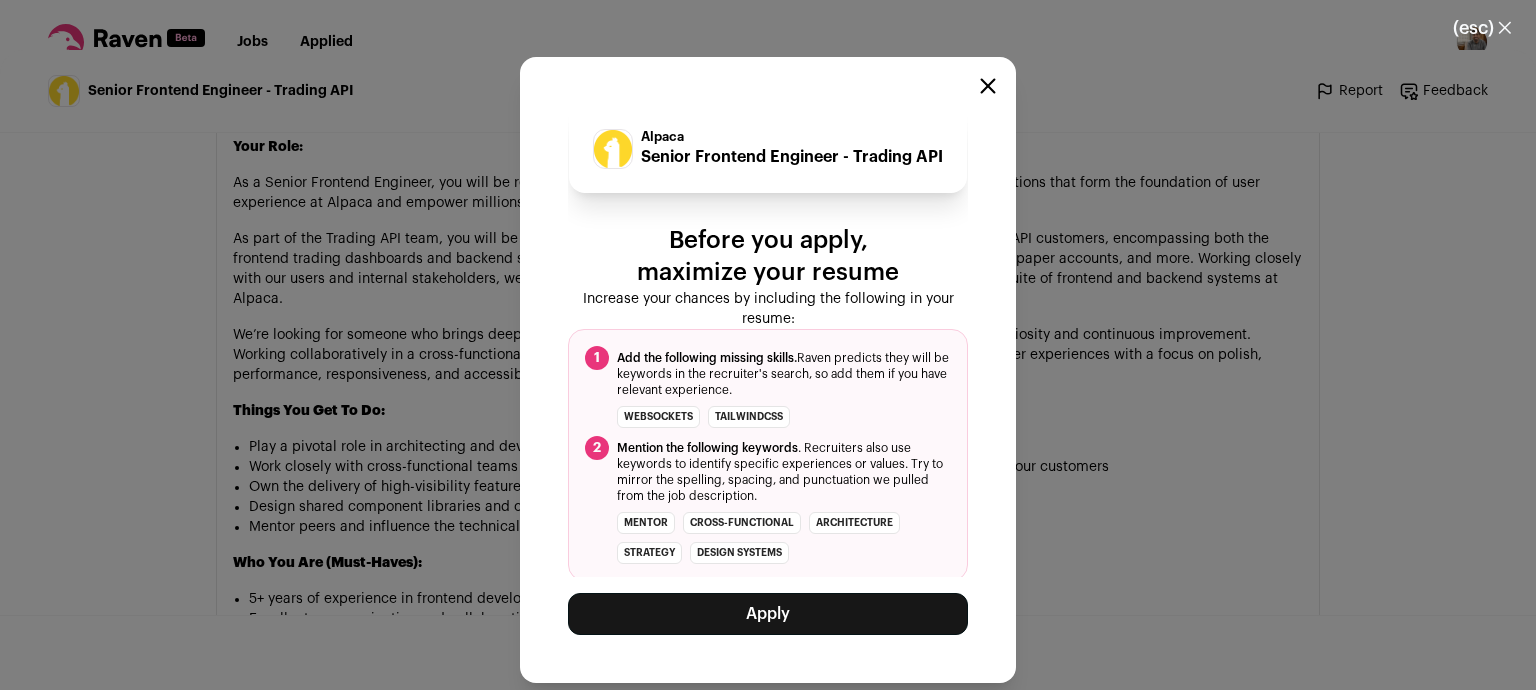 click 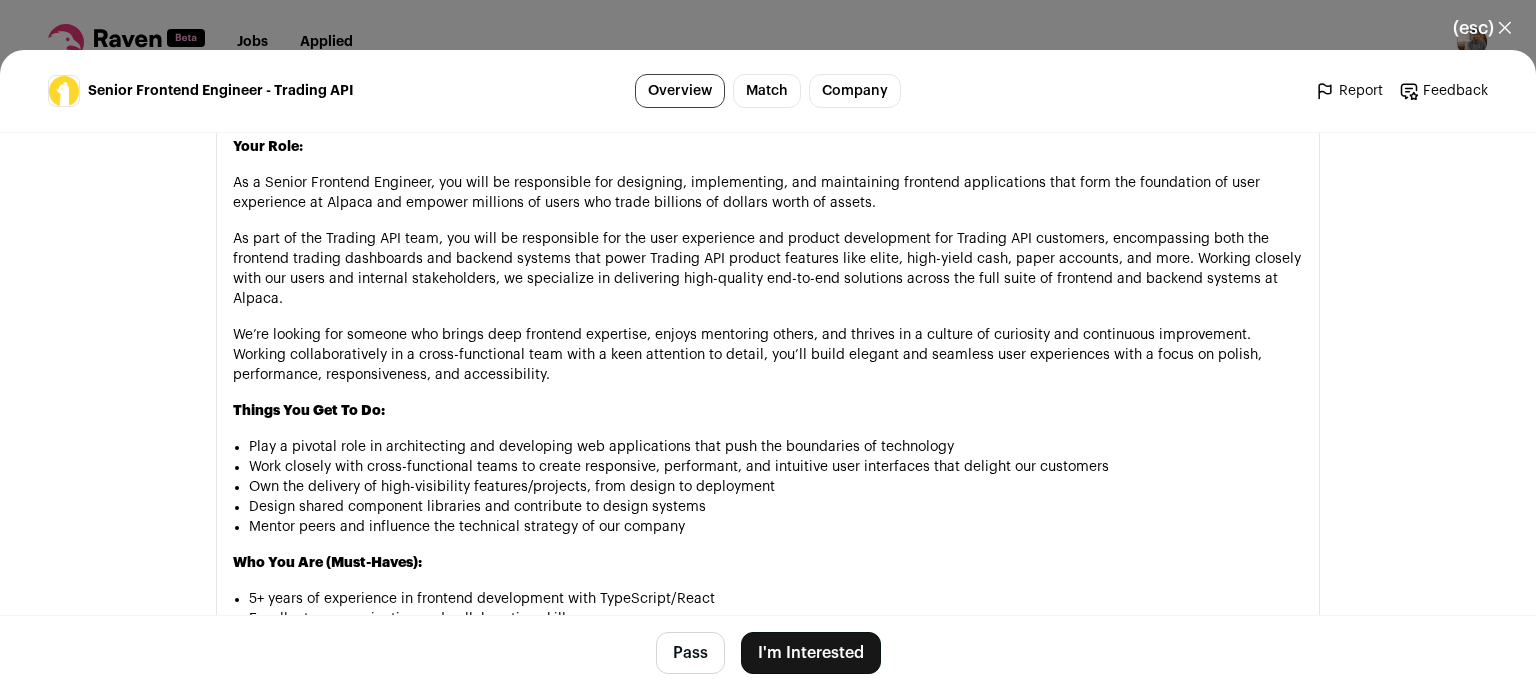 click on "Pass" at bounding box center [690, 653] 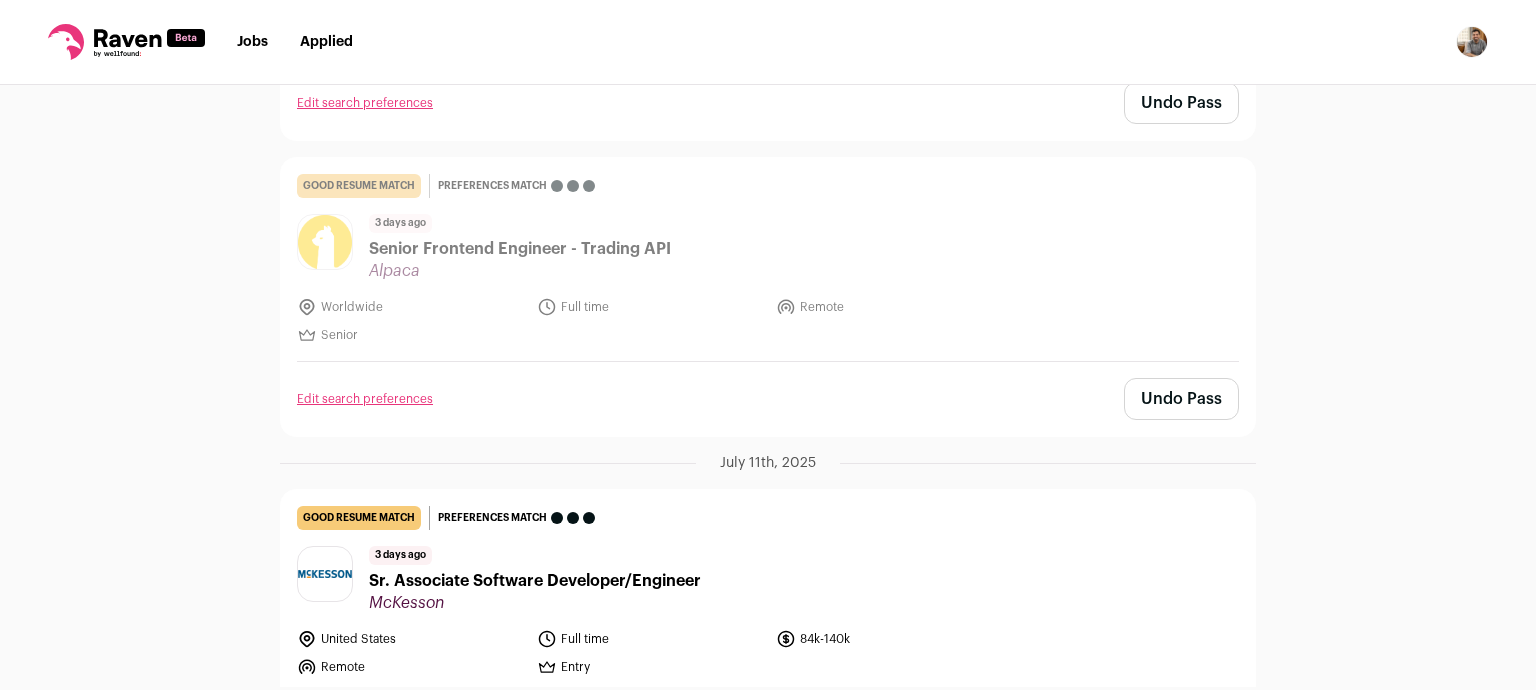 scroll, scrollTop: 728, scrollLeft: 0, axis: vertical 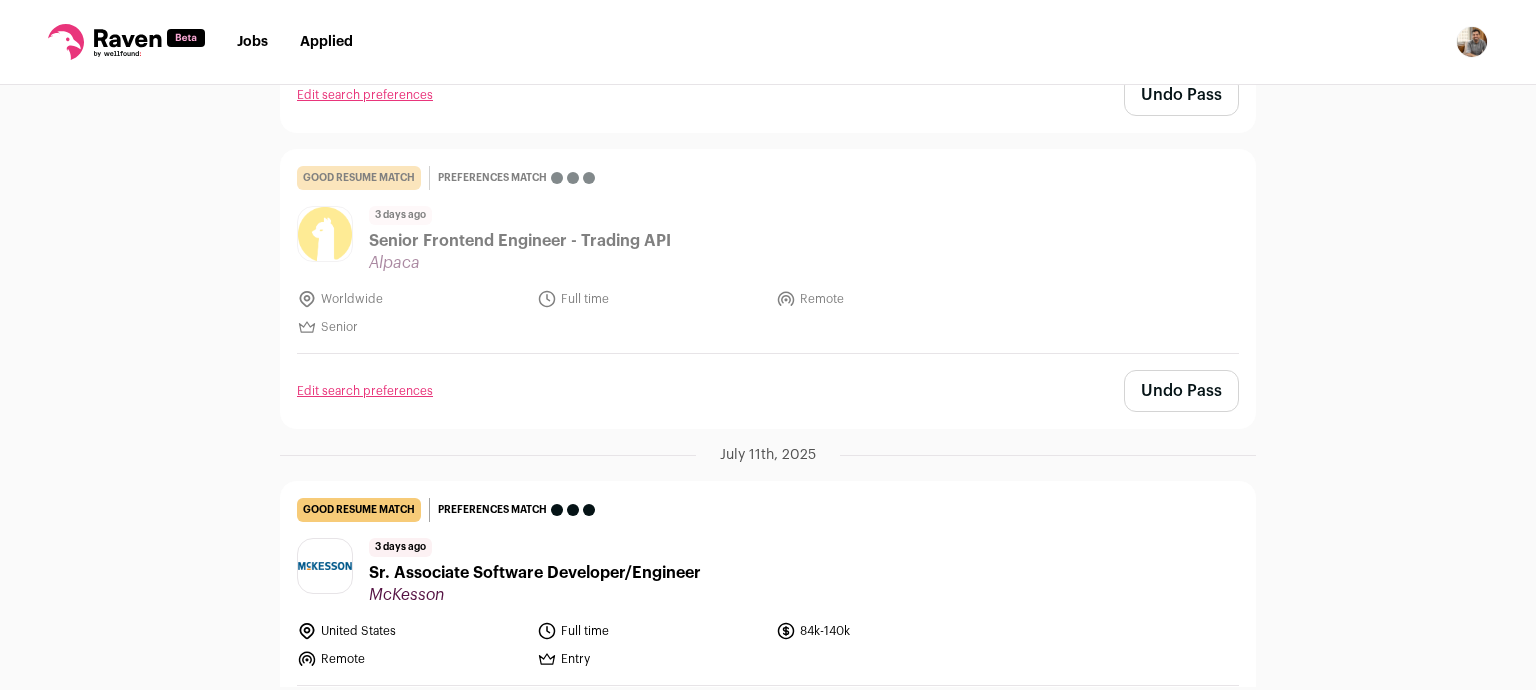 click on "Undo Pass" at bounding box center [1181, 391] 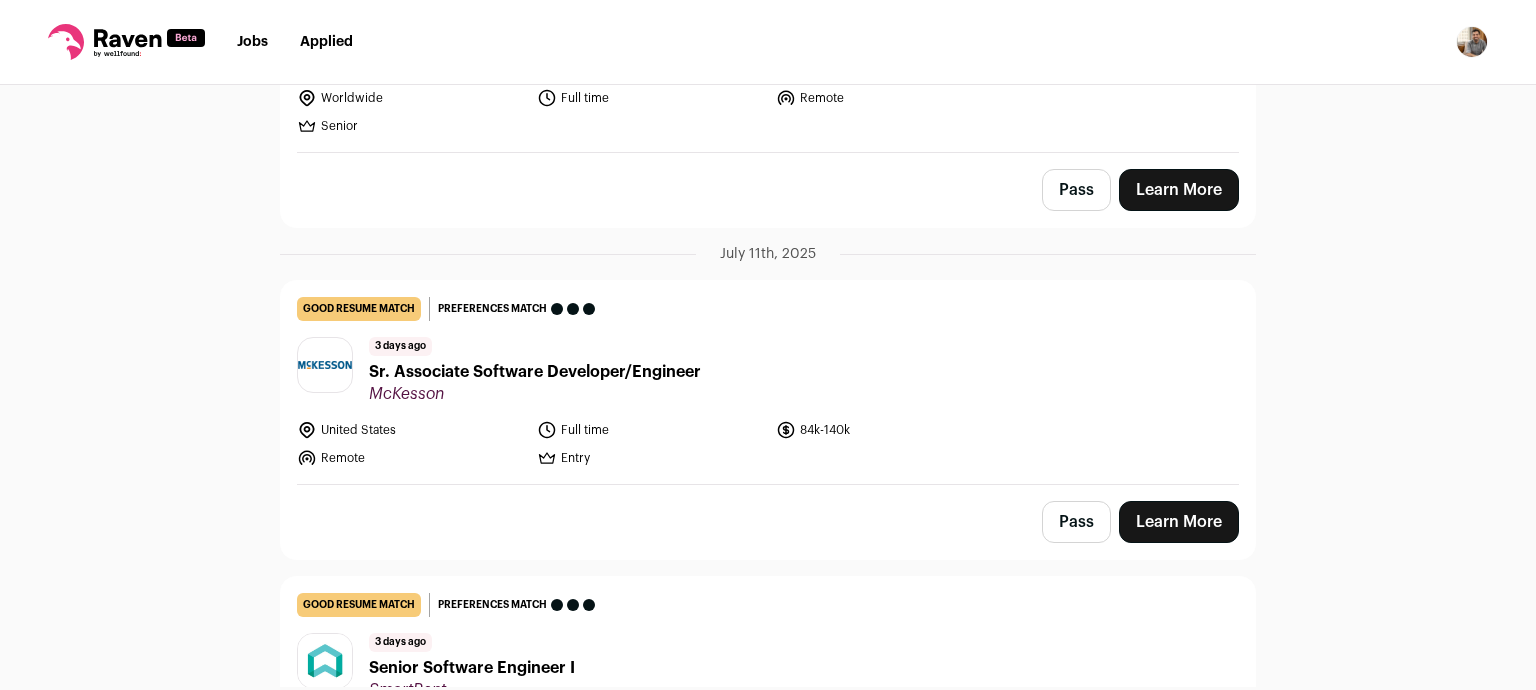 scroll, scrollTop: 930, scrollLeft: 0, axis: vertical 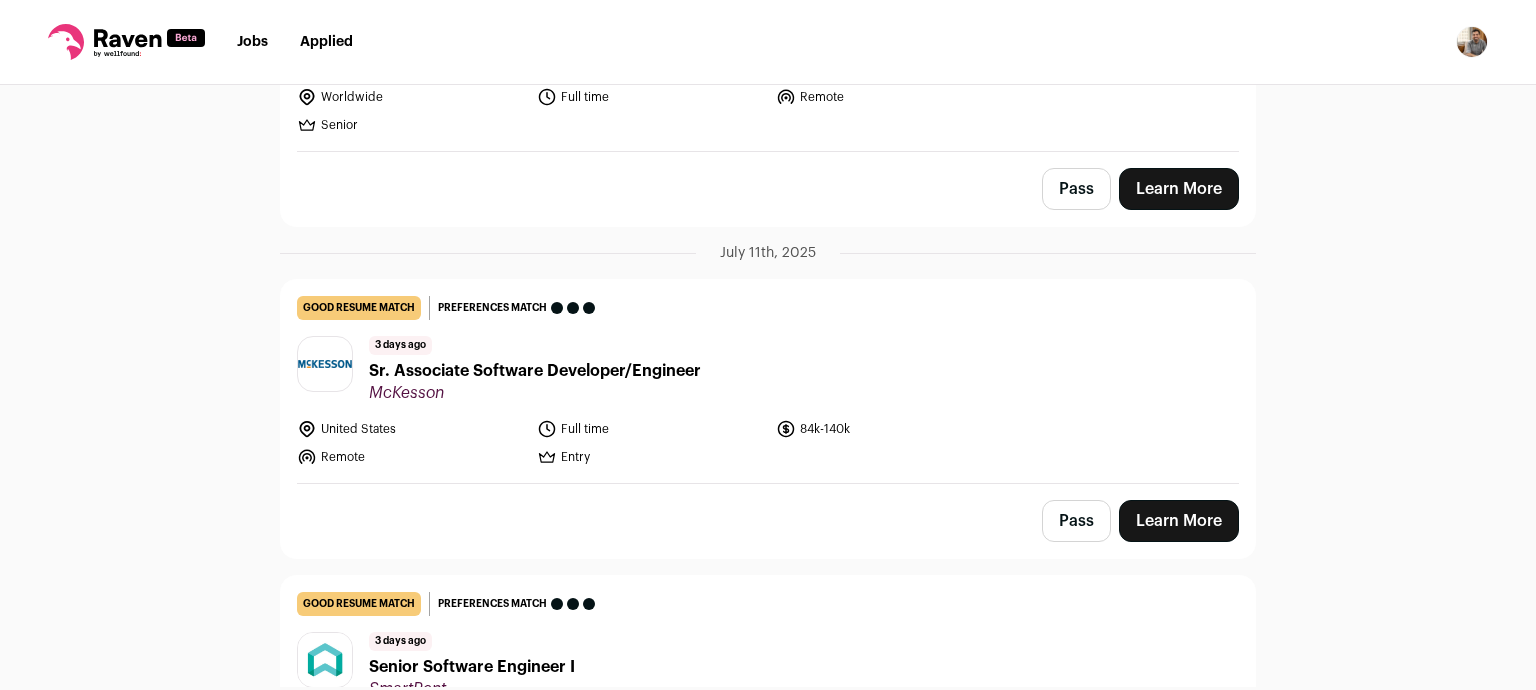 click on "Pass
Learn More" at bounding box center [768, 521] 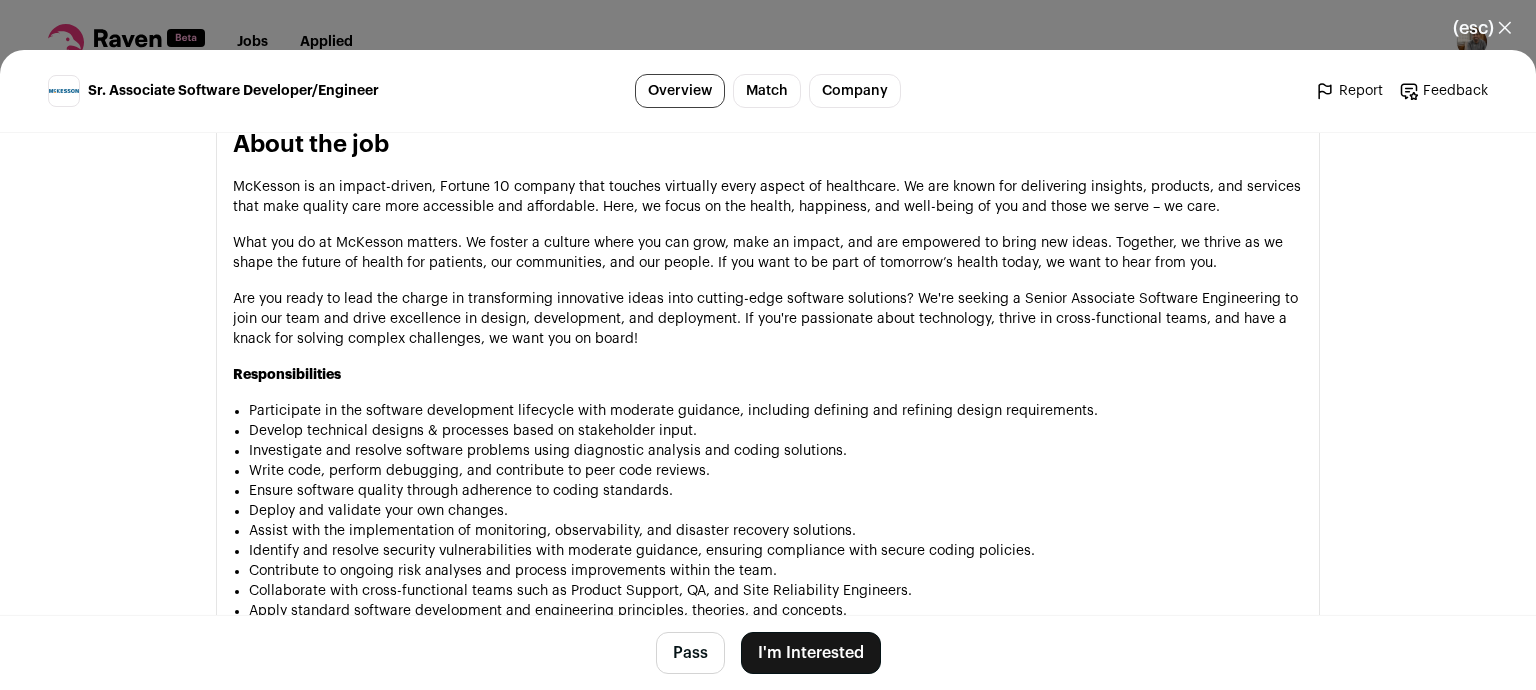 scroll, scrollTop: 1060, scrollLeft: 0, axis: vertical 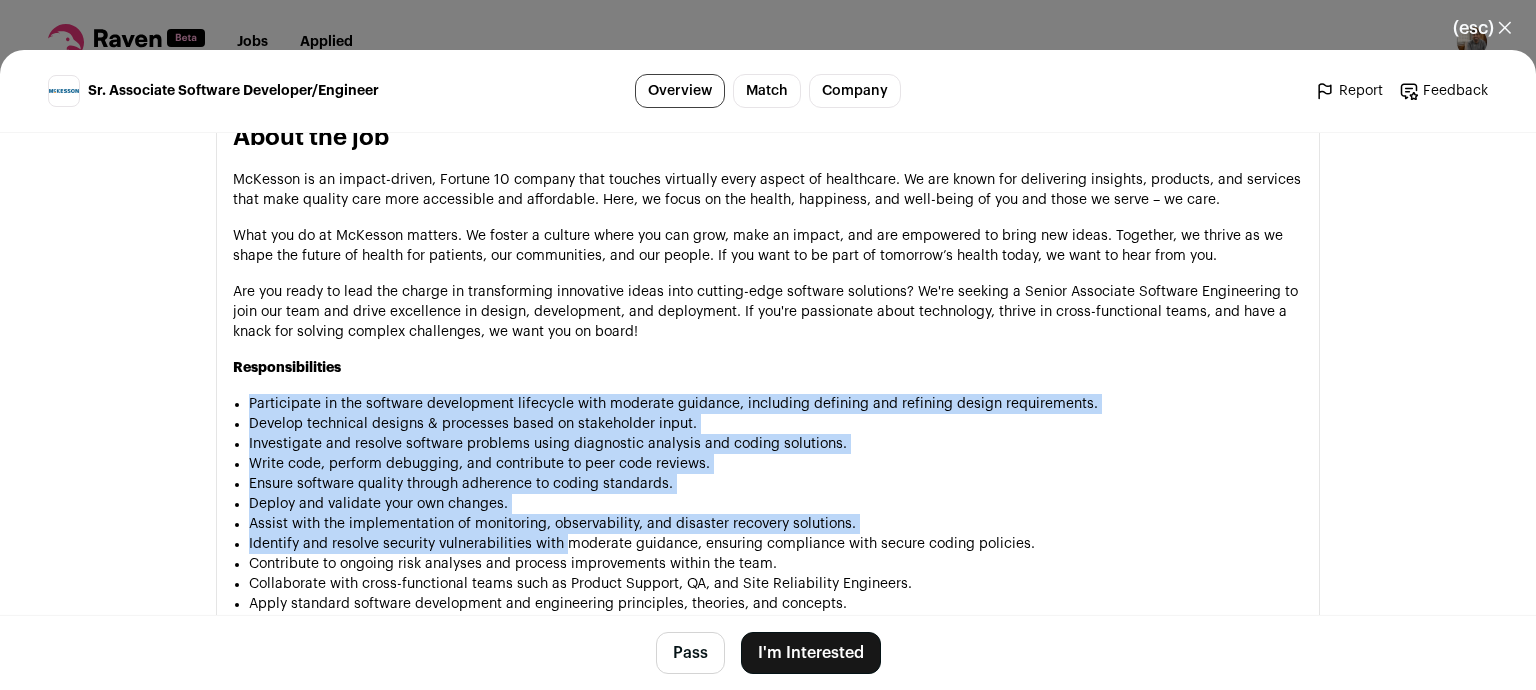 drag, startPoint x: 490, startPoint y: 390, endPoint x: 566, endPoint y: 552, distance: 178.94133 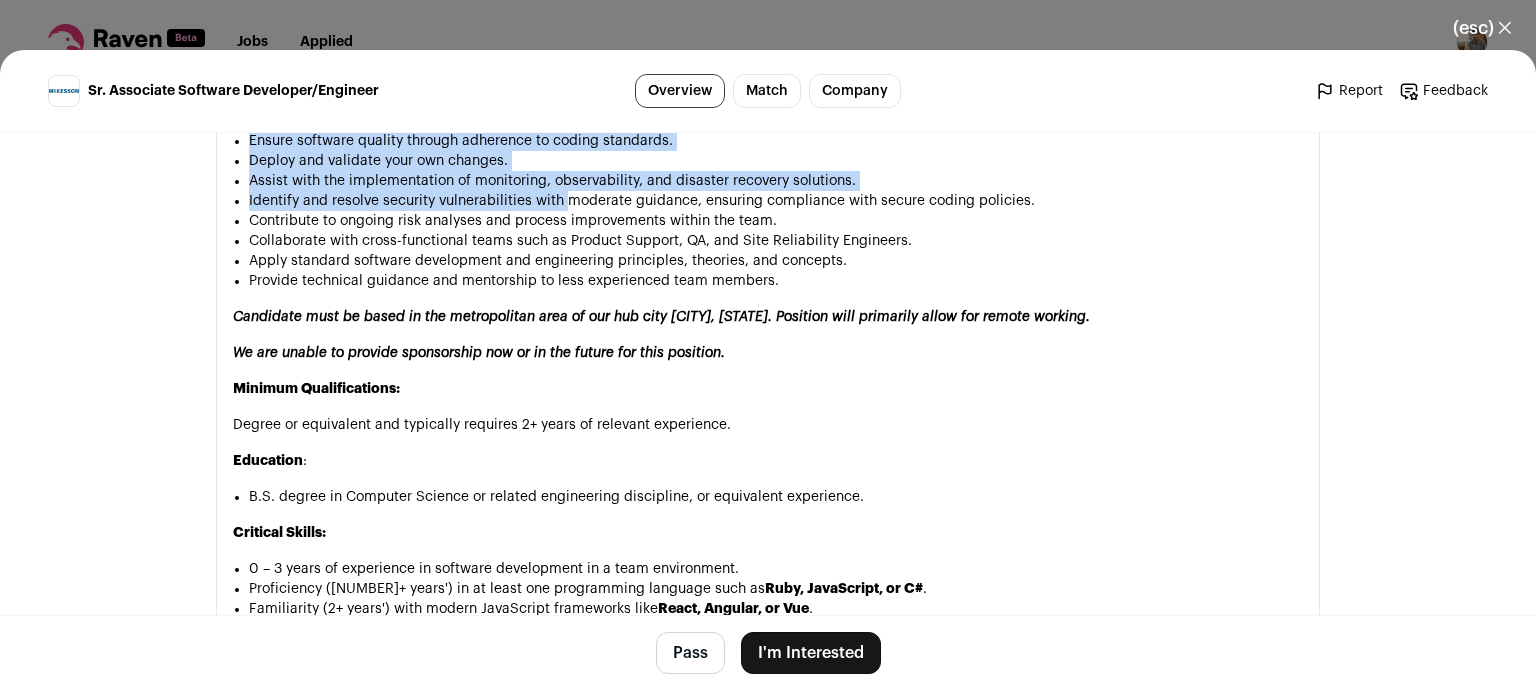 scroll, scrollTop: 1421, scrollLeft: 0, axis: vertical 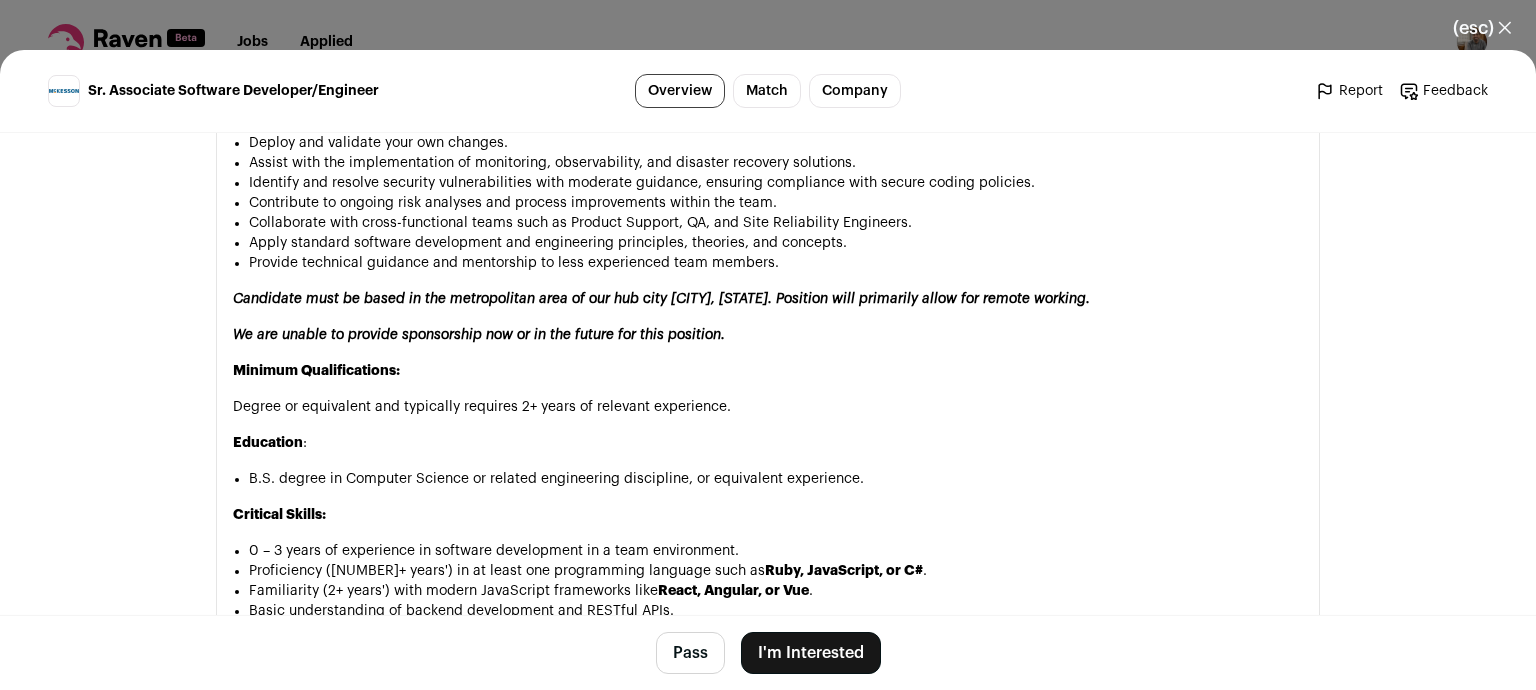 click on "Degree or equivalent and typically requires 2+ years of relevant experience." at bounding box center (768, 407) 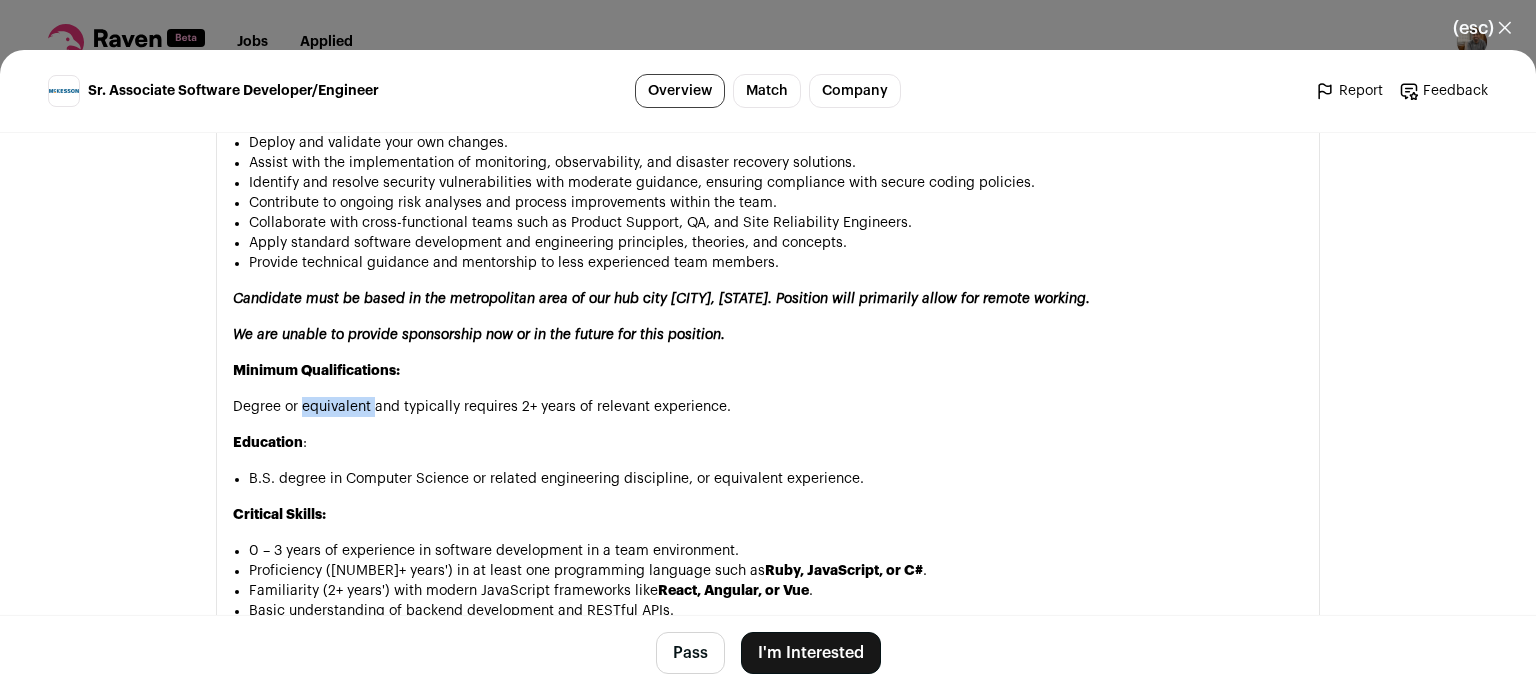 click on "Degree or equivalent and typically requires 2+ years of relevant experience." at bounding box center (768, 407) 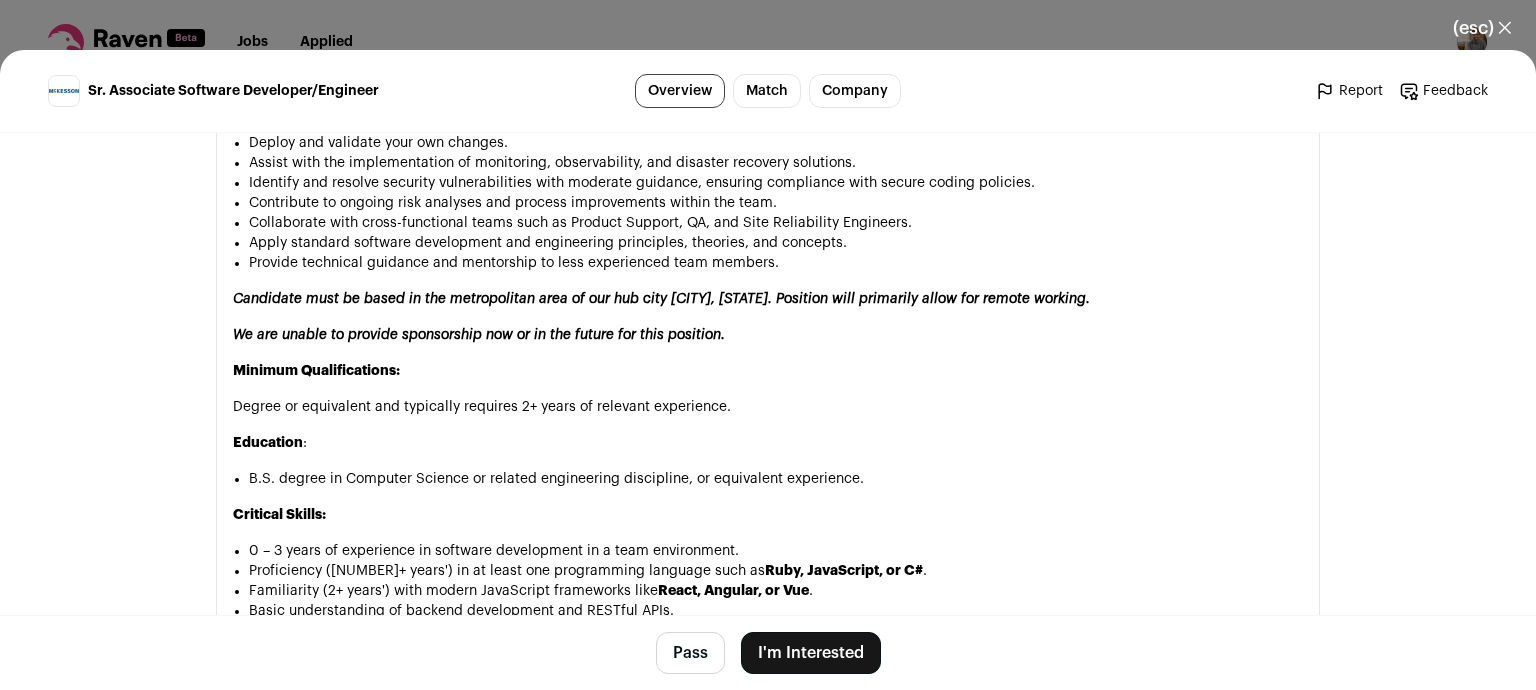 click on "Degree or equivalent and typically requires 2+ years of relevant experience." at bounding box center (768, 407) 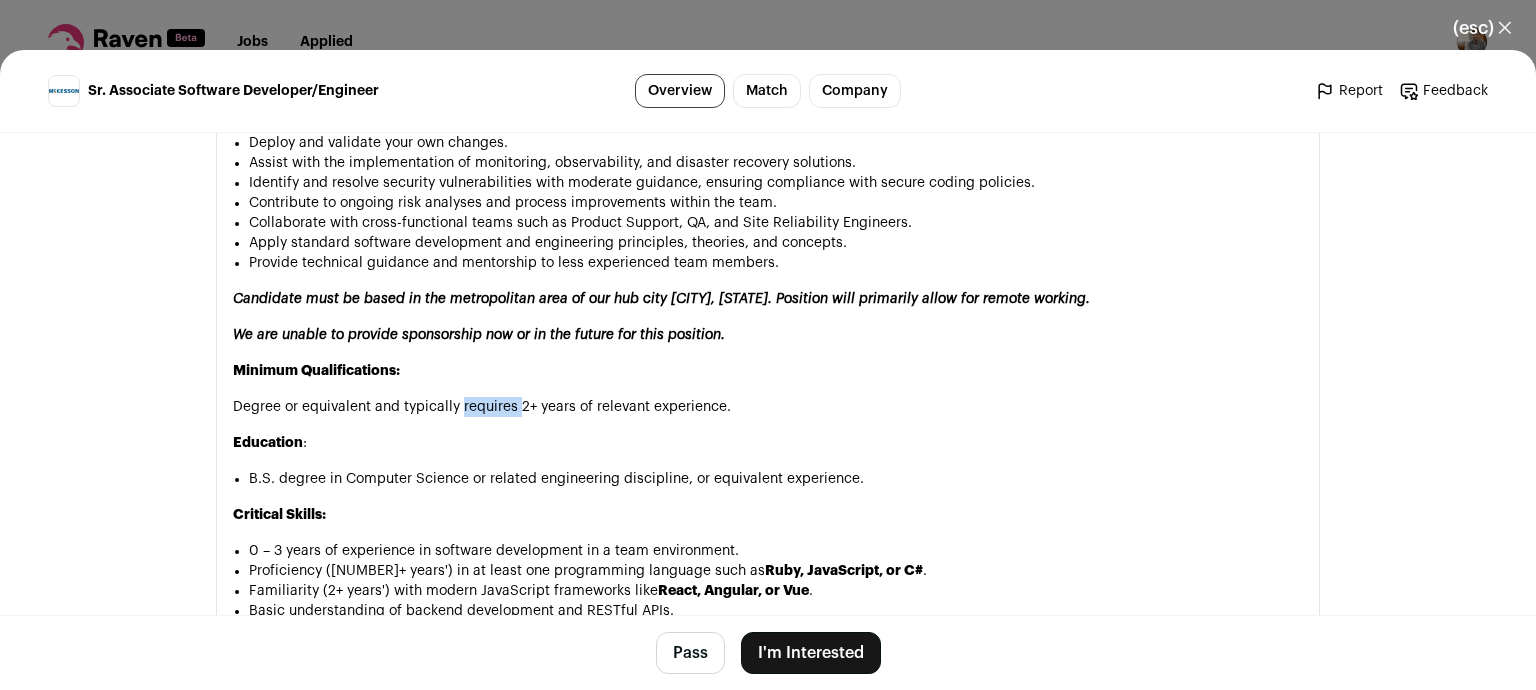 click on "Degree or equivalent and typically requires 2+ years of relevant experience." at bounding box center [768, 407] 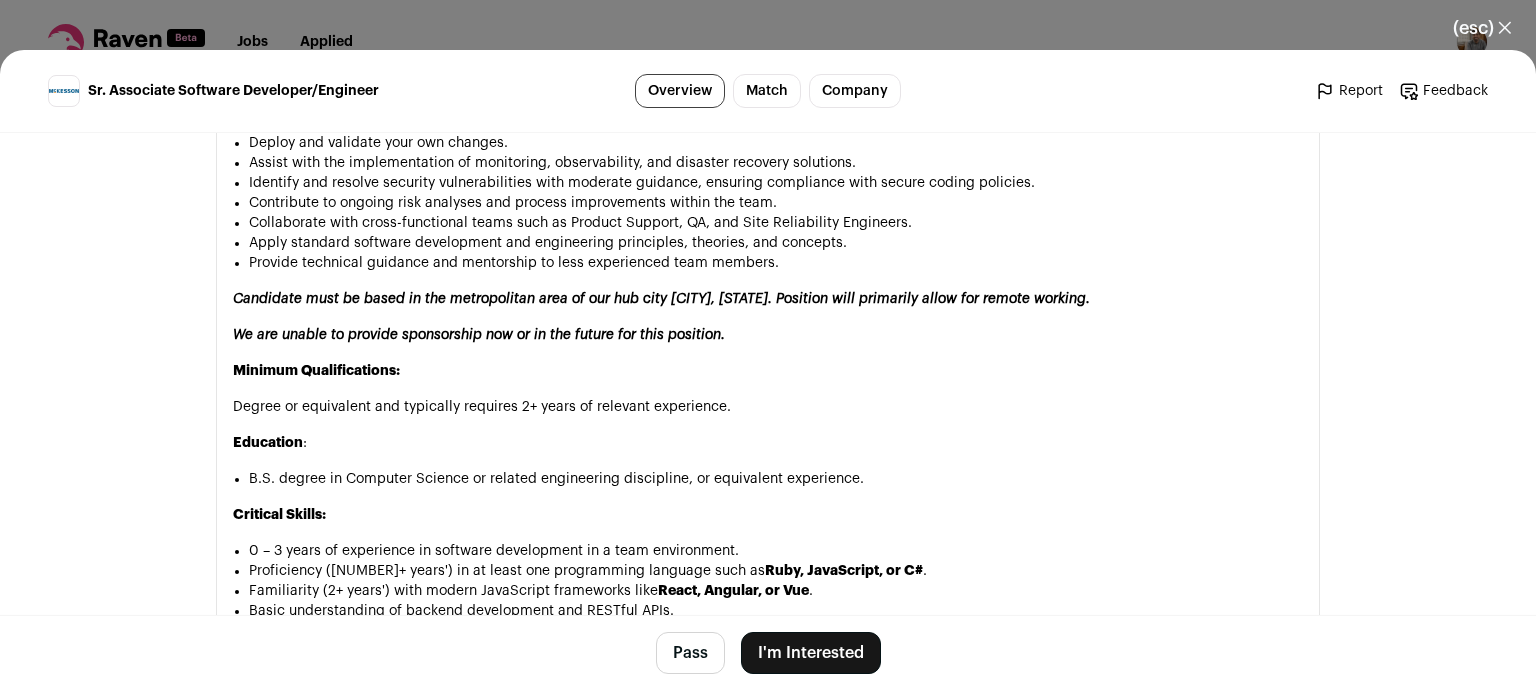 click on "Degree or equivalent and typically requires 2+ years of relevant experience." at bounding box center [768, 407] 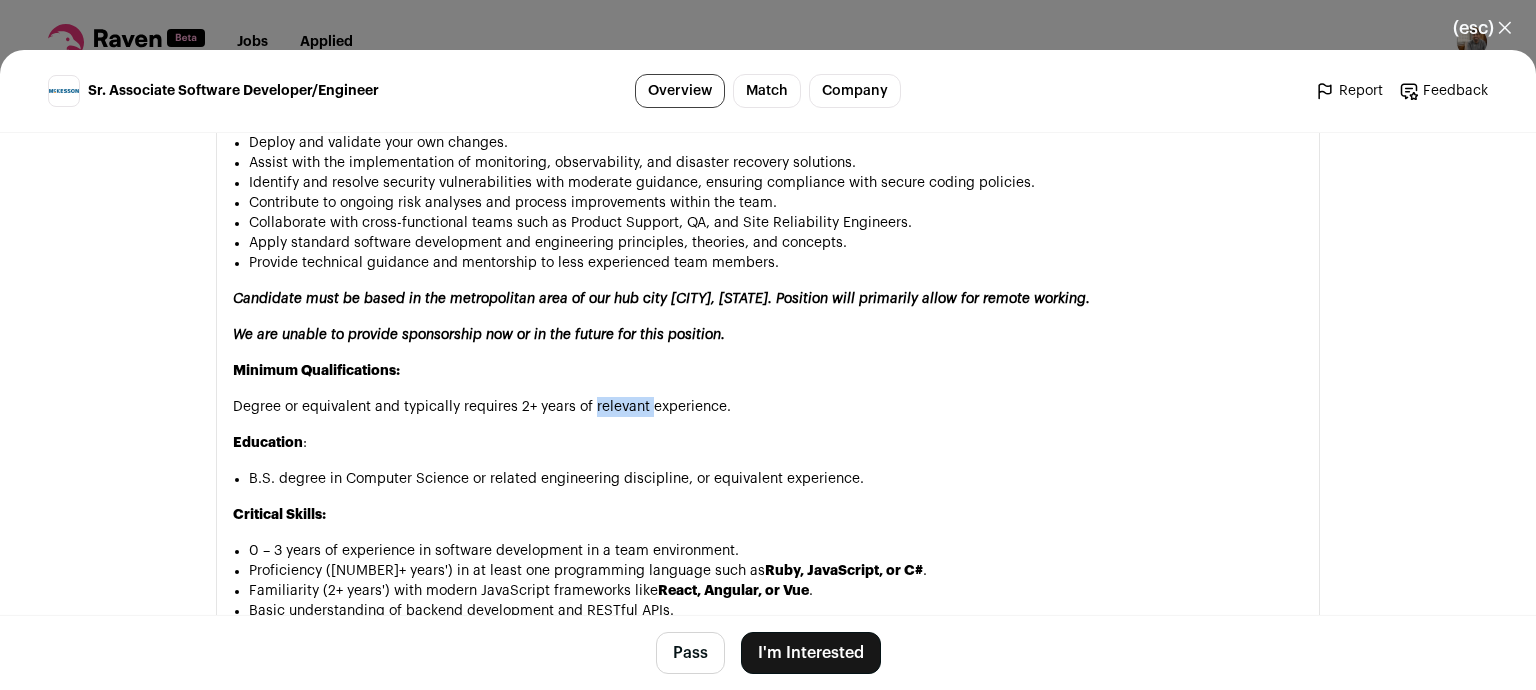 click on "Degree or equivalent and typically requires 2+ years of relevant experience." at bounding box center [768, 407] 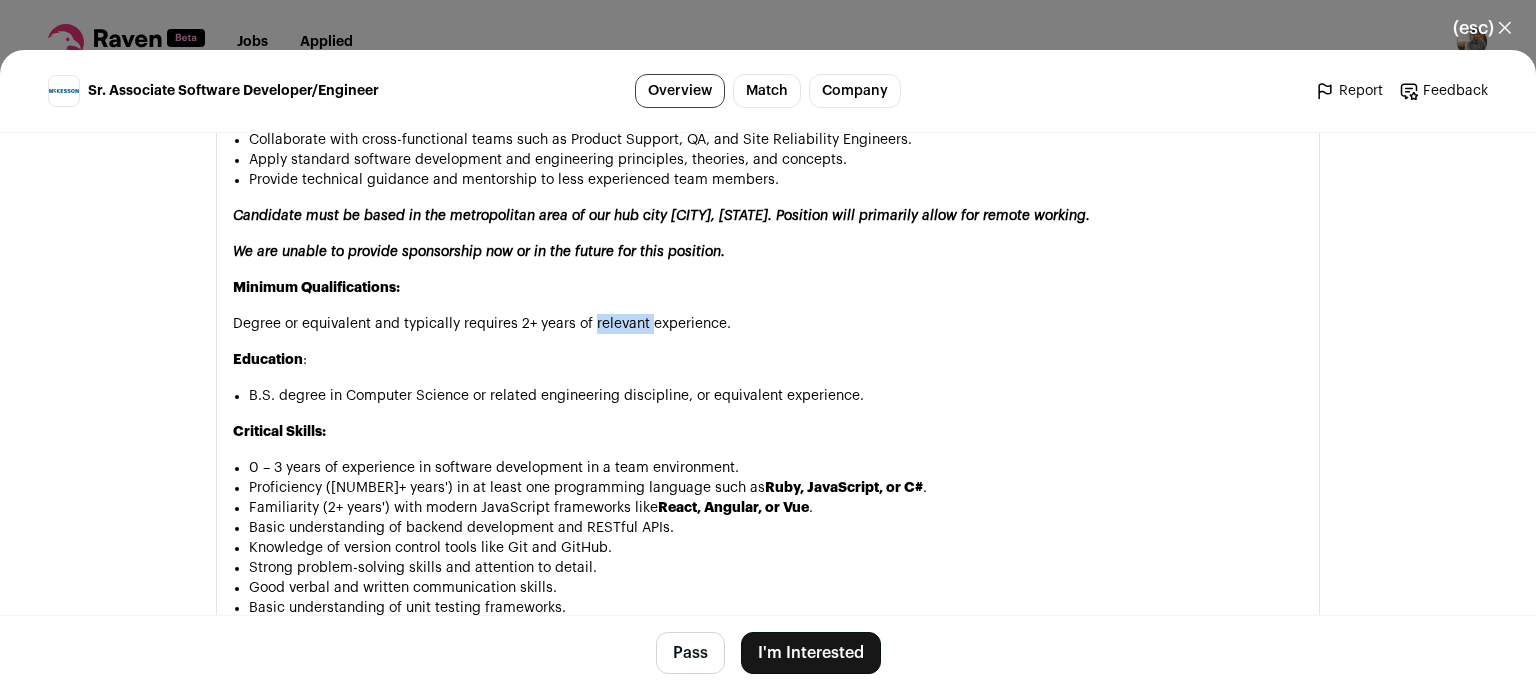 click on "Pass" at bounding box center [690, 653] 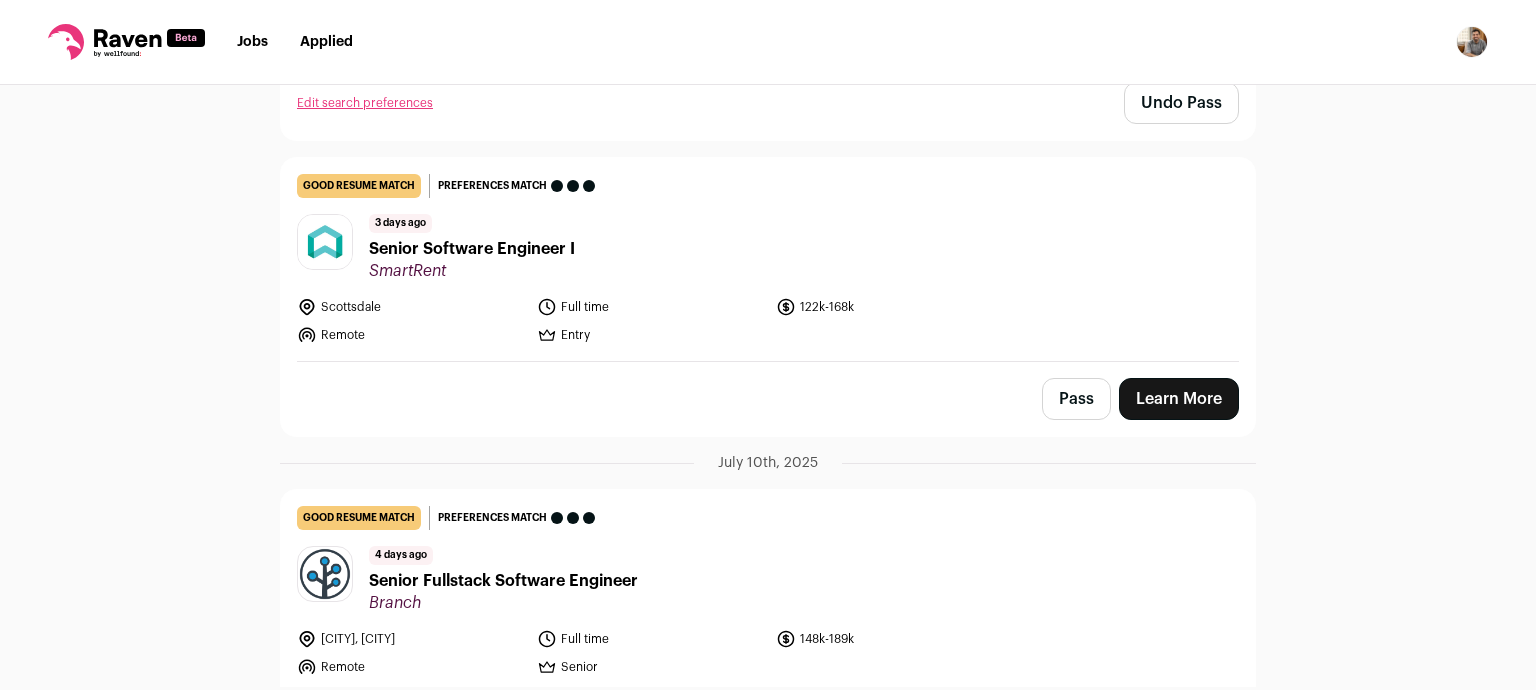 scroll, scrollTop: 1352, scrollLeft: 0, axis: vertical 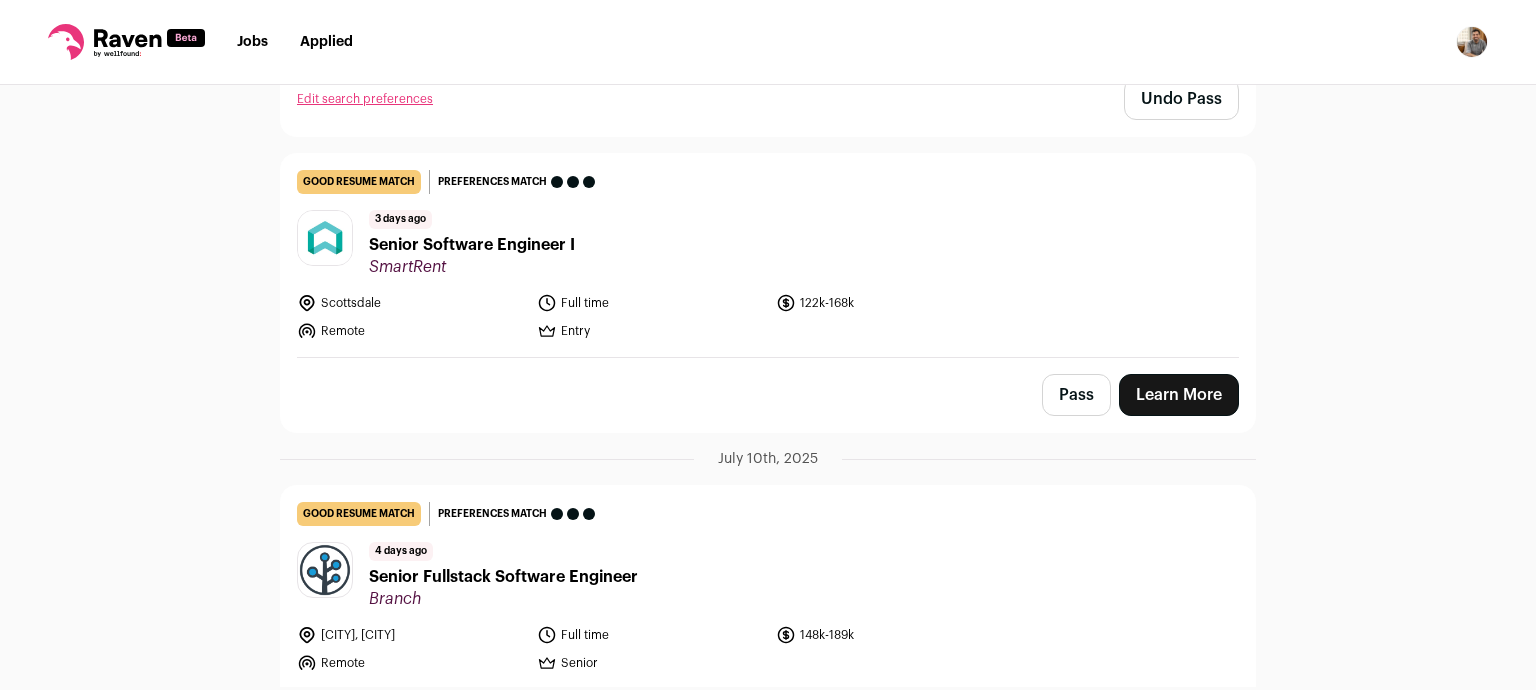 click on "Pass
Learn More" at bounding box center [768, 395] 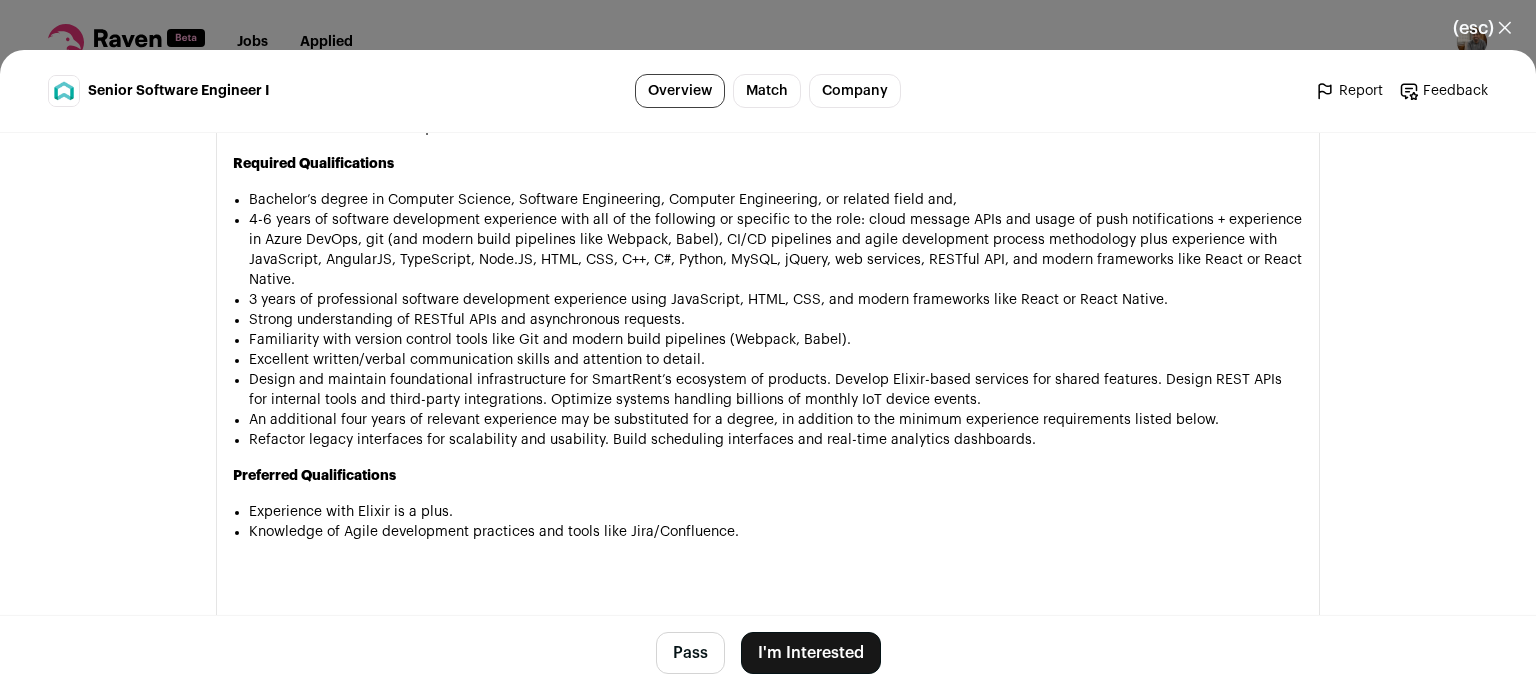 scroll, scrollTop: 1362, scrollLeft: 0, axis: vertical 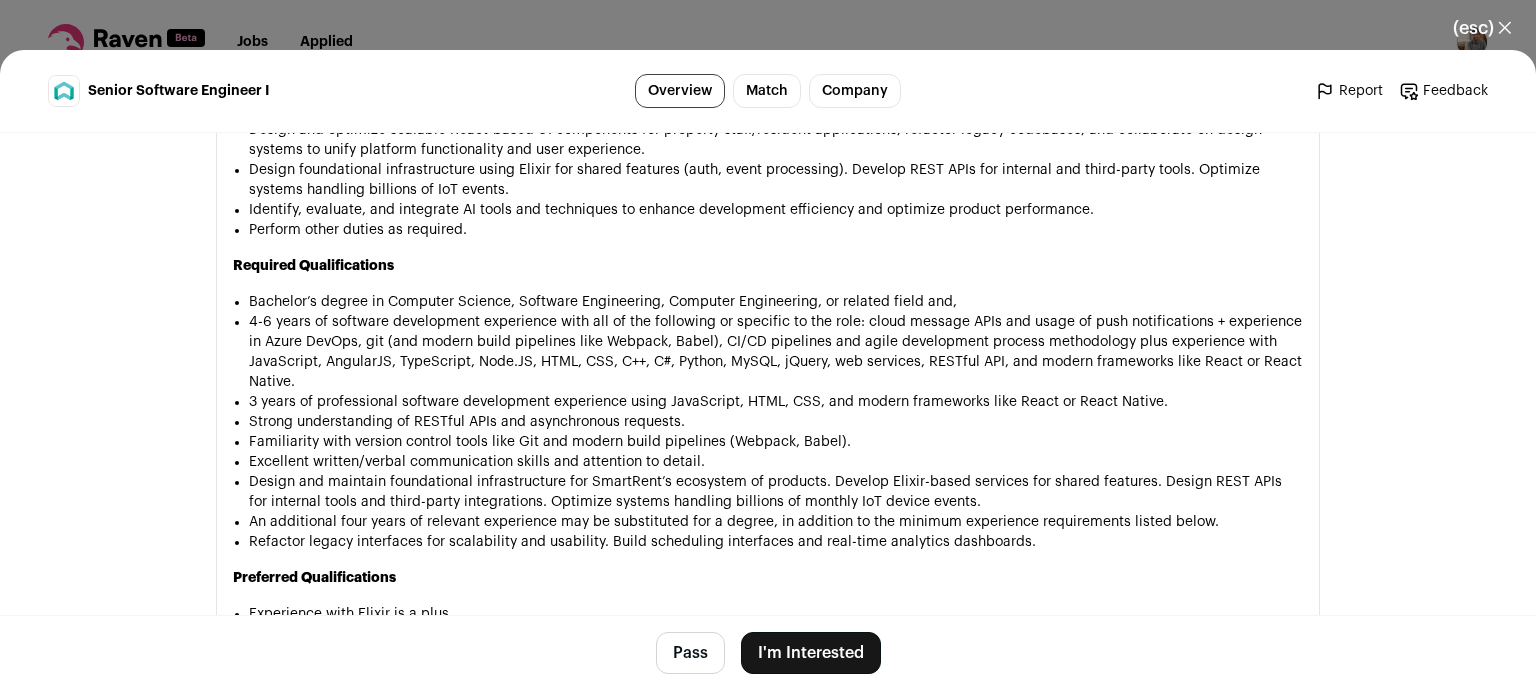 click on "Pass" at bounding box center (690, 653) 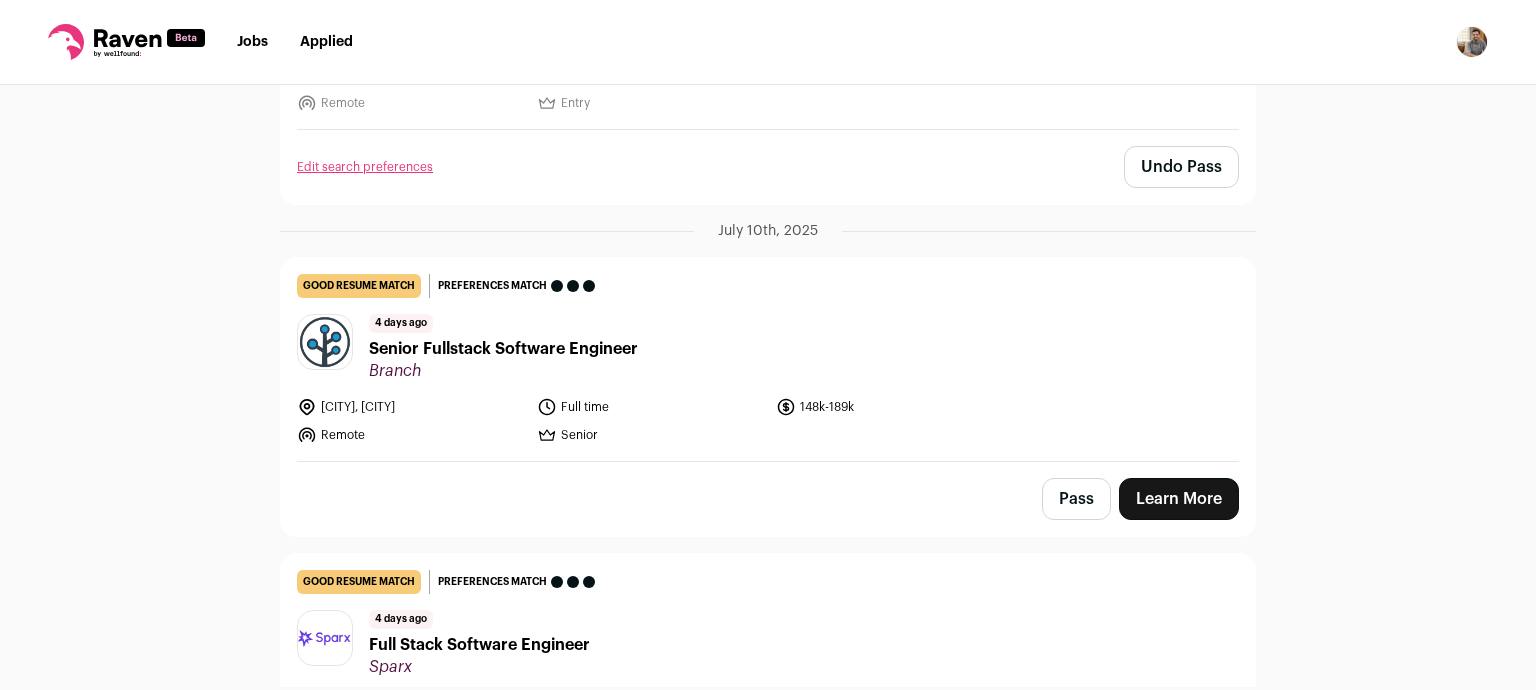 scroll, scrollTop: 1583, scrollLeft: 0, axis: vertical 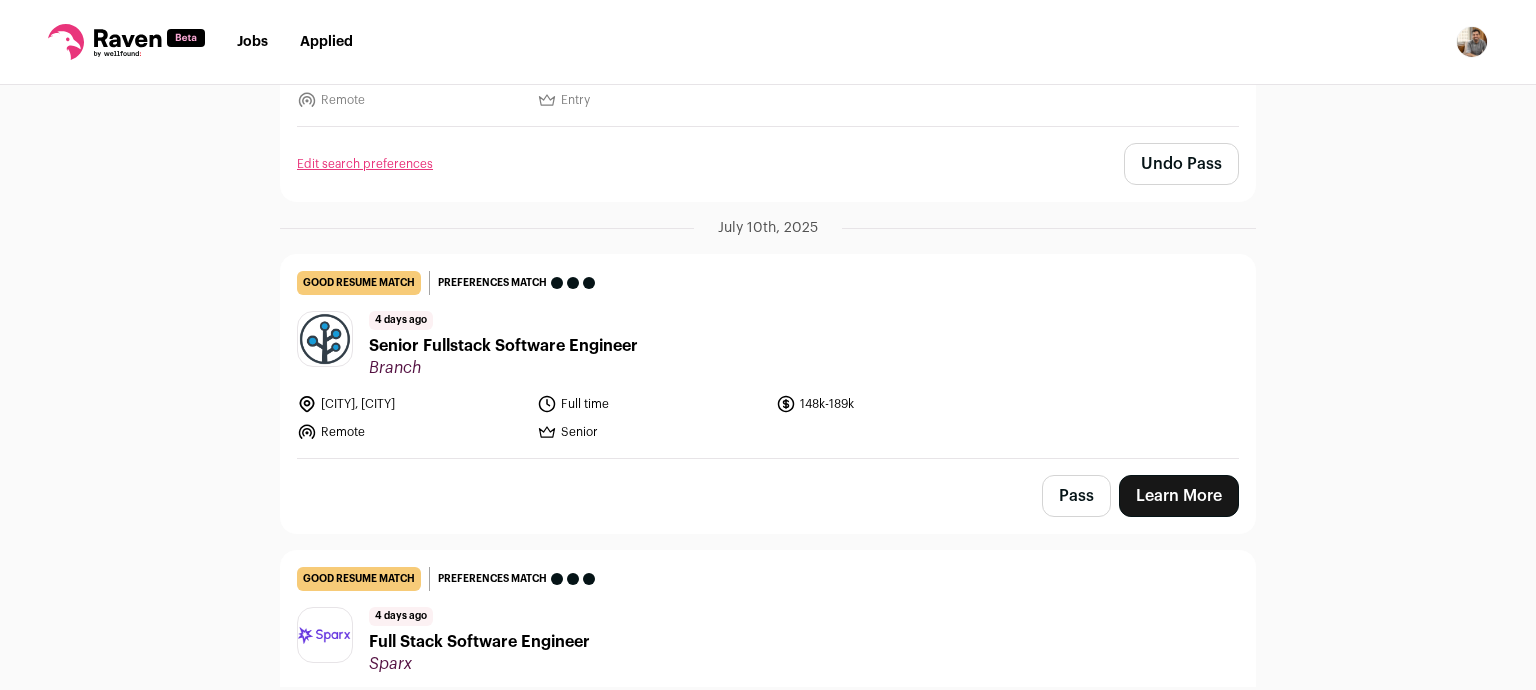 click on "4 days ago
Senior Fullstack Software Engineer
Branch" at bounding box center [768, 344] 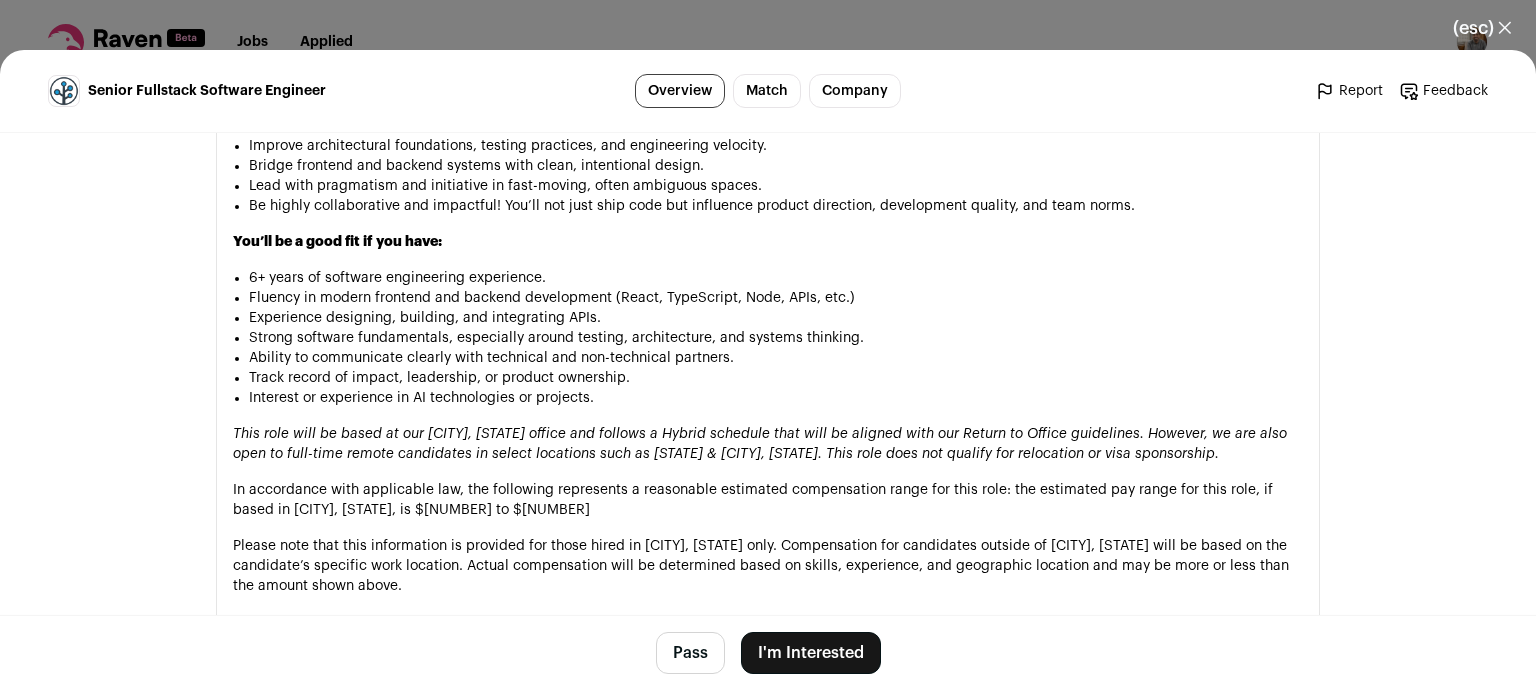 scroll, scrollTop: 1399, scrollLeft: 0, axis: vertical 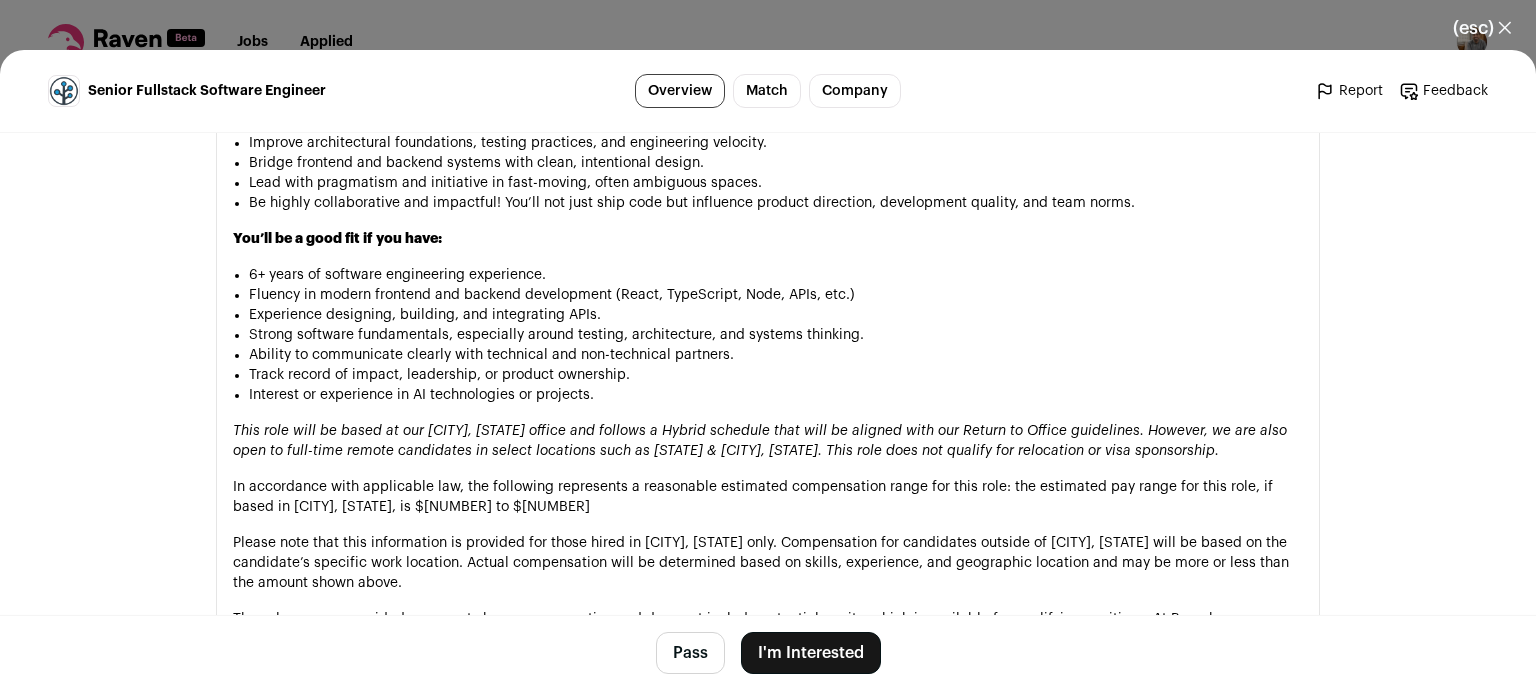 click on "Pass" at bounding box center (690, 653) 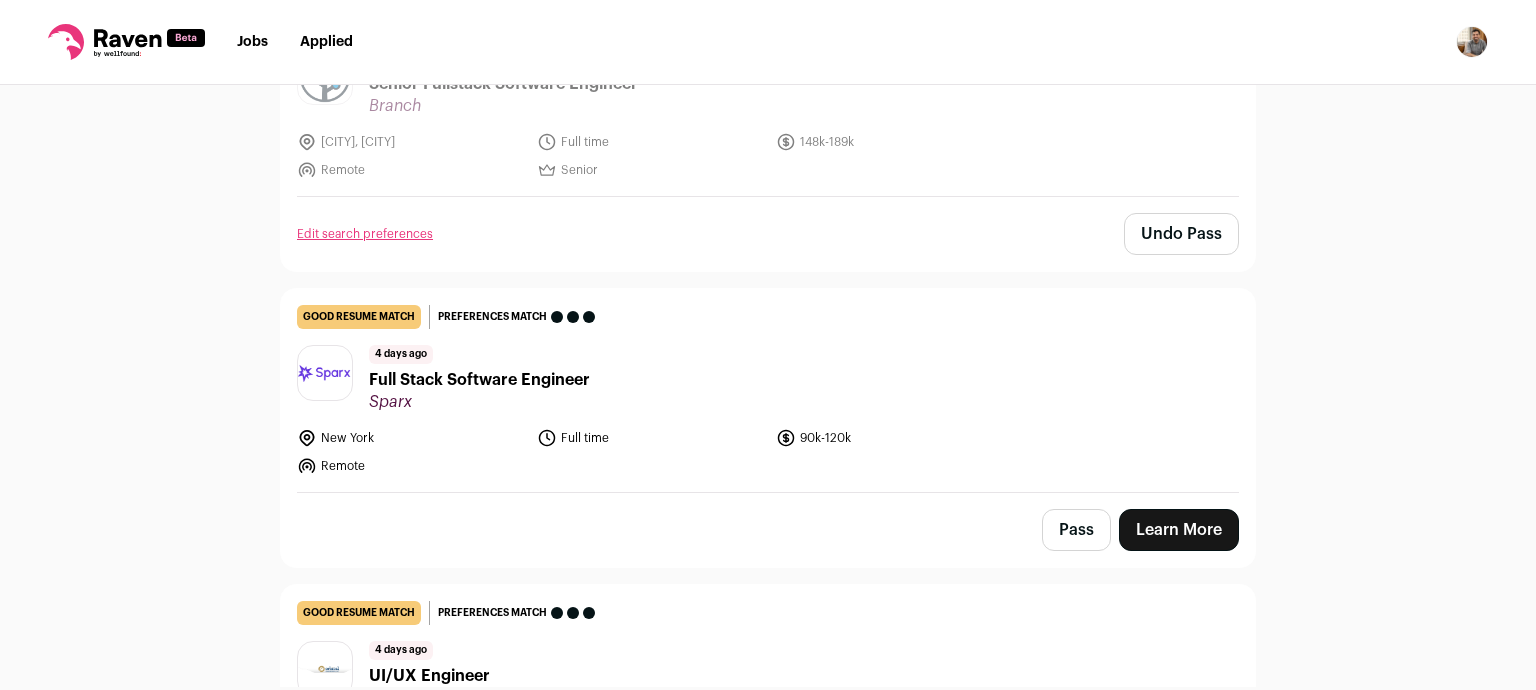 scroll, scrollTop: 1849, scrollLeft: 0, axis: vertical 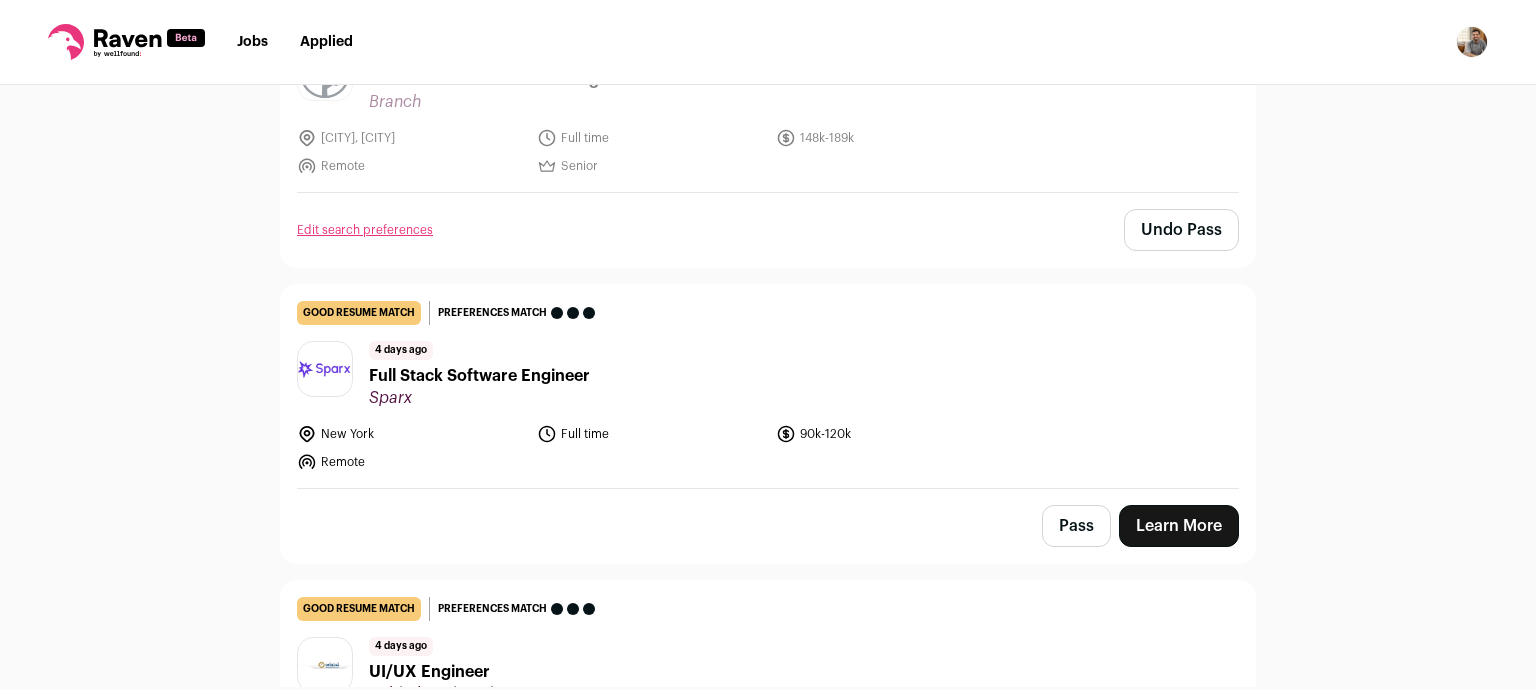 click on "4 days ago
Full Stack Software Engineer
Sparx" at bounding box center [768, 374] 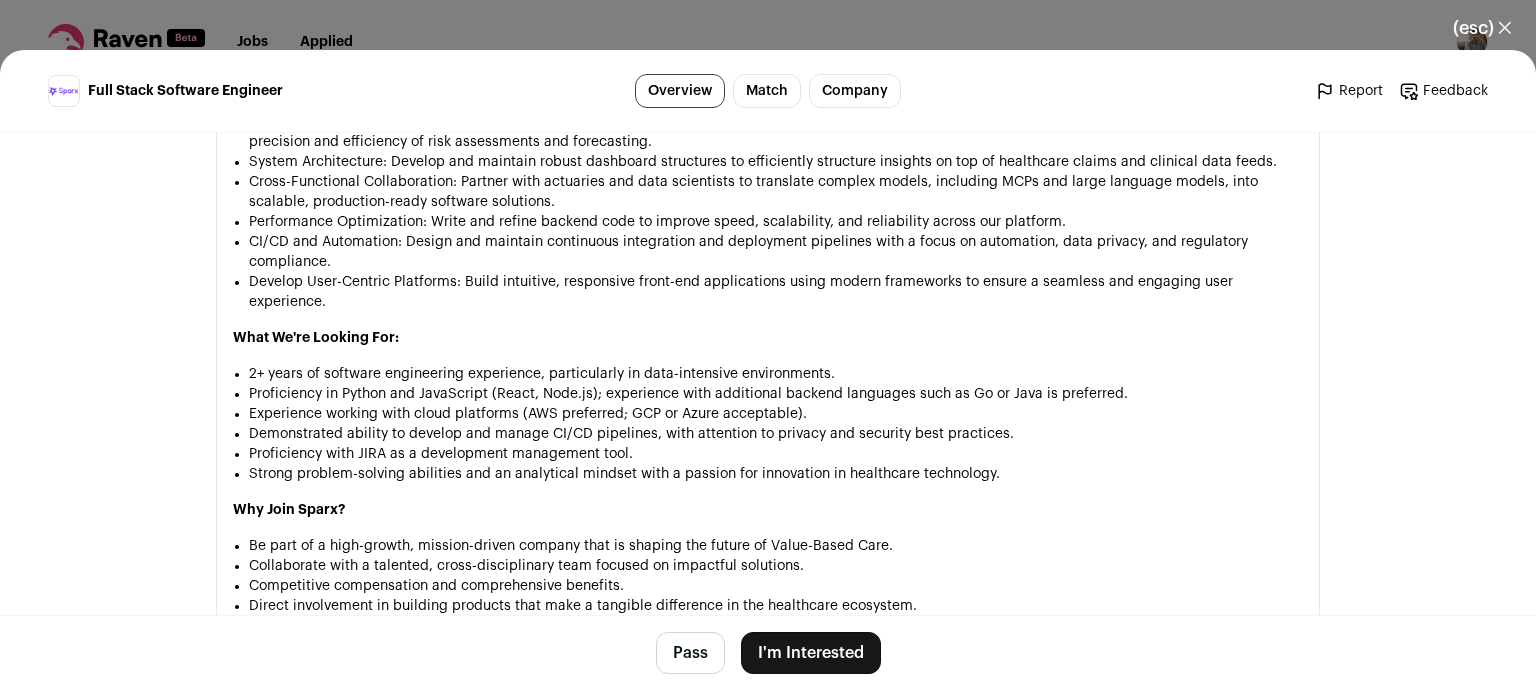 scroll, scrollTop: 1443, scrollLeft: 0, axis: vertical 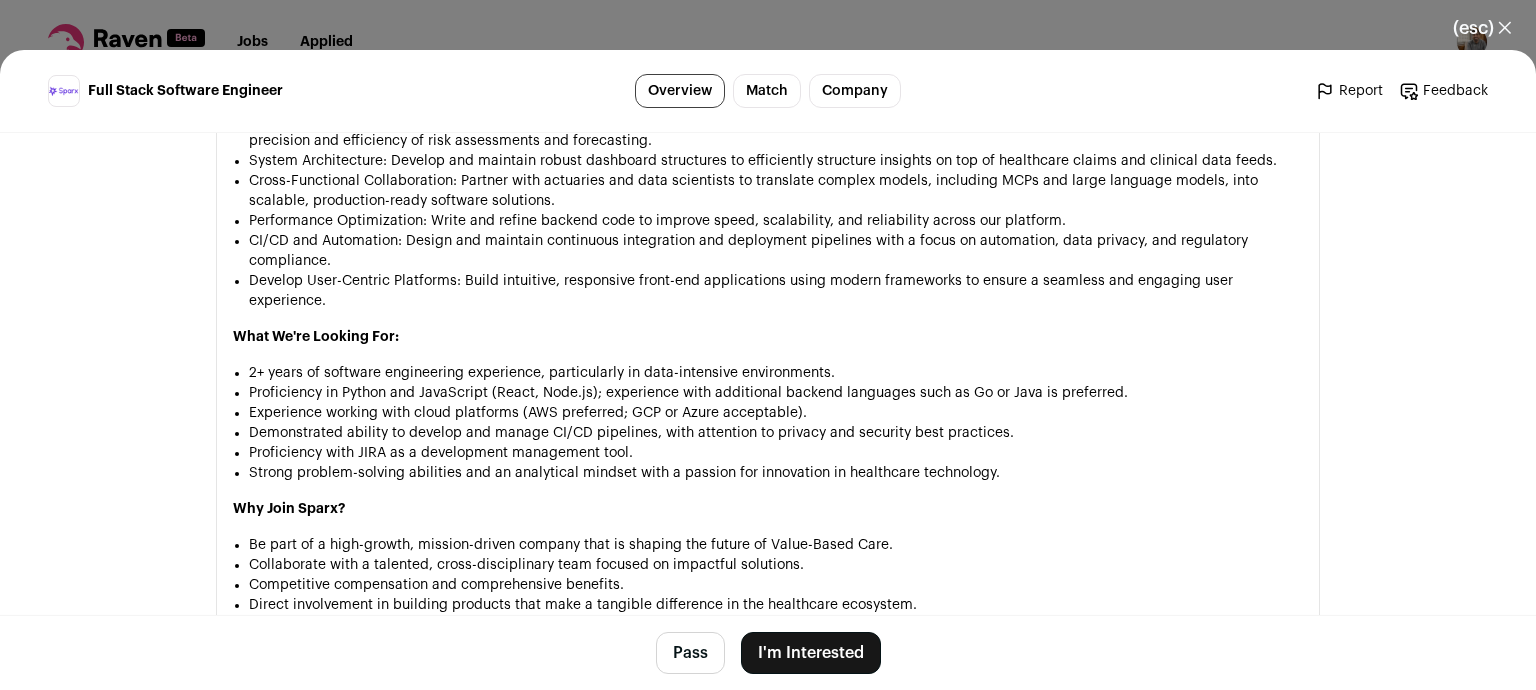 click on "Proficiency in Python and JavaScript (React, Node.js); experience with additional backend languages such as Go or Java is preferred." at bounding box center [776, 393] 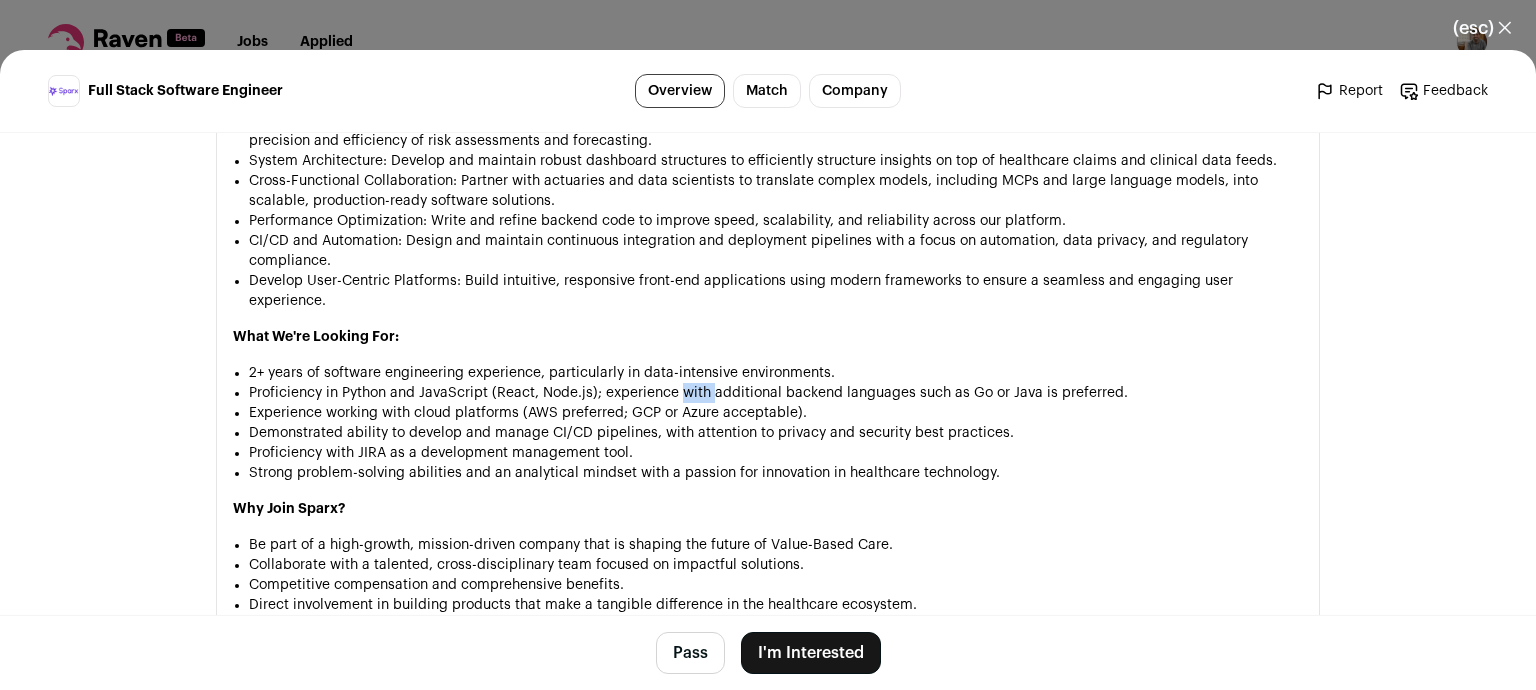click on "Proficiency in Python and JavaScript (React, Node.js); experience with additional backend languages such as Go or Java is preferred." at bounding box center (776, 393) 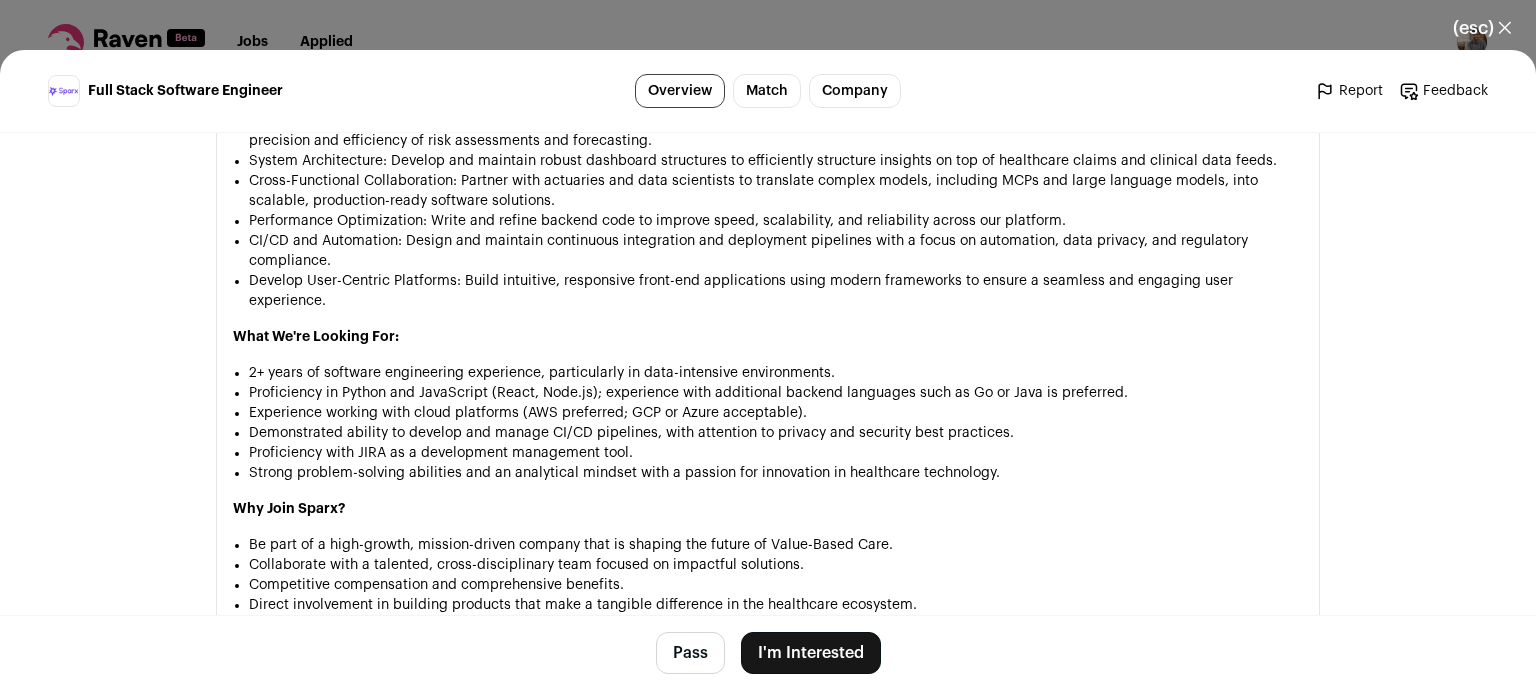 click on "Proficiency in Python and JavaScript (React, Node.js); experience with additional backend languages such as Go or Java is preferred." at bounding box center (776, 393) 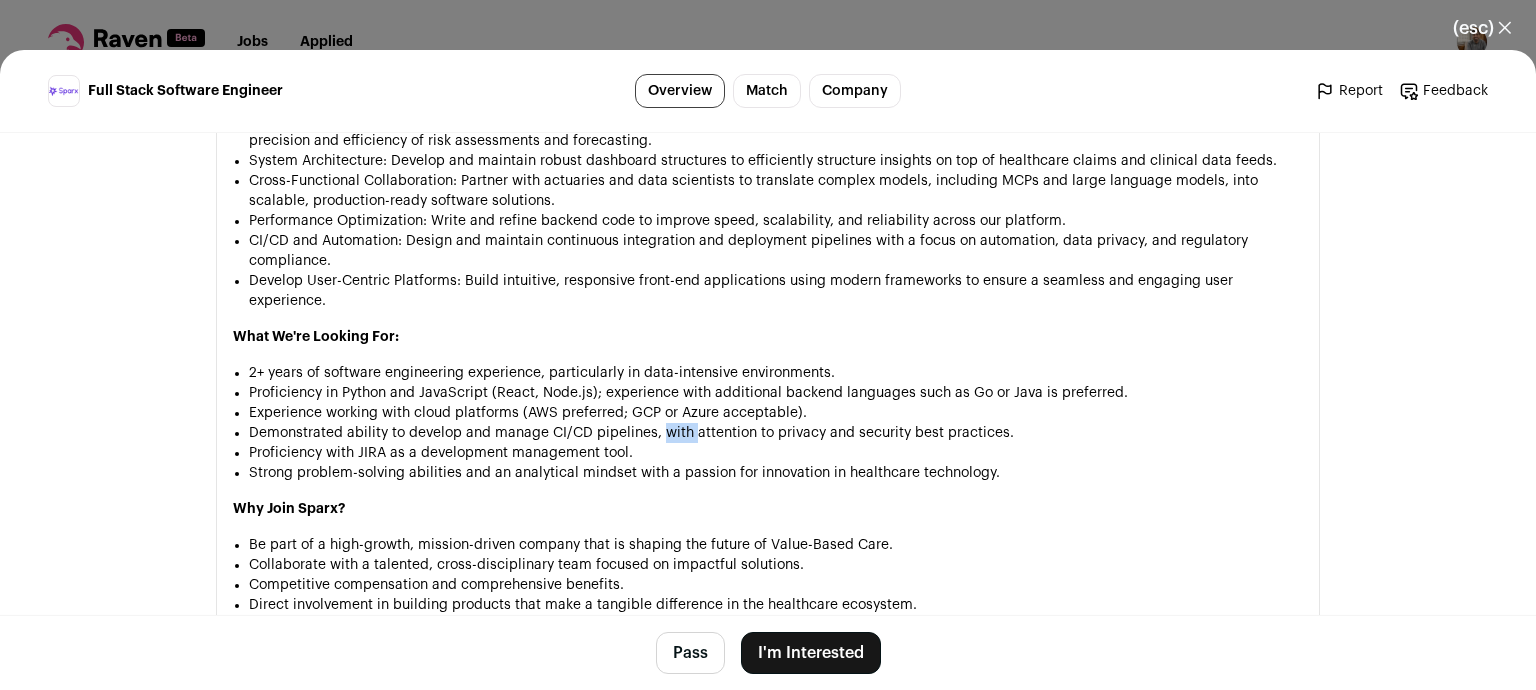click on "Demonstrated ability to develop and manage CI/CD pipelines, with attention to privacy and security best practices." at bounding box center [776, 433] 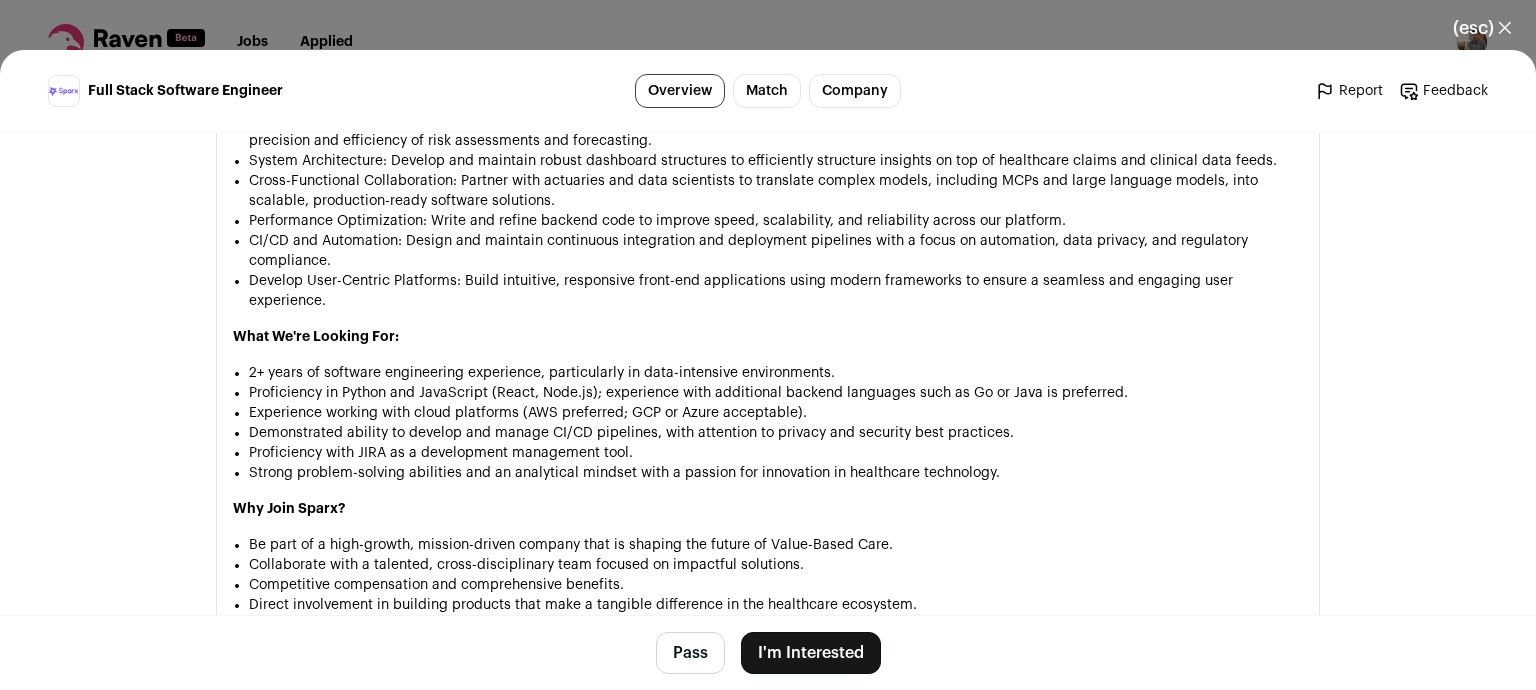 click on "Demonstrated ability to develop and manage CI/CD pipelines, with attention to privacy and security best practices." at bounding box center (776, 433) 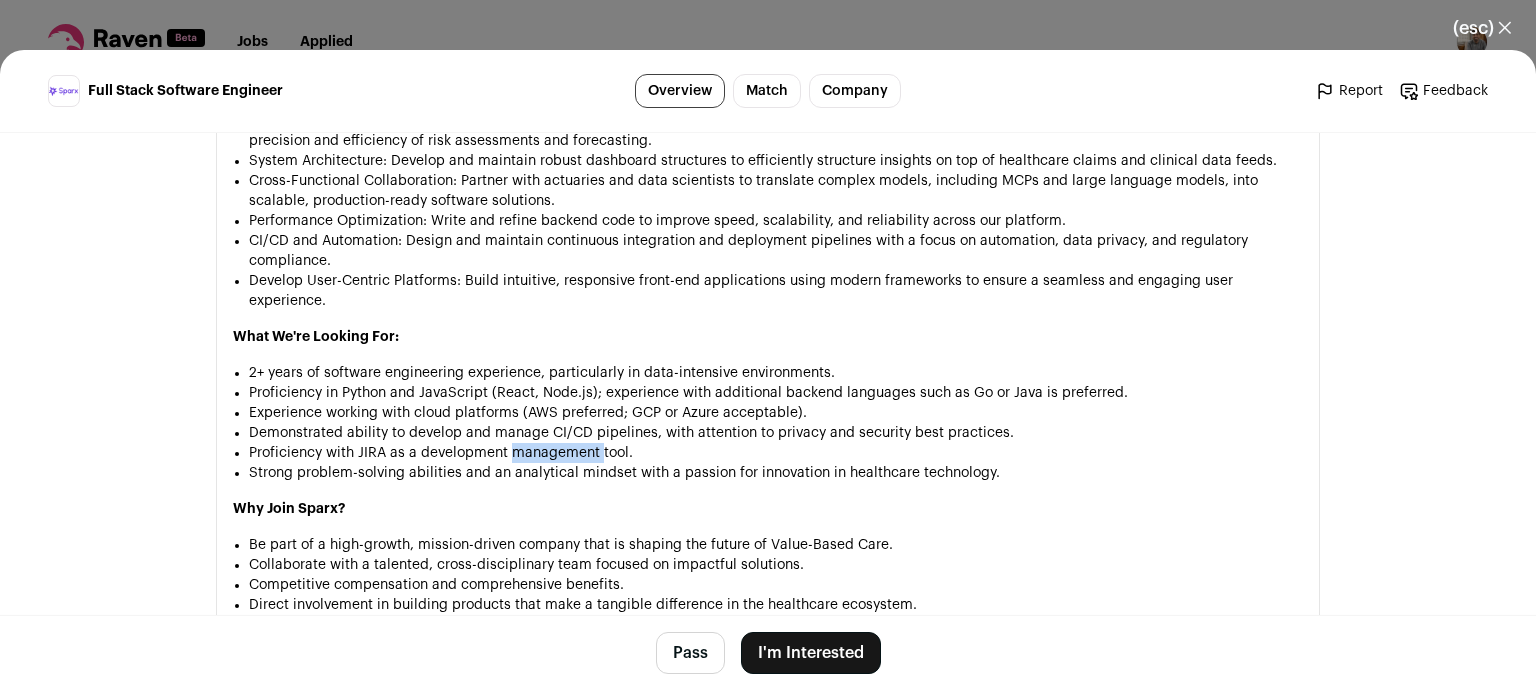 click on "Proficiency with JIRA as a development management tool." at bounding box center (776, 453) 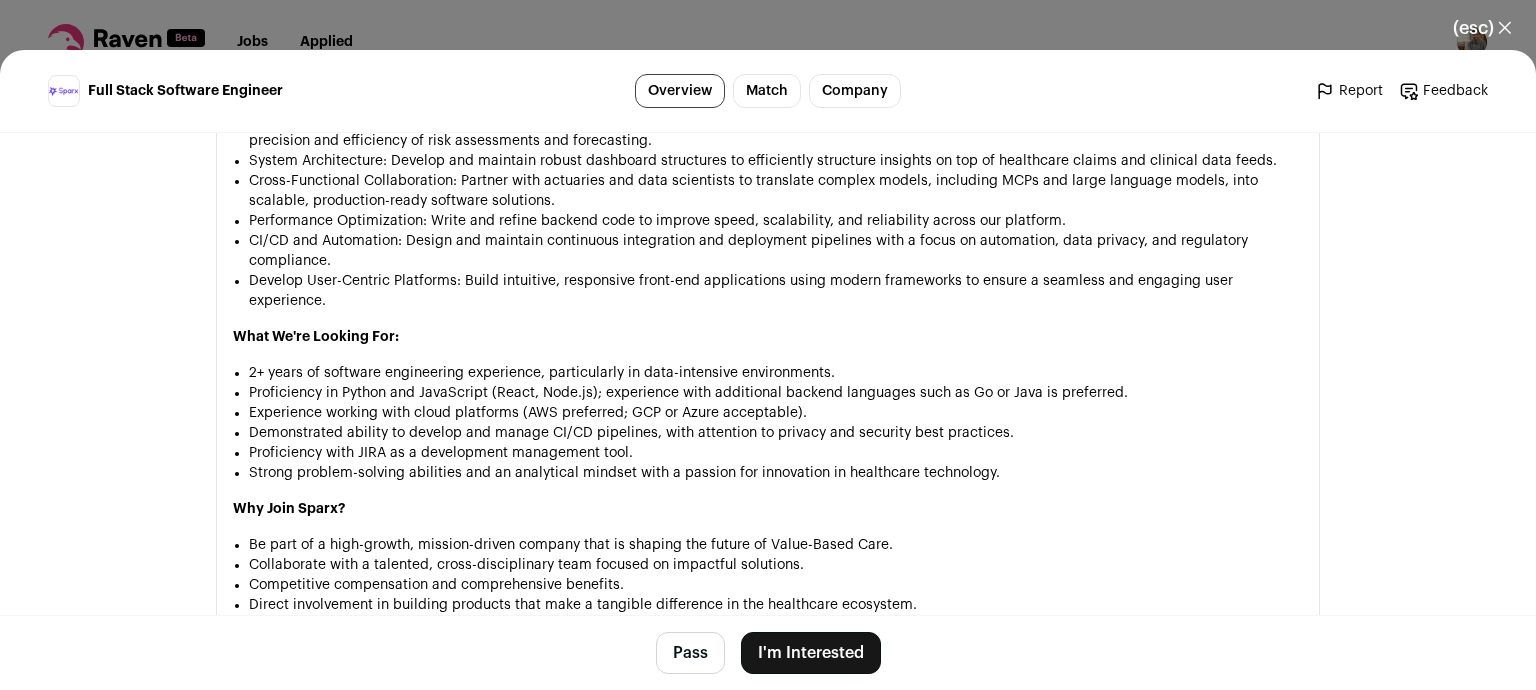 click on "Proficiency with JIRA as a development management tool." at bounding box center (776, 453) 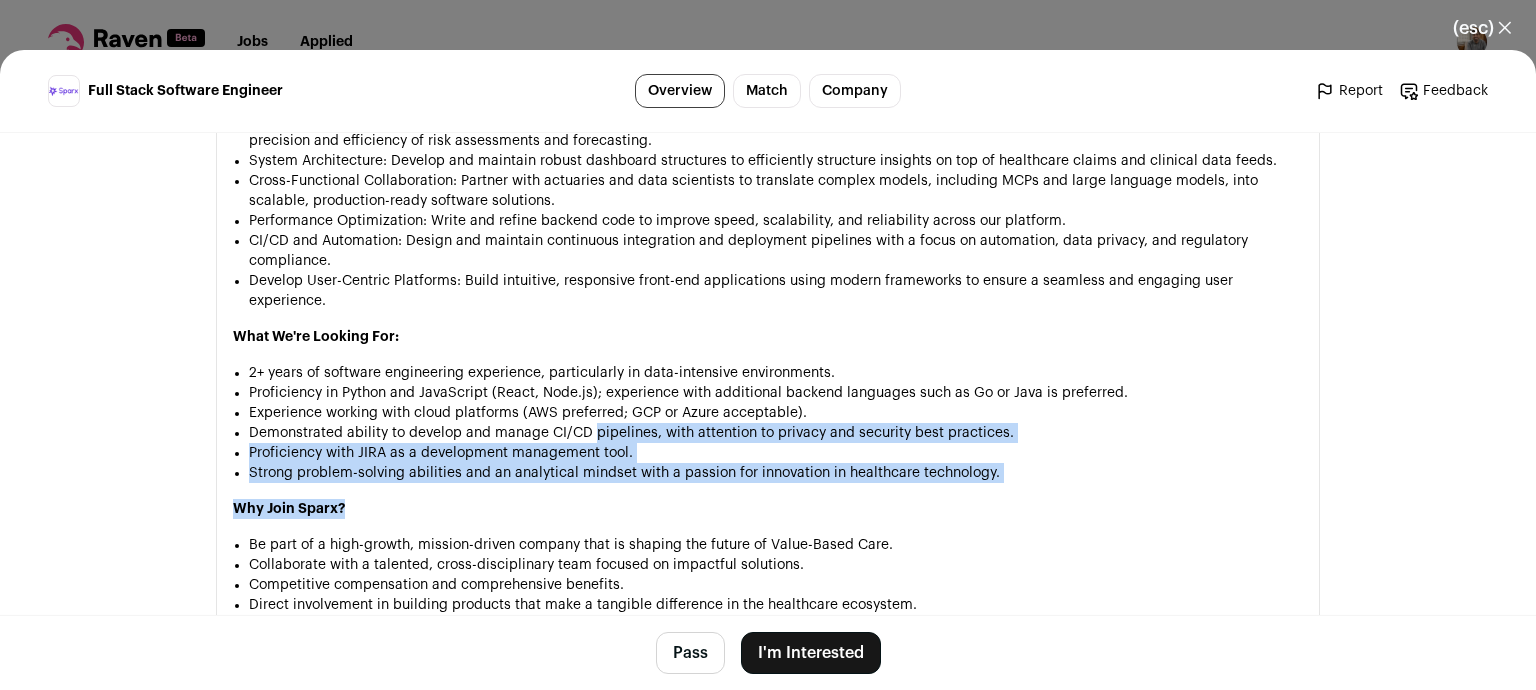 drag, startPoint x: 601, startPoint y: 498, endPoint x: 594, endPoint y: 424, distance: 74.330345 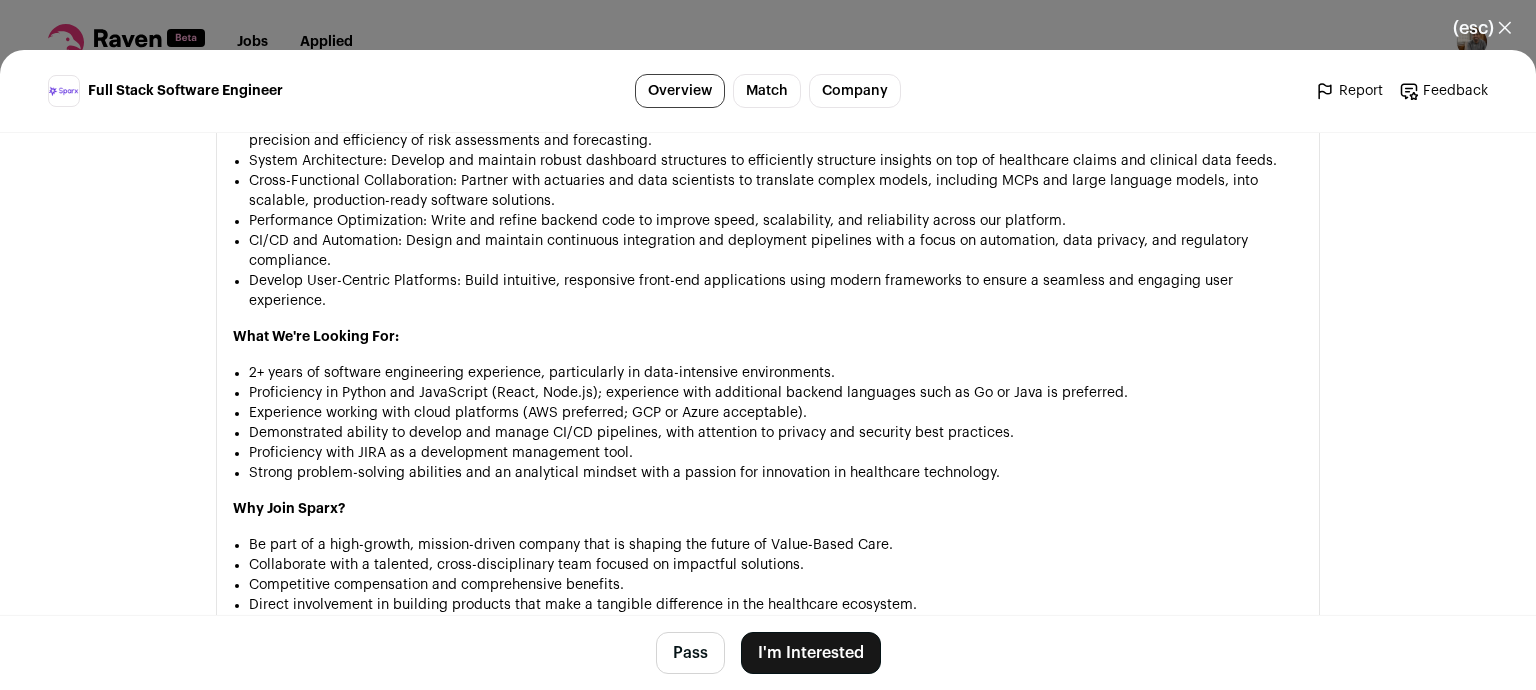 click on "Demonstrated ability to develop and manage CI/CD pipelines, with attention to privacy and security best practices." at bounding box center (776, 433) 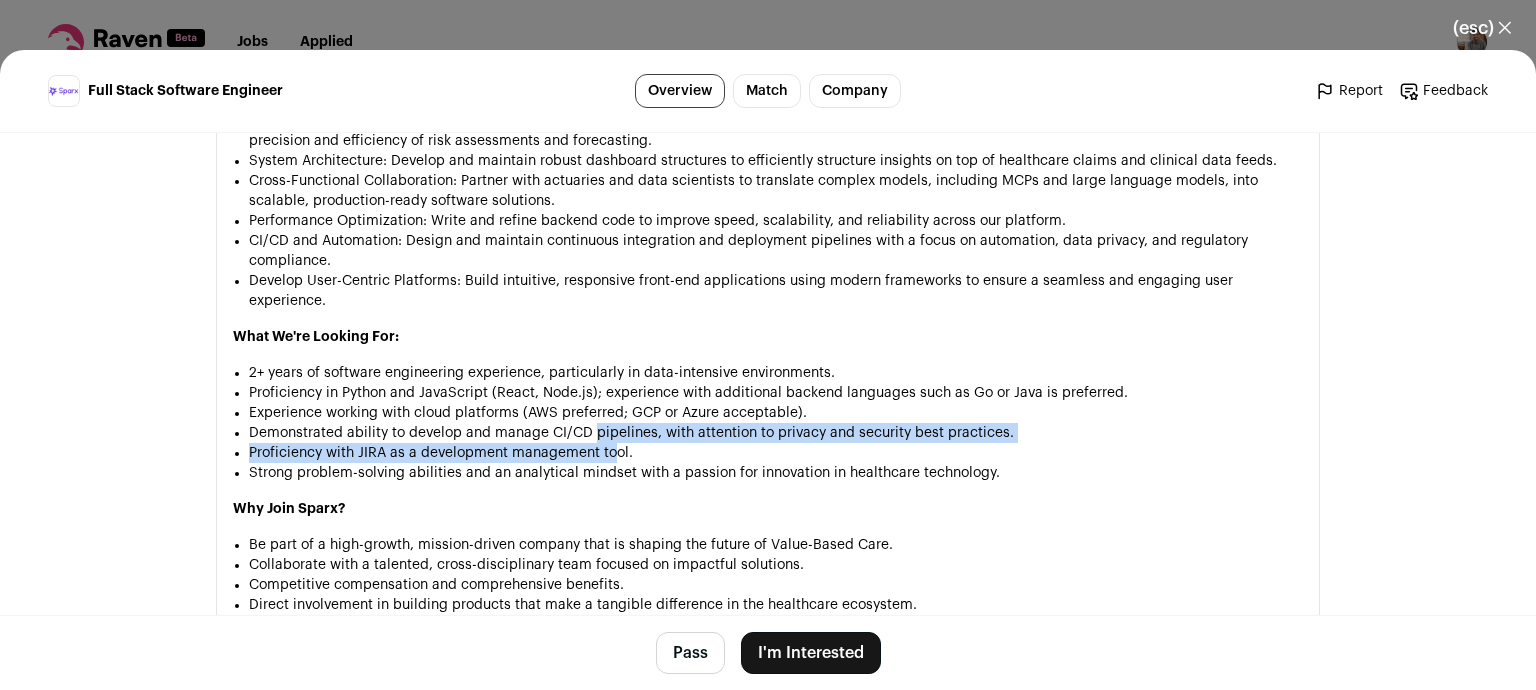 drag, startPoint x: 594, startPoint y: 424, endPoint x: 621, endPoint y: 462, distance: 46.615448 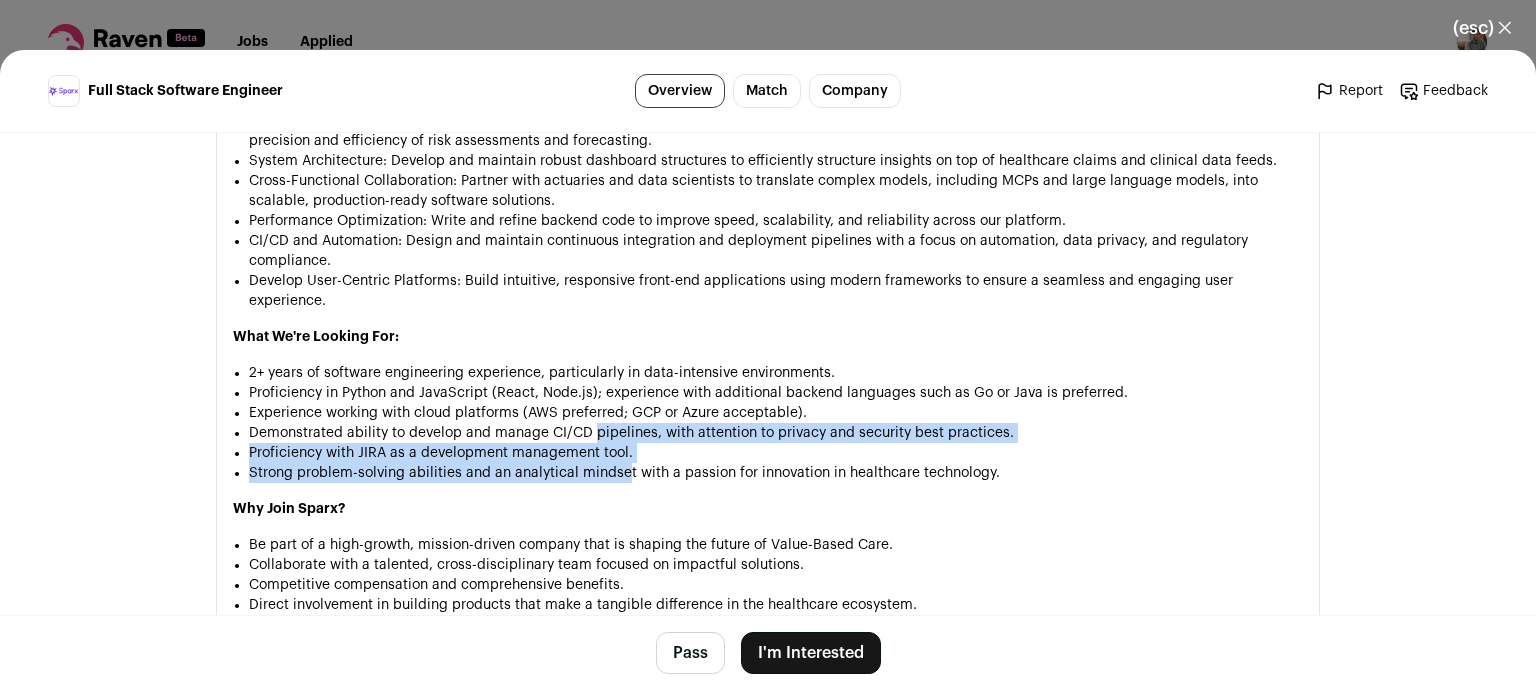 click on "Strong problem-solving abilities and an analytical mindset with a passion for innovation in healthcare technology." at bounding box center (776, 473) 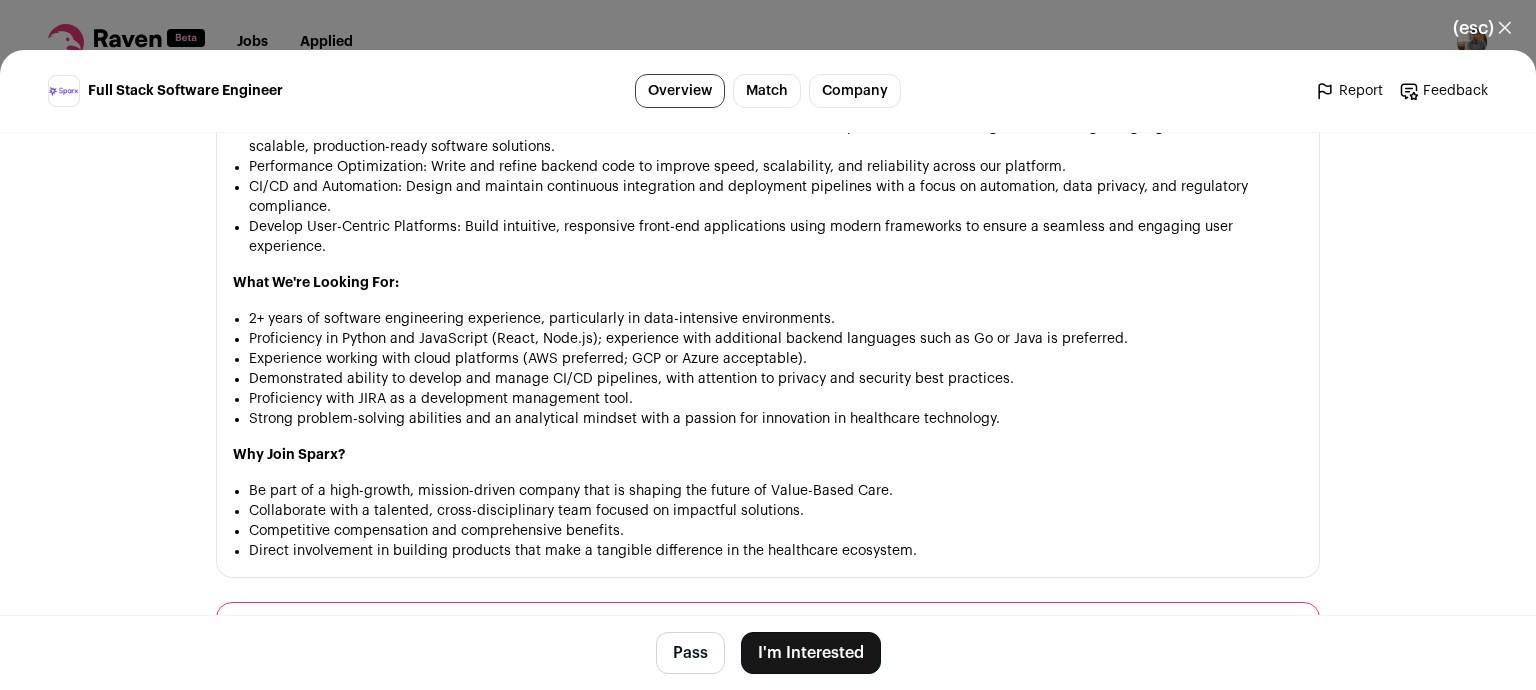 scroll, scrollTop: 1498, scrollLeft: 0, axis: vertical 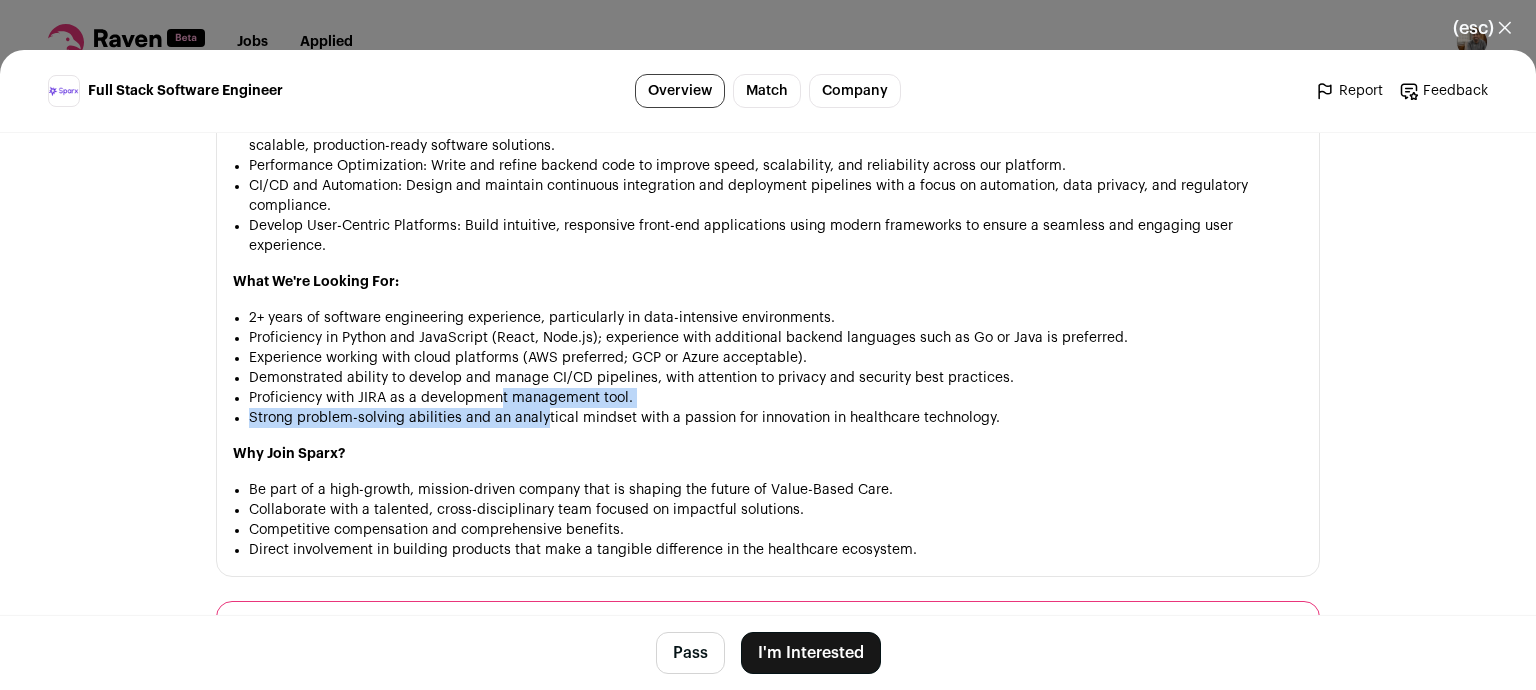drag, startPoint x: 546, startPoint y: 431, endPoint x: 498, endPoint y: 384, distance: 67.17886 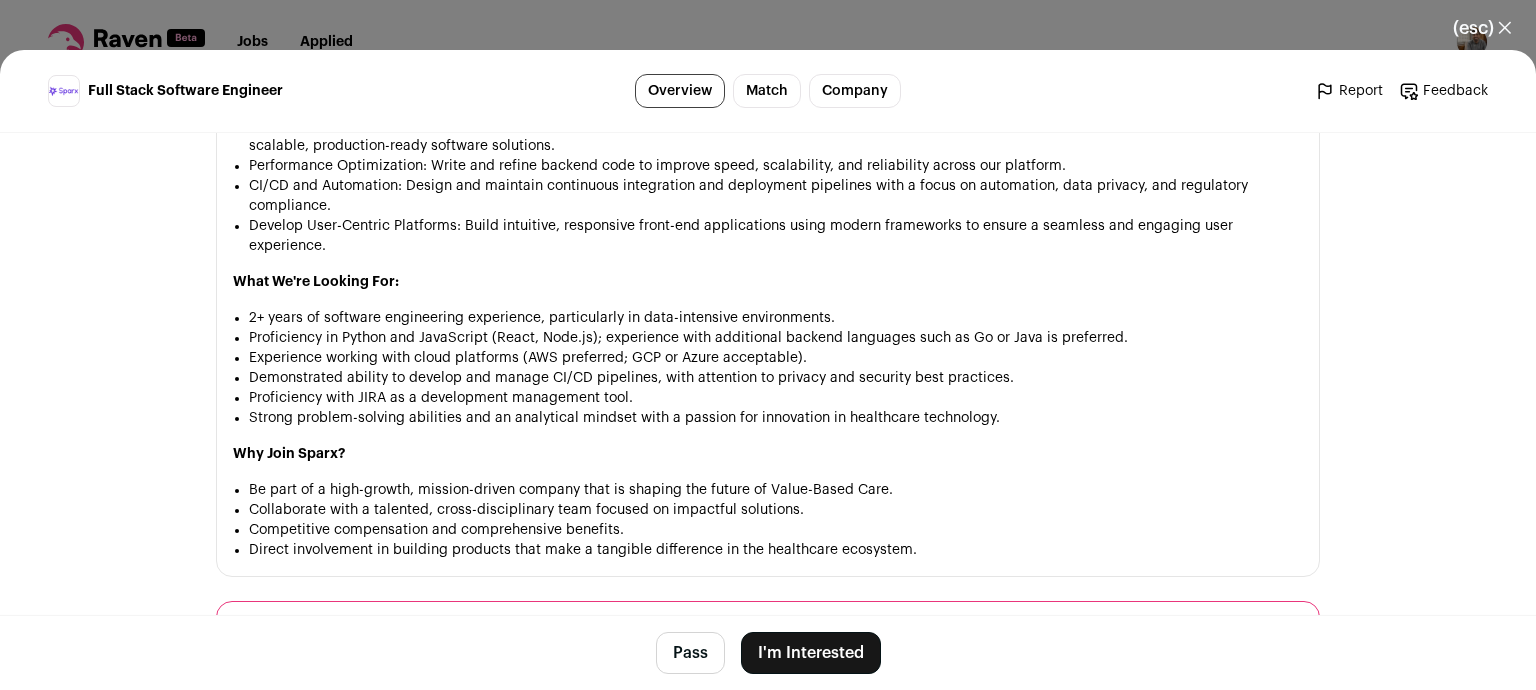 click on "2+ years of software engineering experience, particularly in data-intensive environments.
Proficiency in Python and JavaScript (React, Node.js); experience with additional backend languages such as Go or Java is preferred.
Experience working with cloud platforms (AWS preferred; GCP or Azure acceptable).
Demonstrated ability to develop and manage CI/CD pipelines, with attention to privacy and security best practices.
Proficiency with JIRA as a development management tool.
Strong problem-solving abilities and an analytical mindset with a passion for innovation in healthcare technology." at bounding box center [776, 368] 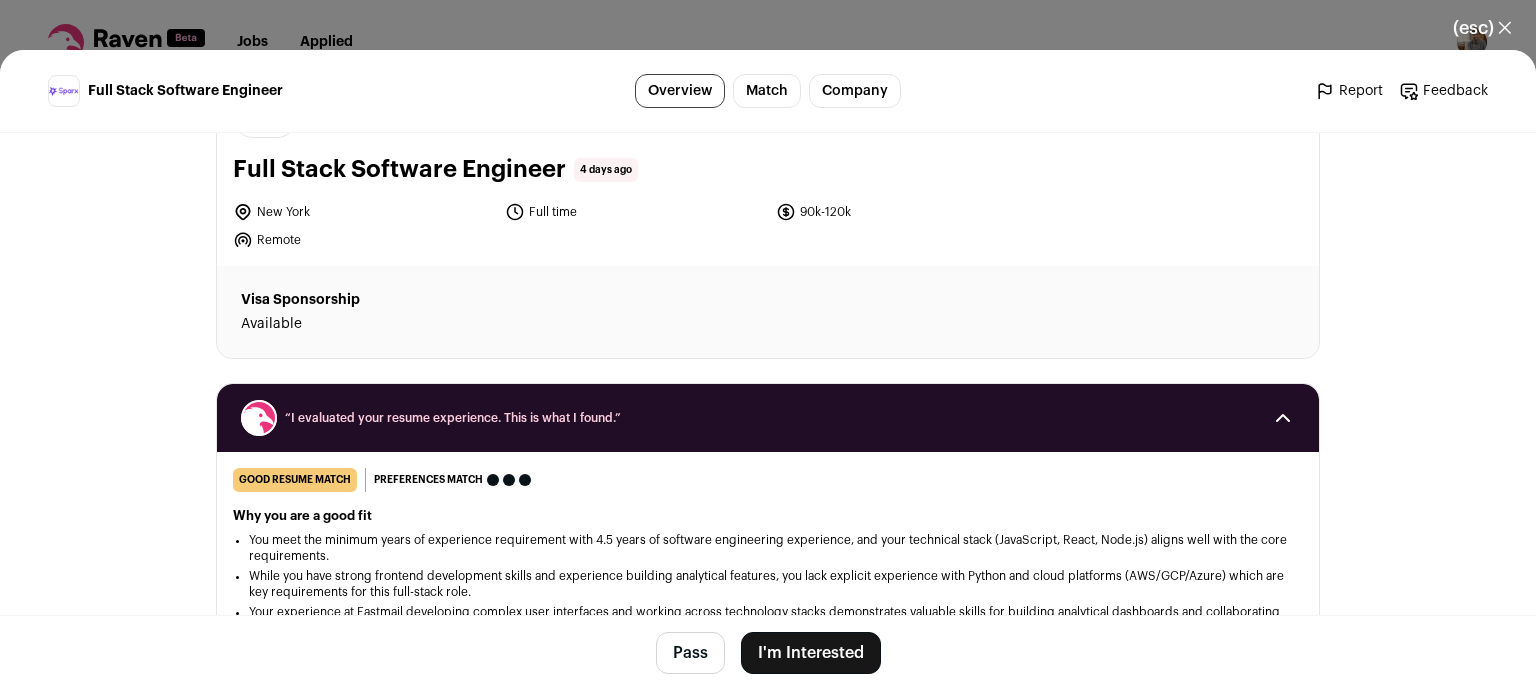 scroll, scrollTop: 3, scrollLeft: 0, axis: vertical 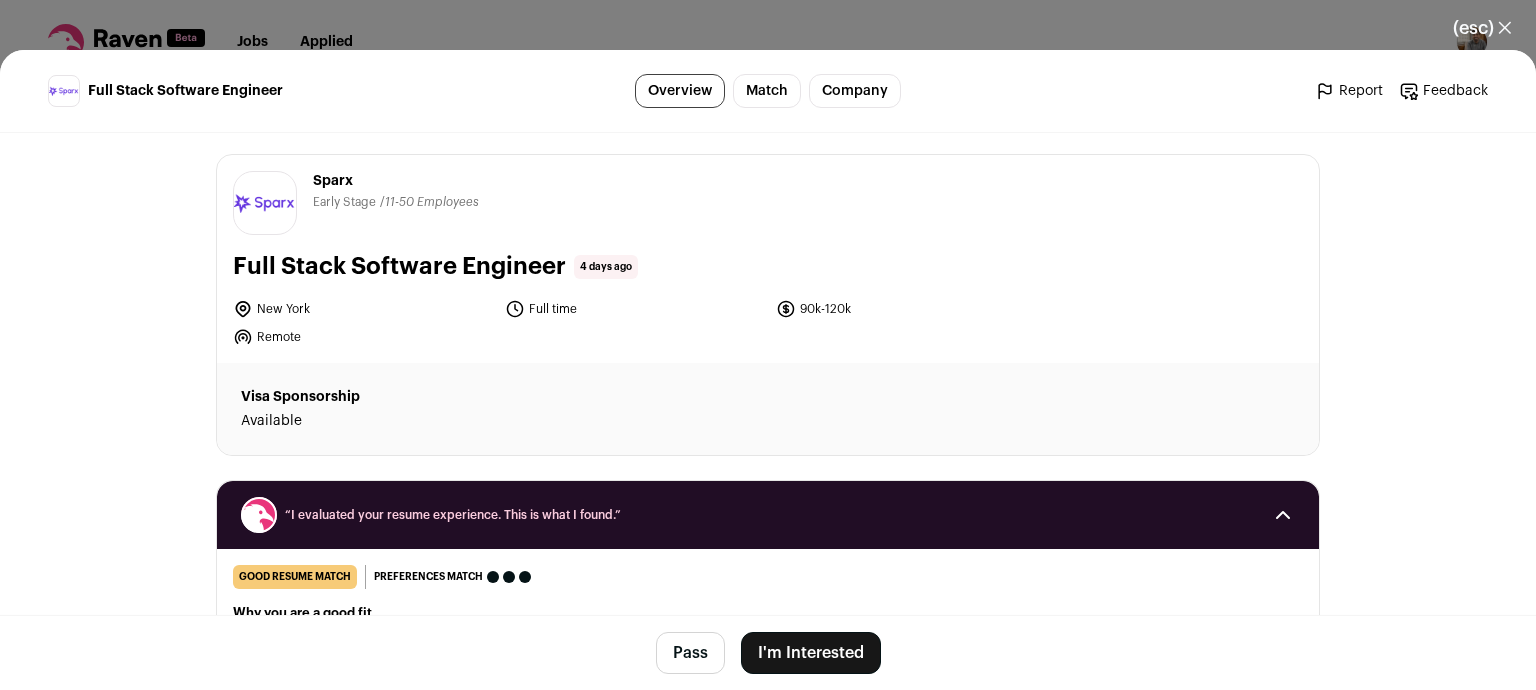 click on "I'm Interested" at bounding box center (811, 653) 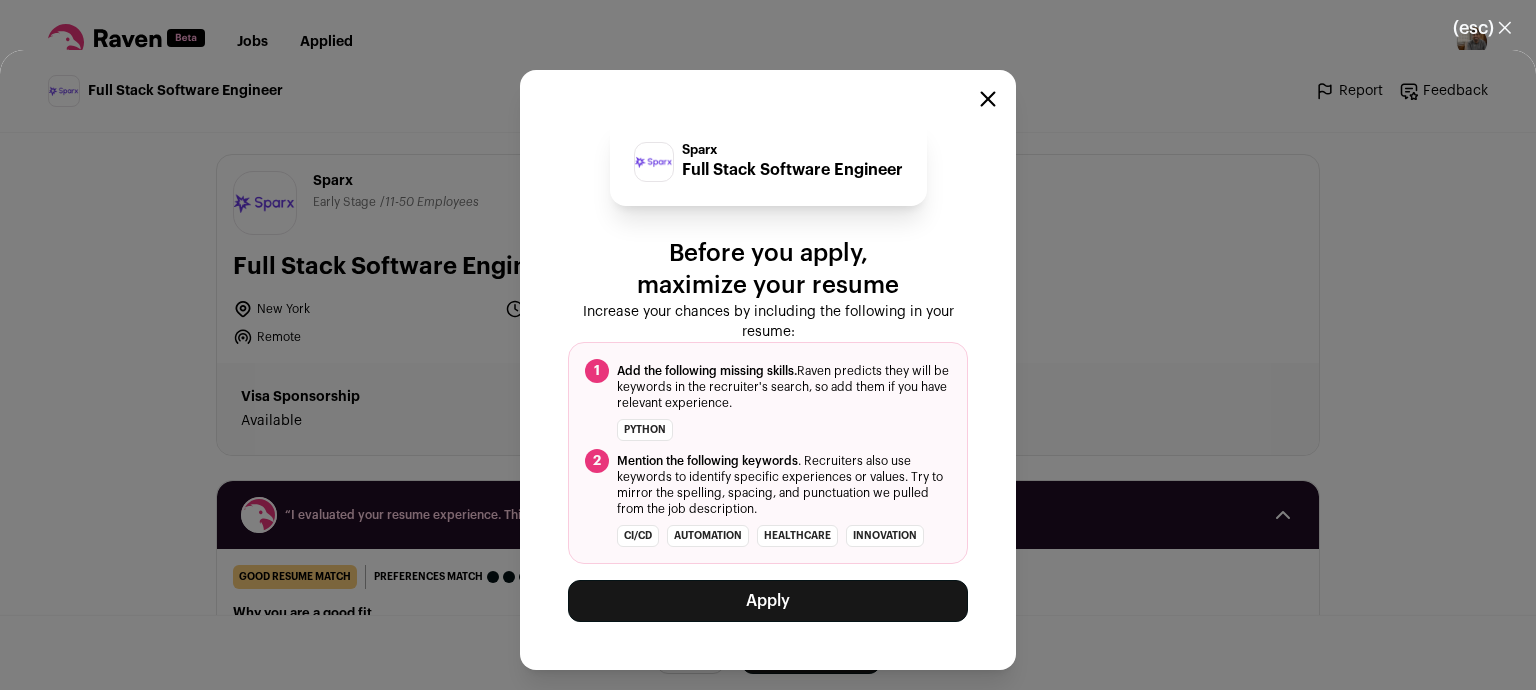 click on "Apply" at bounding box center [768, 601] 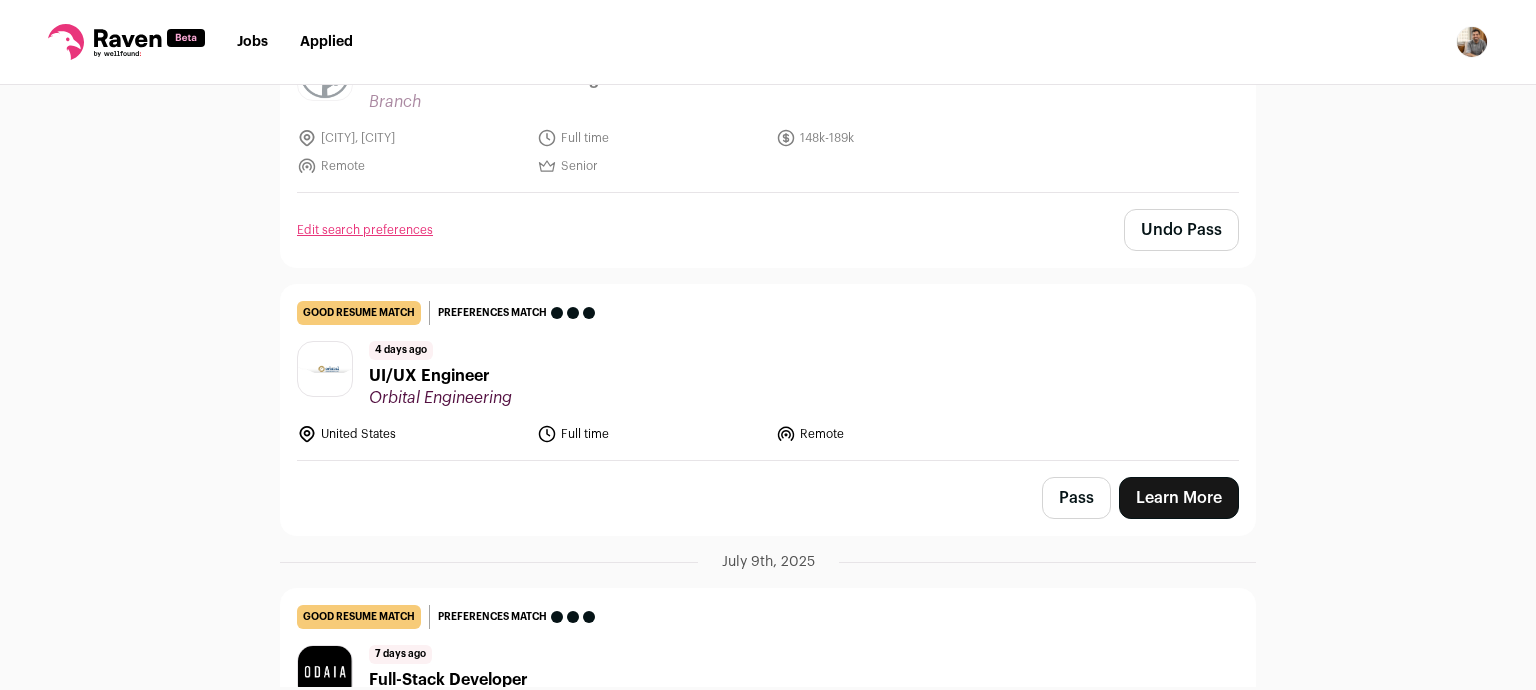 scroll, scrollTop: 1863, scrollLeft: 0, axis: vertical 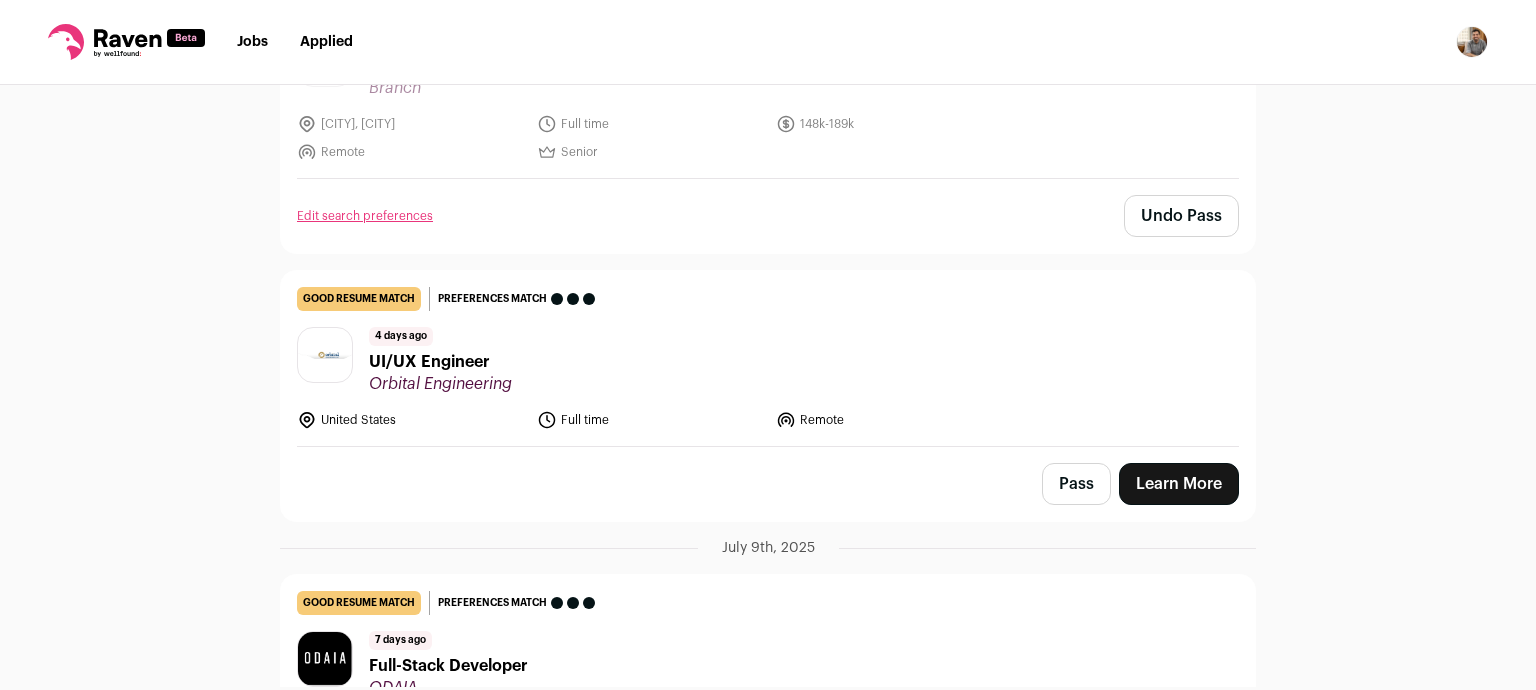 click on "[DAYS] days ago
UI/UX Engineer
[COMPANY]" at bounding box center [768, 360] 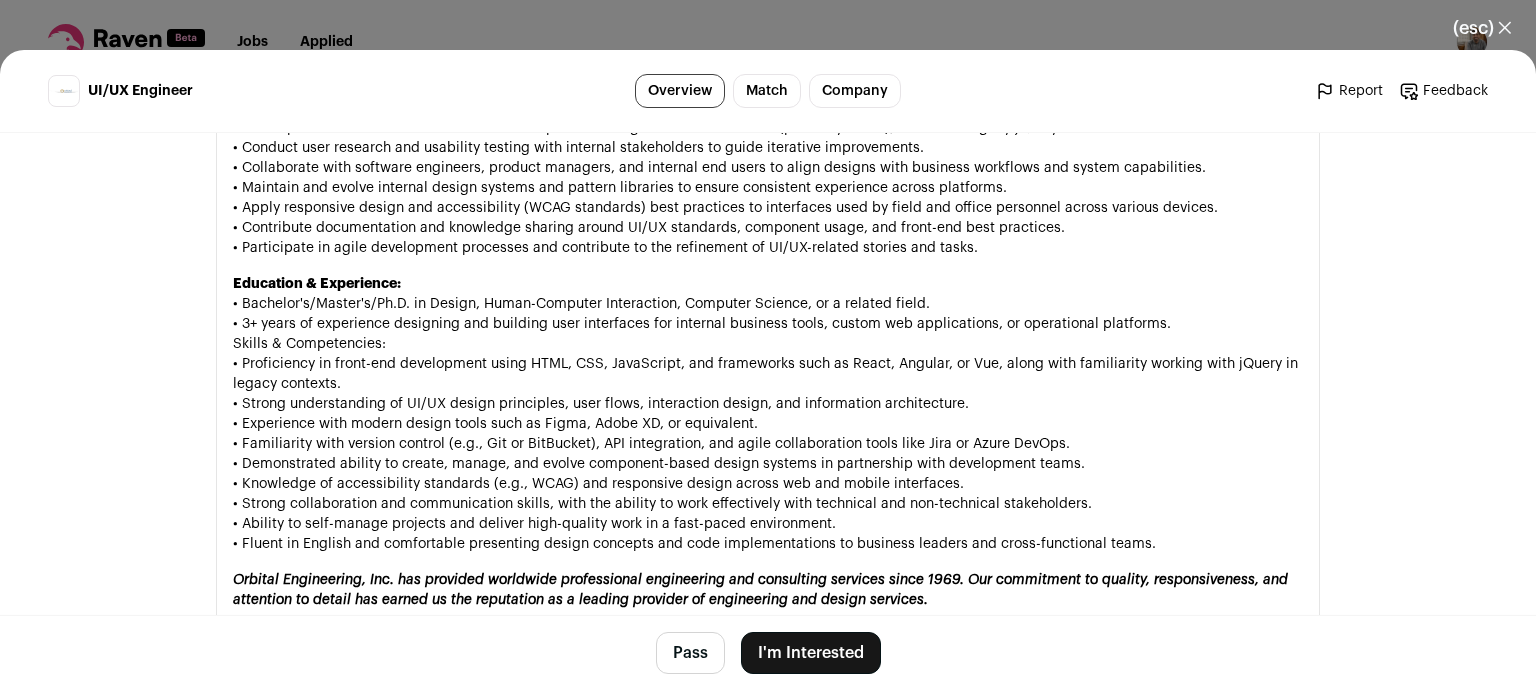 scroll, scrollTop: 1395, scrollLeft: 0, axis: vertical 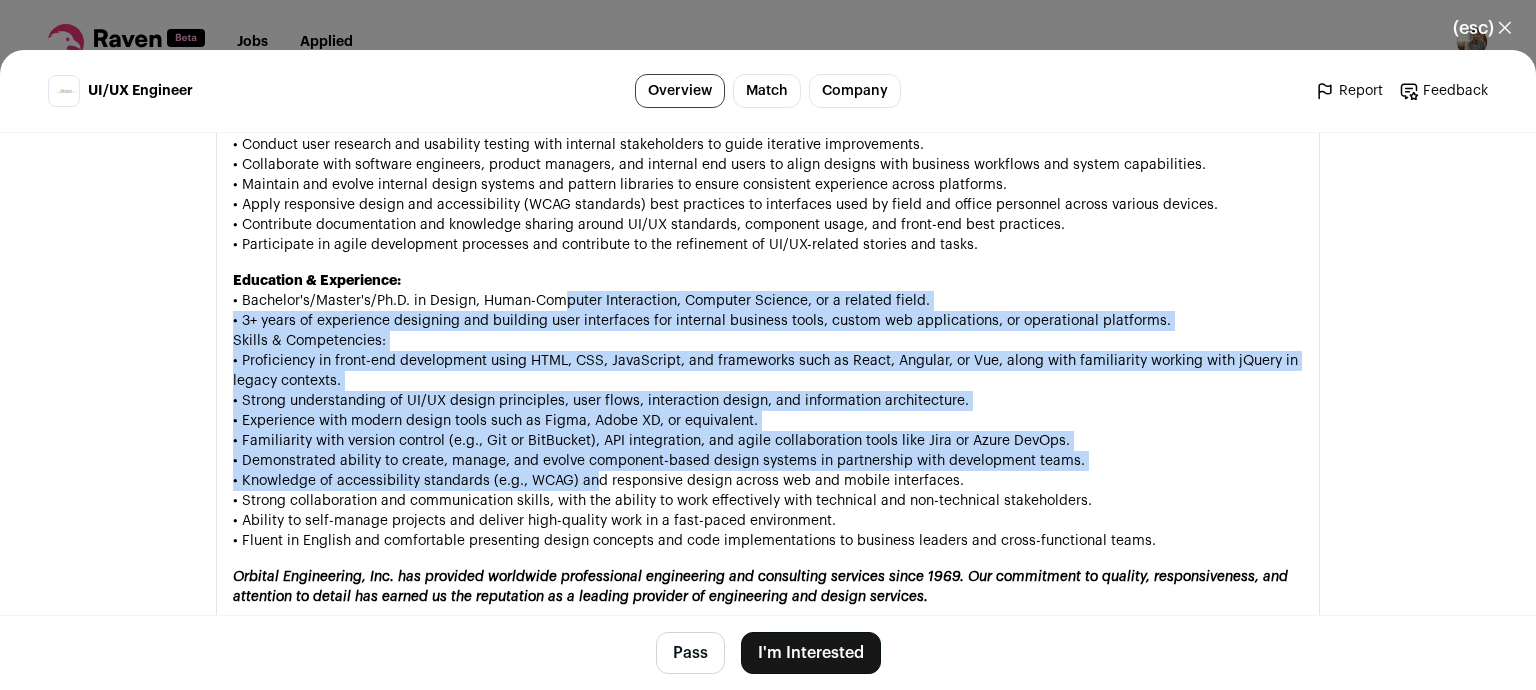 drag, startPoint x: 586, startPoint y: 482, endPoint x: 550, endPoint y: 318, distance: 167.90474 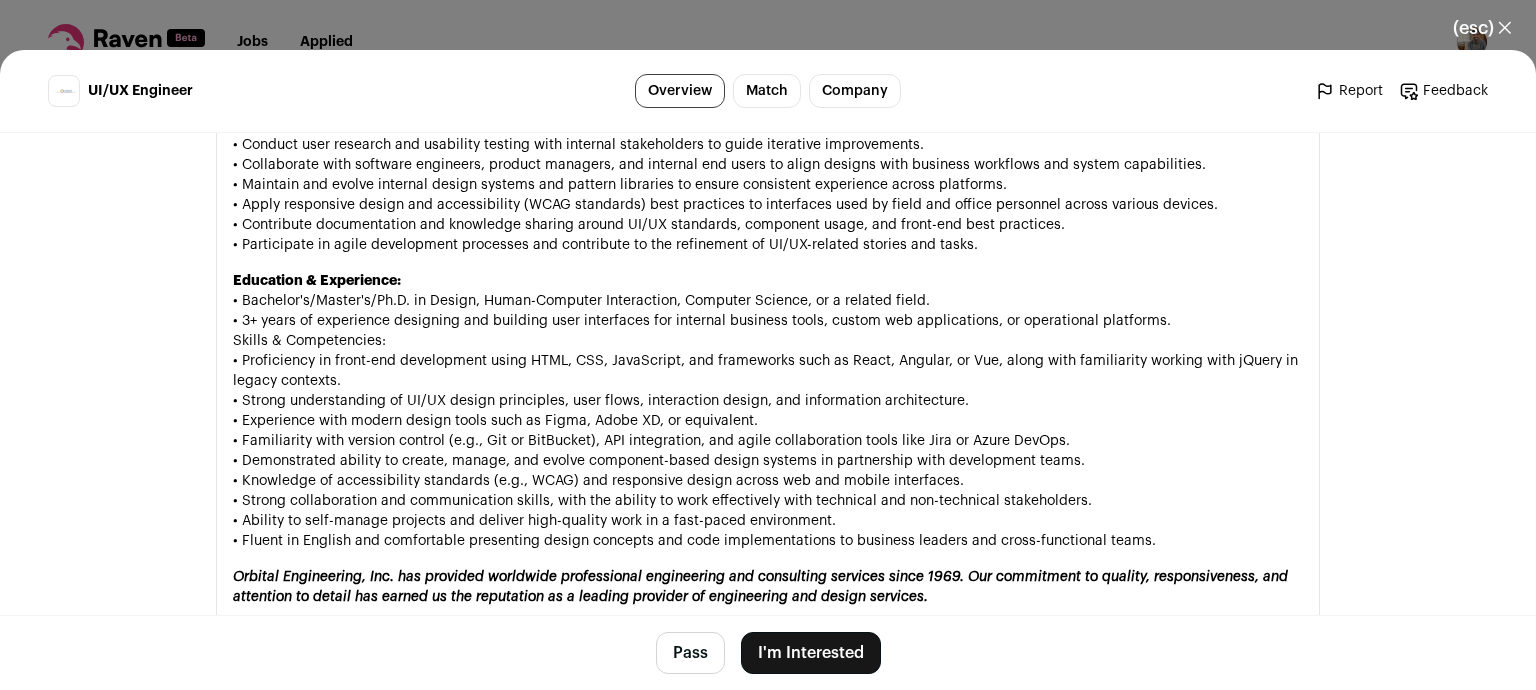 click on "Education & Experience:
• Bachelor's/Master's/Ph.D. in Design, Human-Computer Interaction, Computer Science, or a related field.
• 3+ years of experience designing and building user interfaces for internal business tools, custom web applications, or operational platforms.
Skills & Competencies:
• Proficiency in front-end development using HTML, CSS, JavaScript, and frameworks such as React, Angular, or Vue, along with familiarity working with jQuery in legacy contexts.
• Strong understanding of UI/UX design principles, user flows, interaction design, and information architecture.
• Experience with modern design tools such as Figma, Adobe XD, or equivalent.
• Familiarity with version control (e.g., Git or BitBucket), API integration, and agile collaboration tools like Jira or Azure DevOps.
• Demonstrated ability to create, manage, and evolve component-based design systems in partnership with development teams." at bounding box center [768, 411] 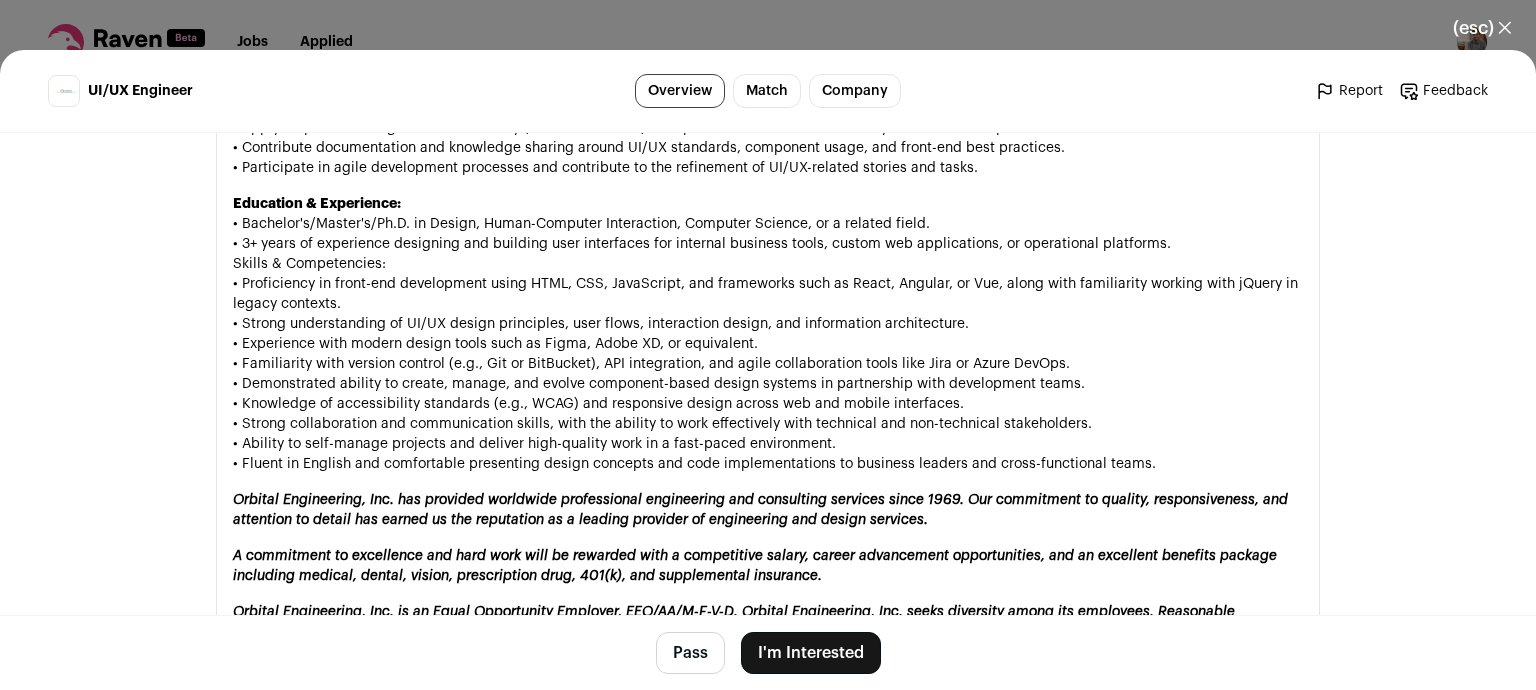 scroll, scrollTop: 1471, scrollLeft: 0, axis: vertical 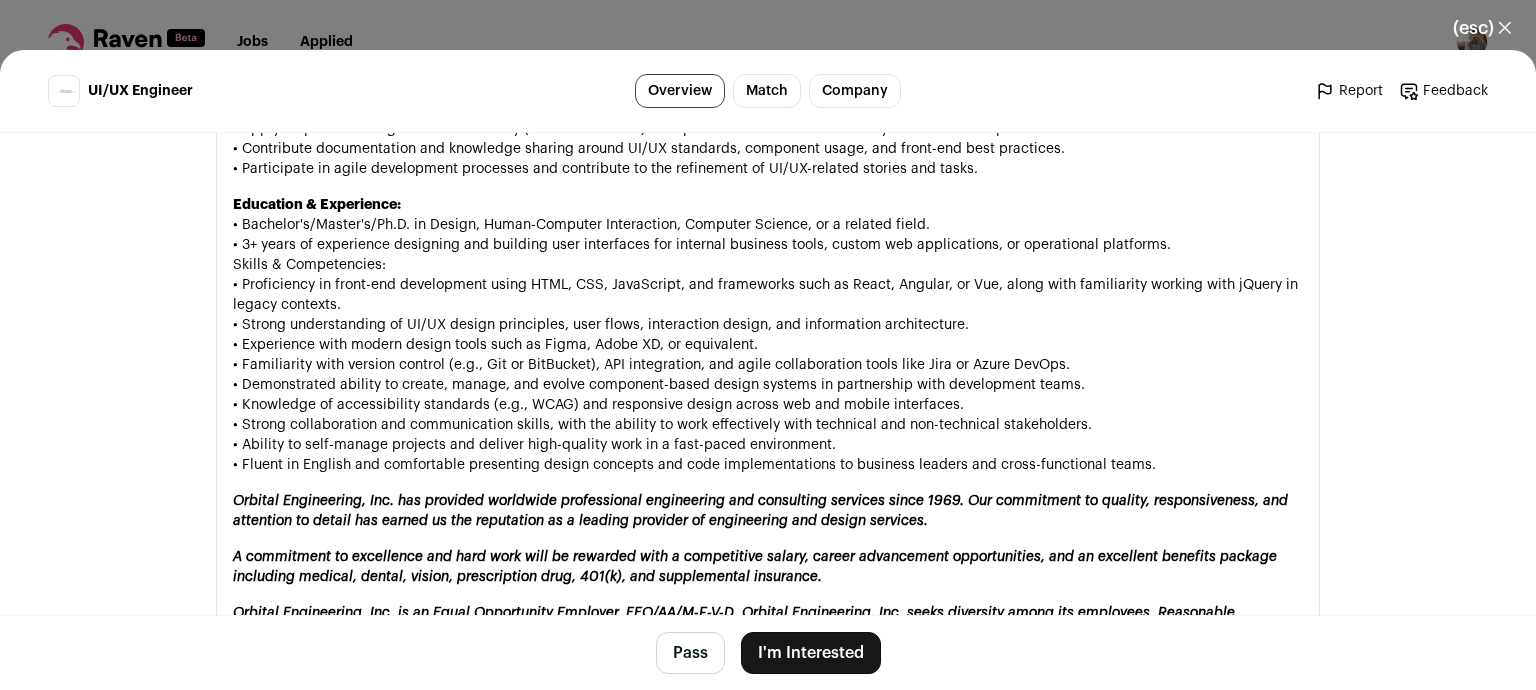 drag, startPoint x: 668, startPoint y: 338, endPoint x: 470, endPoint y: 280, distance: 206.32014 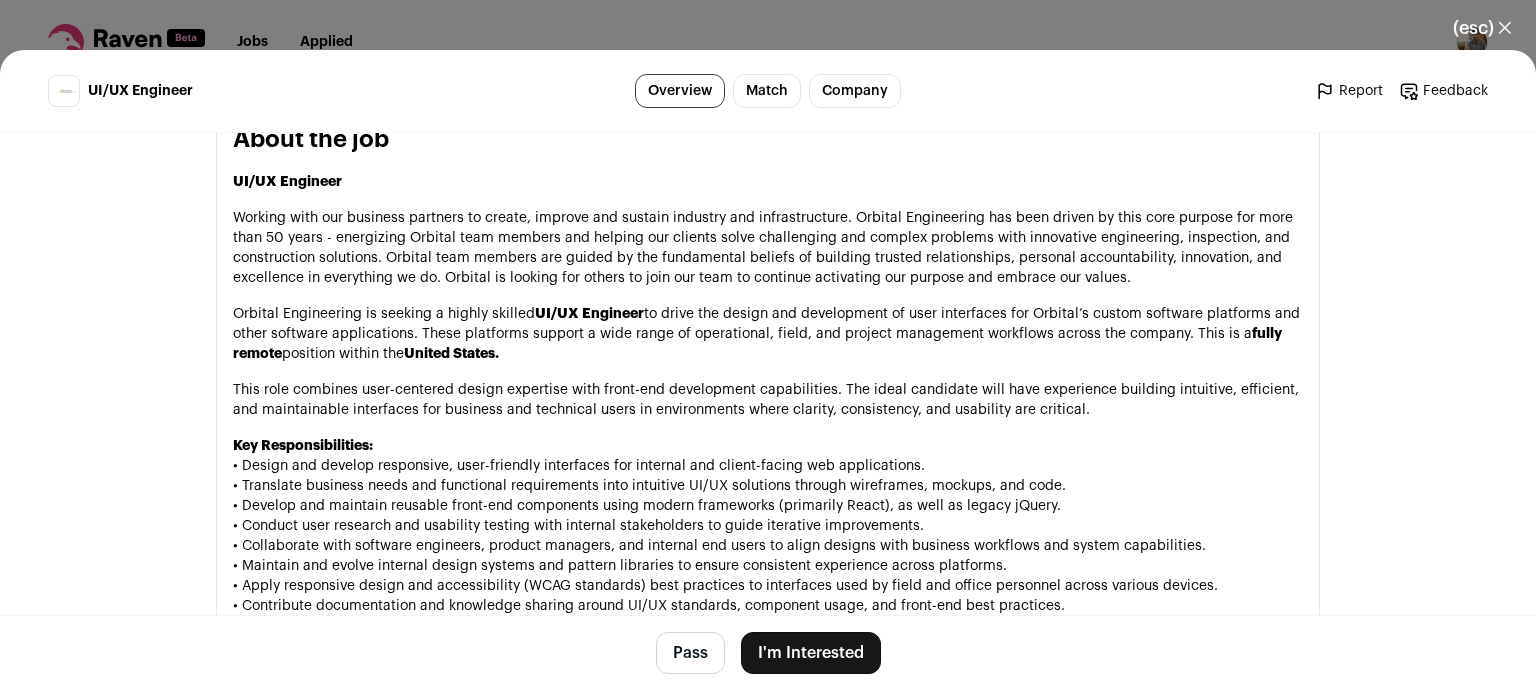 scroll, scrollTop: 1026, scrollLeft: 0, axis: vertical 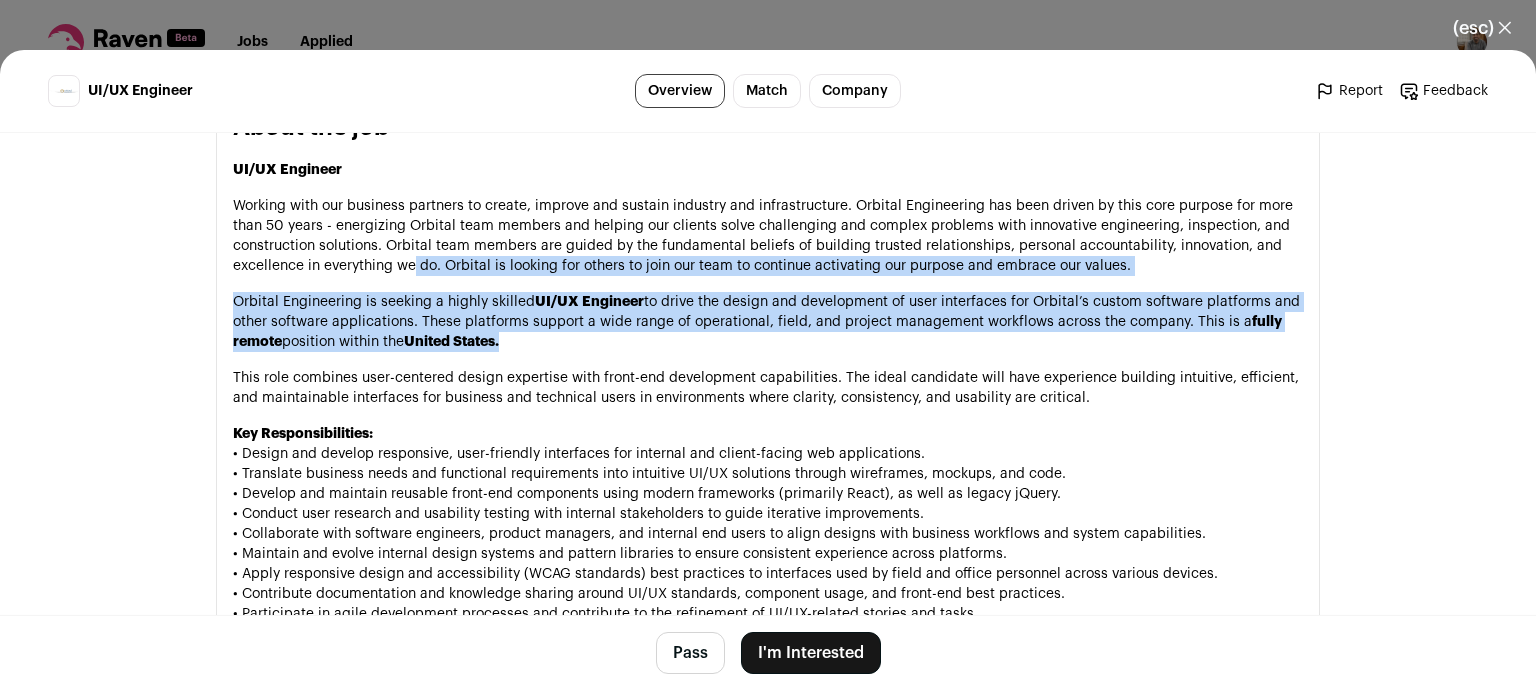 drag, startPoint x: 412, startPoint y: 275, endPoint x: 564, endPoint y: 348, distance: 168.62088 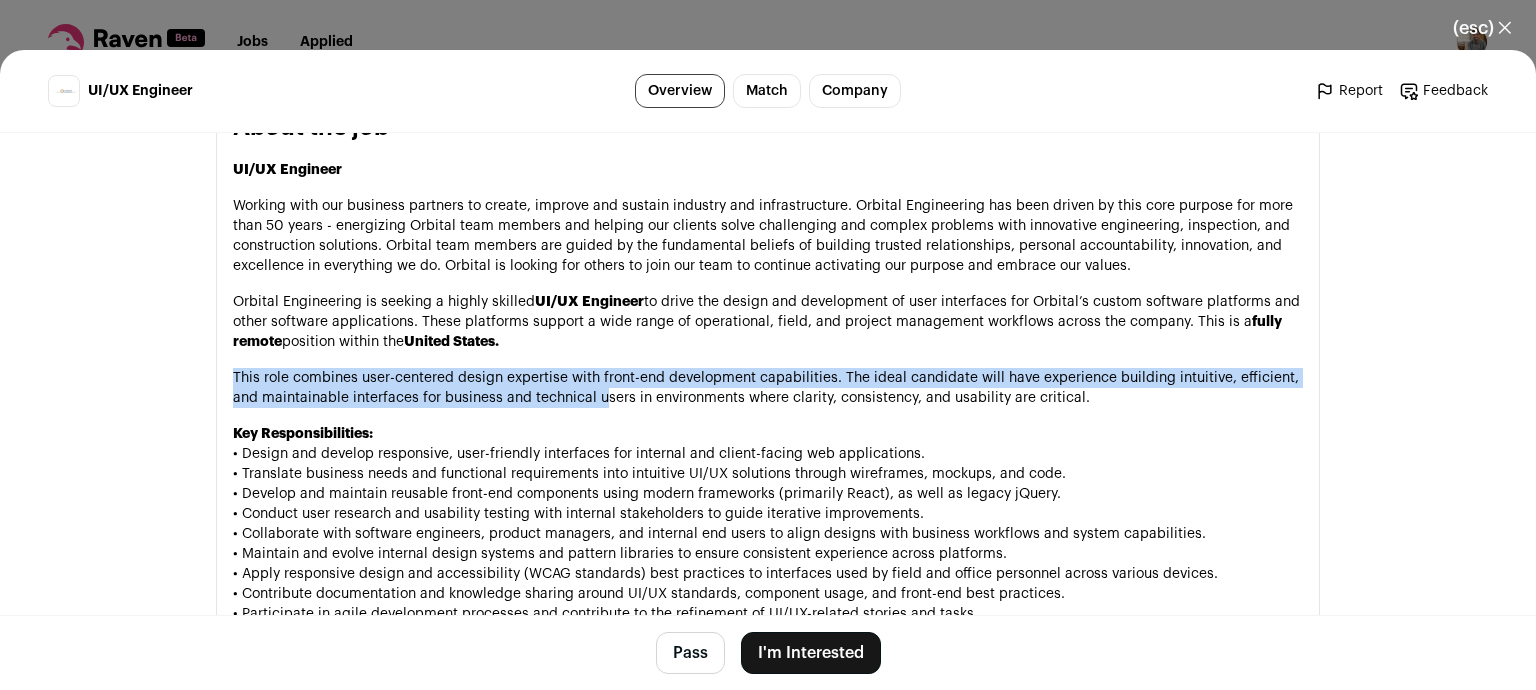 drag, startPoint x: 564, startPoint y: 348, endPoint x: 601, endPoint y: 422, distance: 82.73451 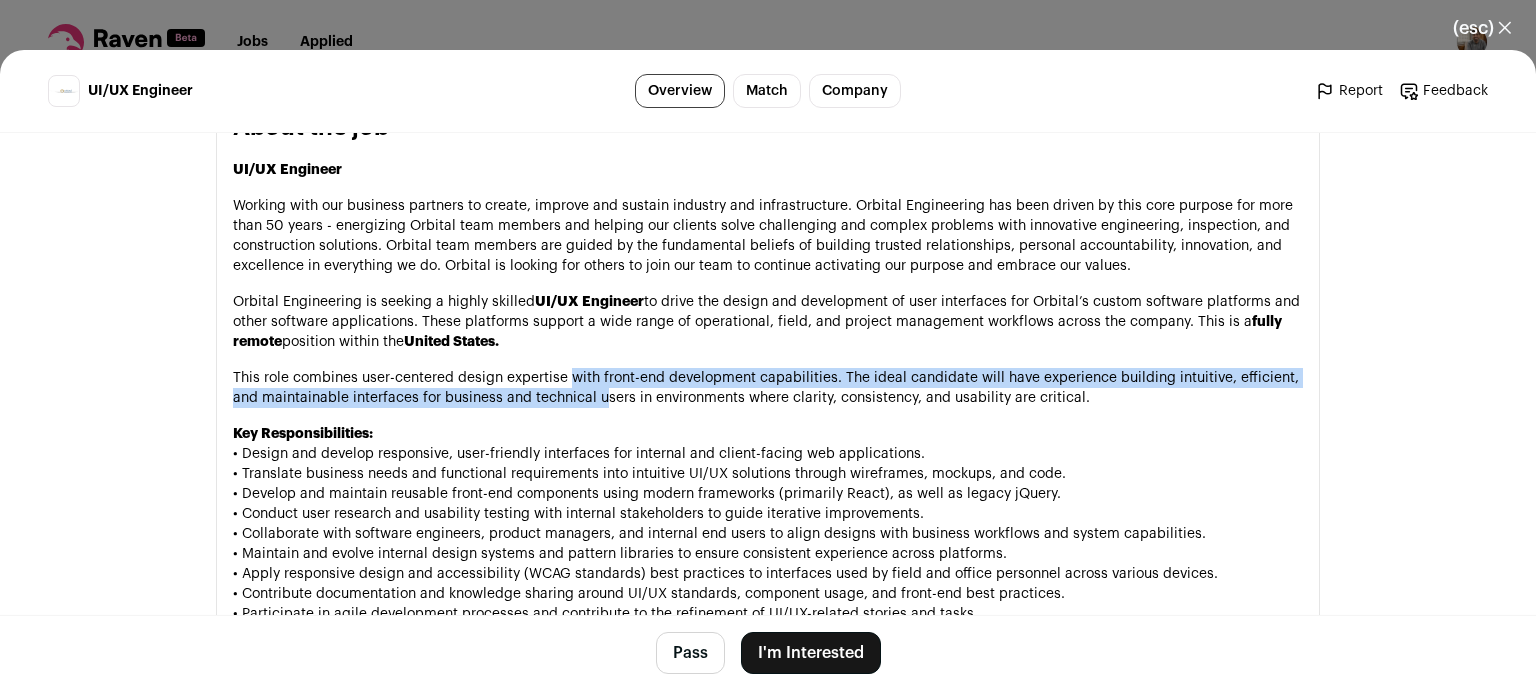 drag, startPoint x: 601, startPoint y: 422, endPoint x: 560, endPoint y: 380, distance: 58.694122 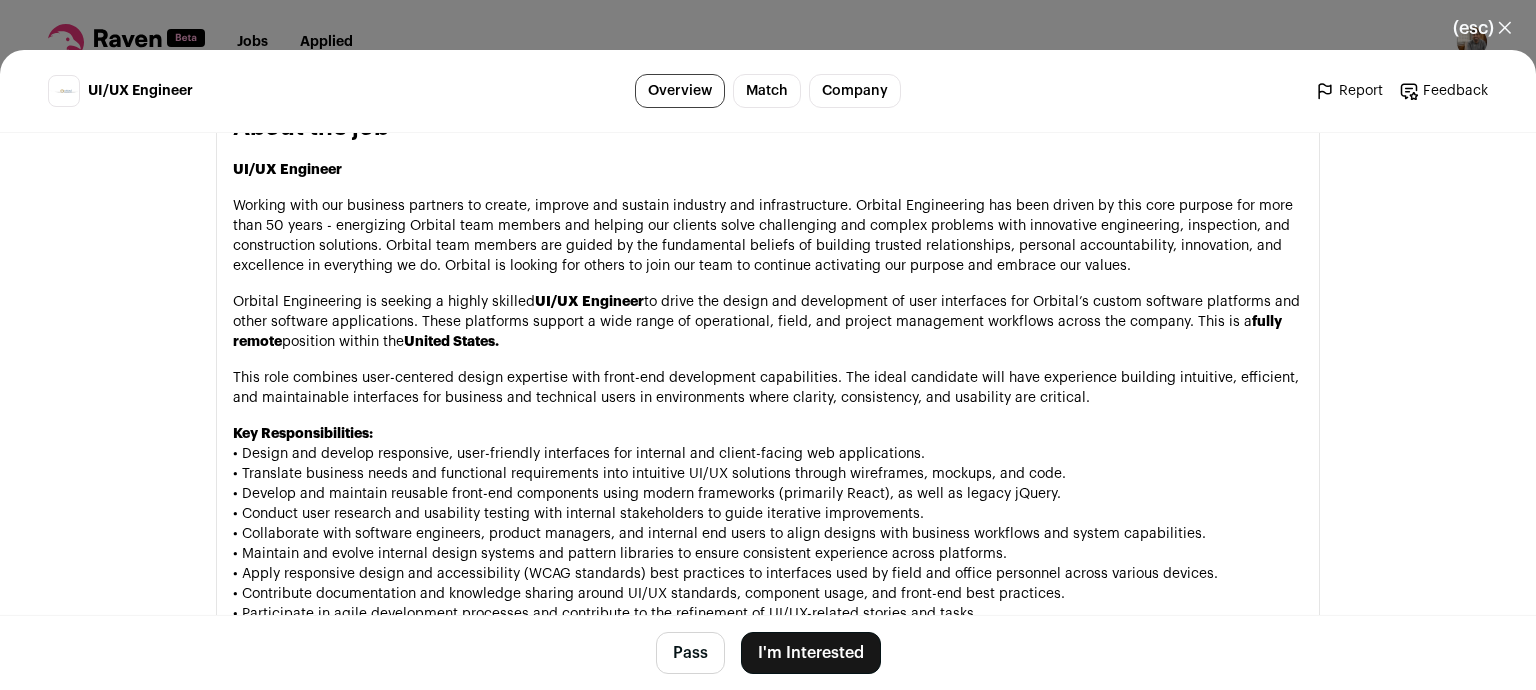 click on "This role combines user-centered design expertise with front-end development capabilities. The ideal candidate will have experience building intuitive, efficient, and maintainable interfaces for business and technical users in environments where clarity, consistency, and usability are critical." at bounding box center (768, 388) 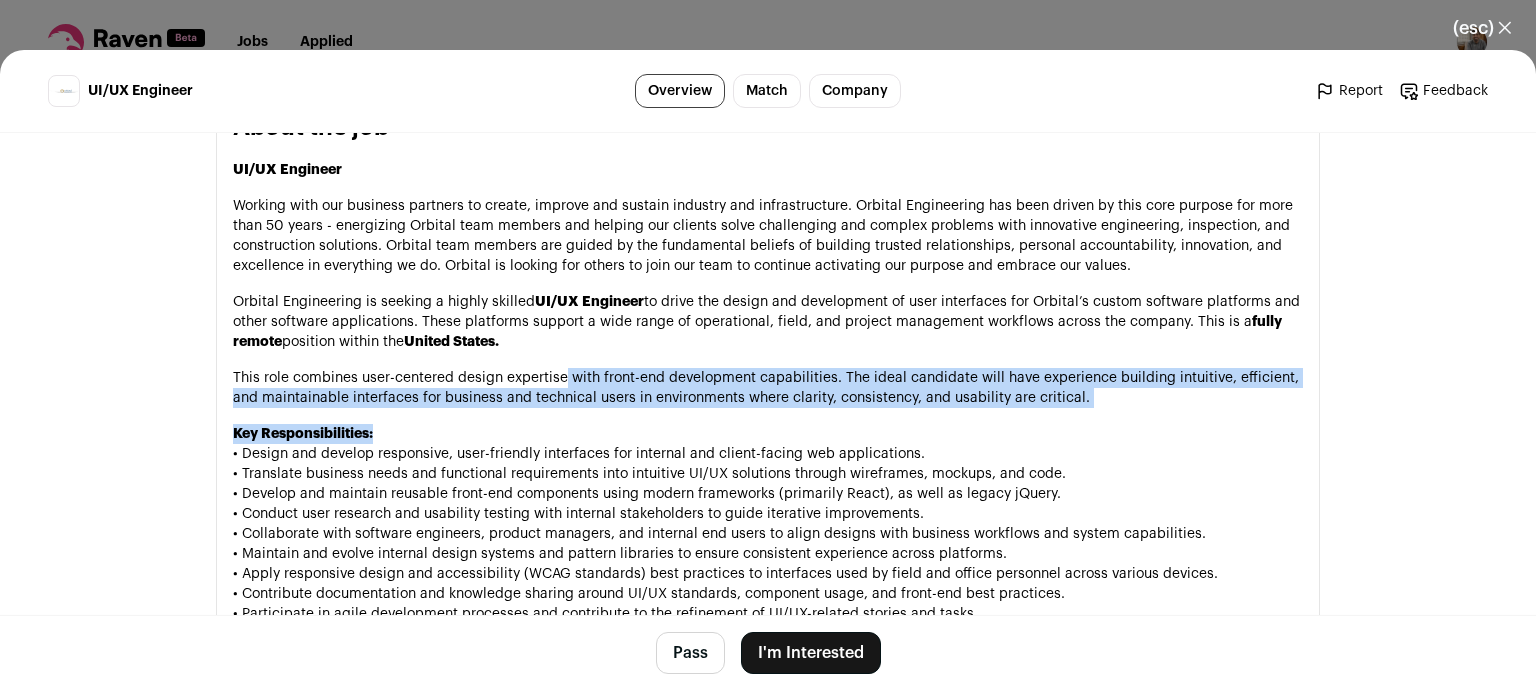 drag, startPoint x: 560, startPoint y: 380, endPoint x: 760, endPoint y: 452, distance: 212.56528 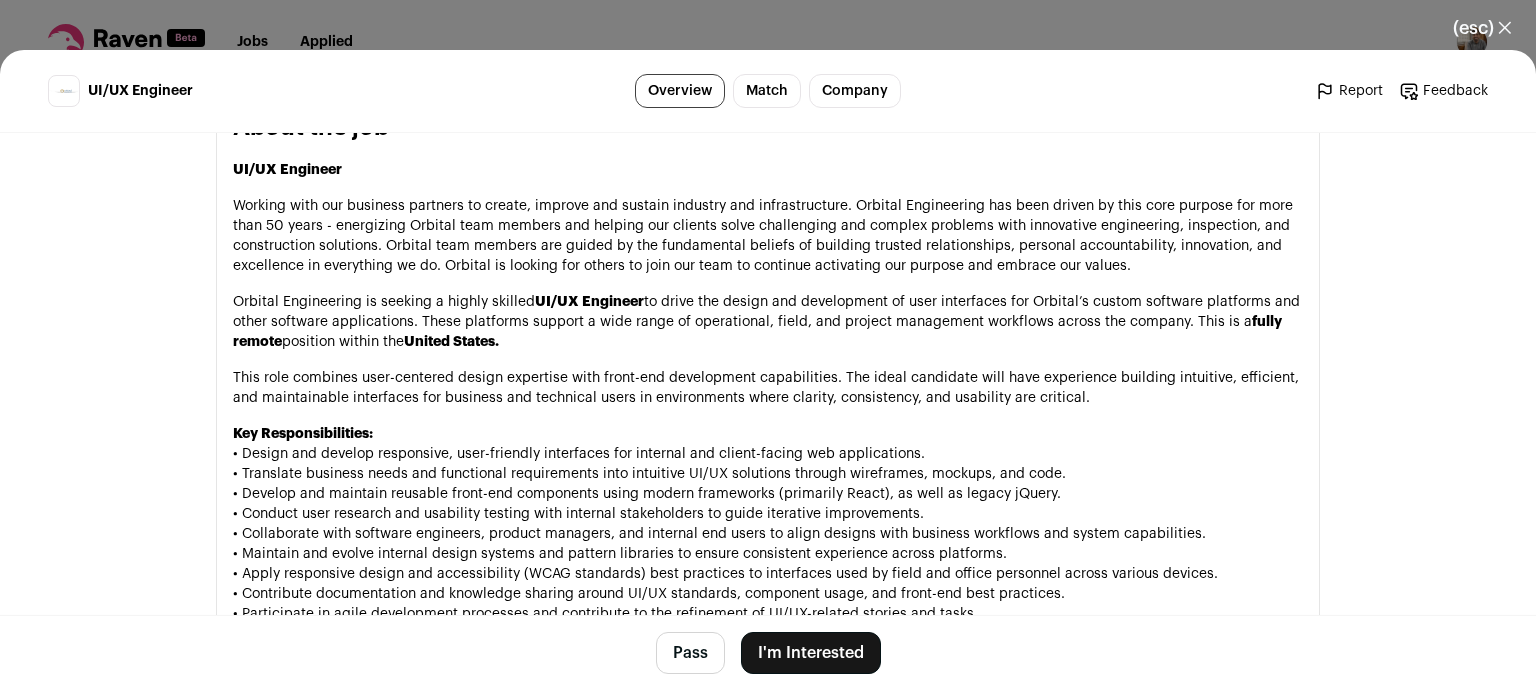 scroll, scrollTop: 1131, scrollLeft: 0, axis: vertical 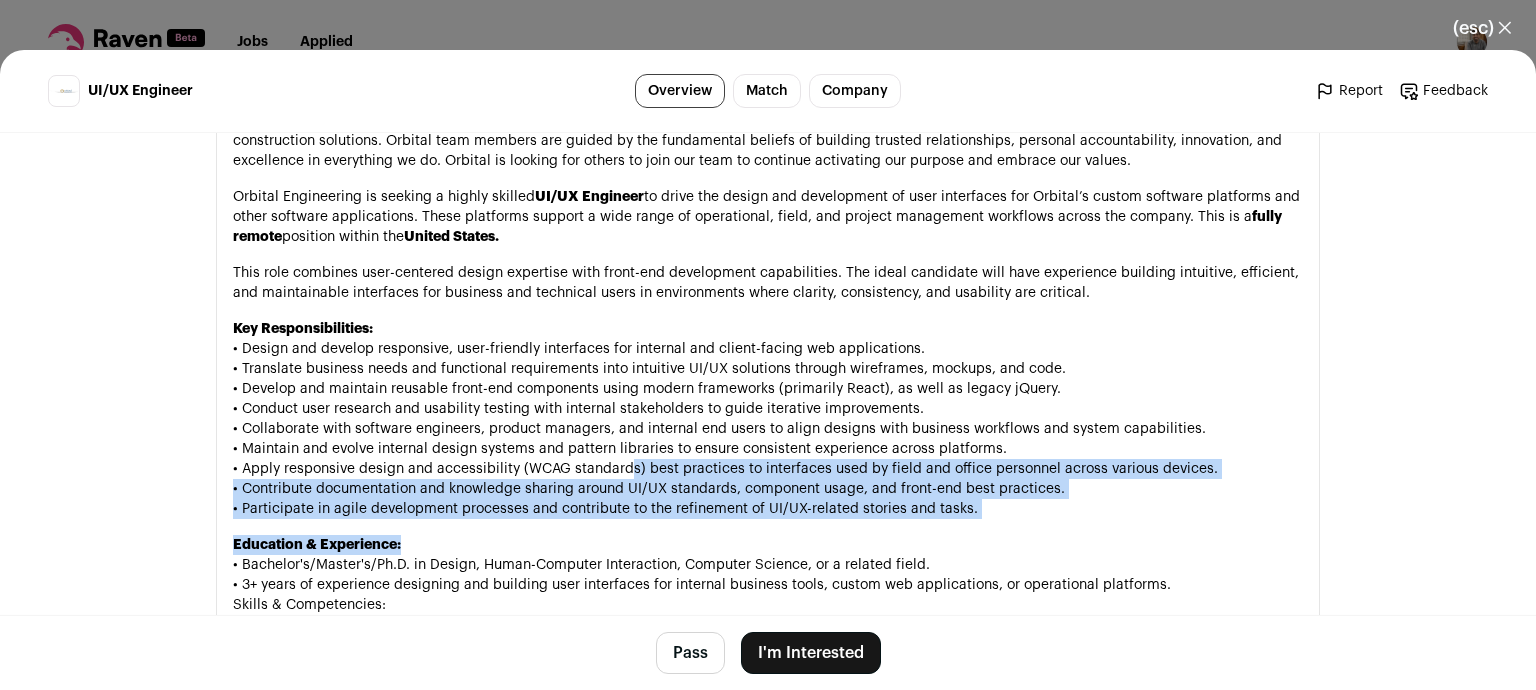 drag, startPoint x: 662, startPoint y: 554, endPoint x: 554, endPoint y: 381, distance: 203.94362 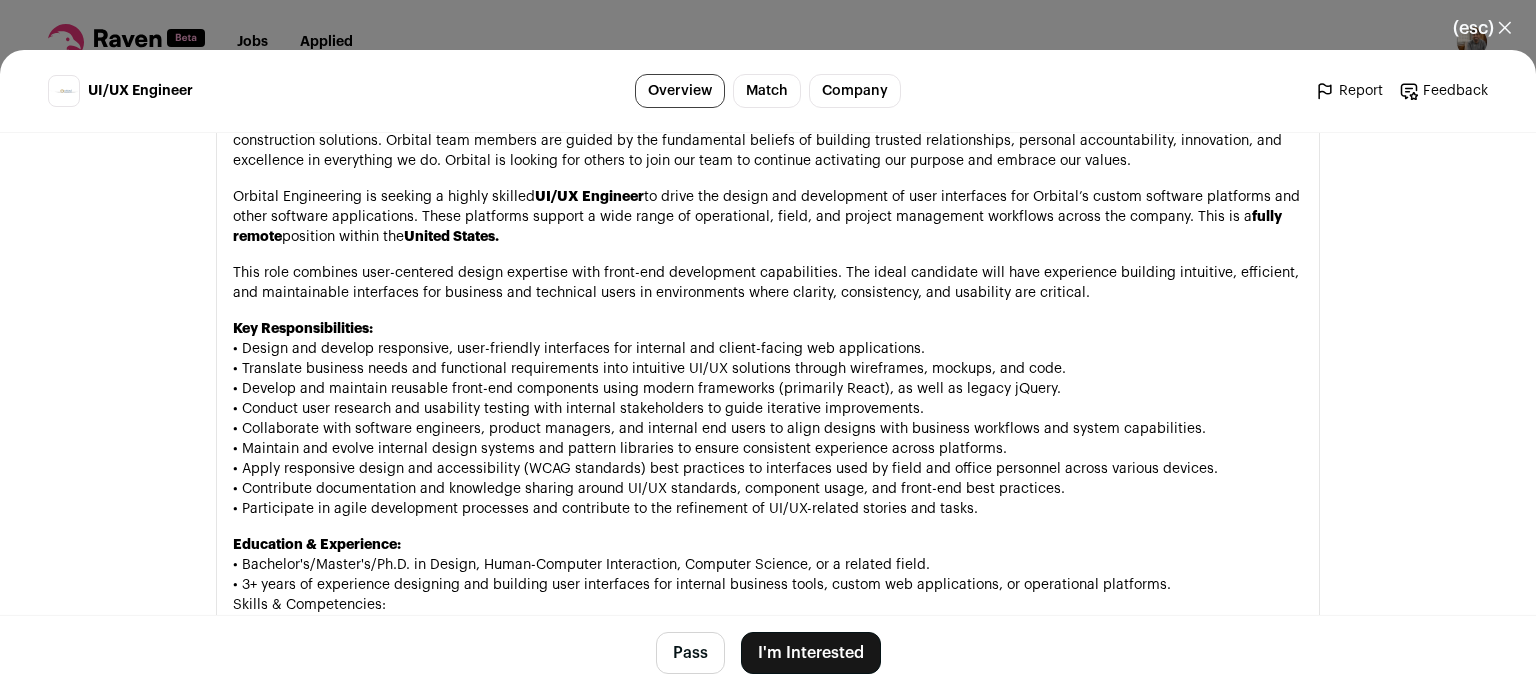 click on "Key Responsibilities:
• Design and develop responsive, user-friendly interfaces for internal and client-facing web applications.
• Translate business needs and functional requirements into intuitive UI/UX solutions through wireframes, mockups, and code.
• Develop and maintain reusable front-end components using modern frameworks (primarily React), as well as legacy jQuery.
• Conduct user research and usability testing with internal stakeholders to guide iterative improvements.
• Collaborate with software engineers, product managers, and internal end users to align designs with business workflows and system capabilities.
• Maintain and evolve internal design systems and pattern libraries to ensure consistent experience across platforms.
• Apply responsive design and accessibility (WCAG standards) best practices to interfaces used by field and office personnel across various devices." at bounding box center [768, 419] 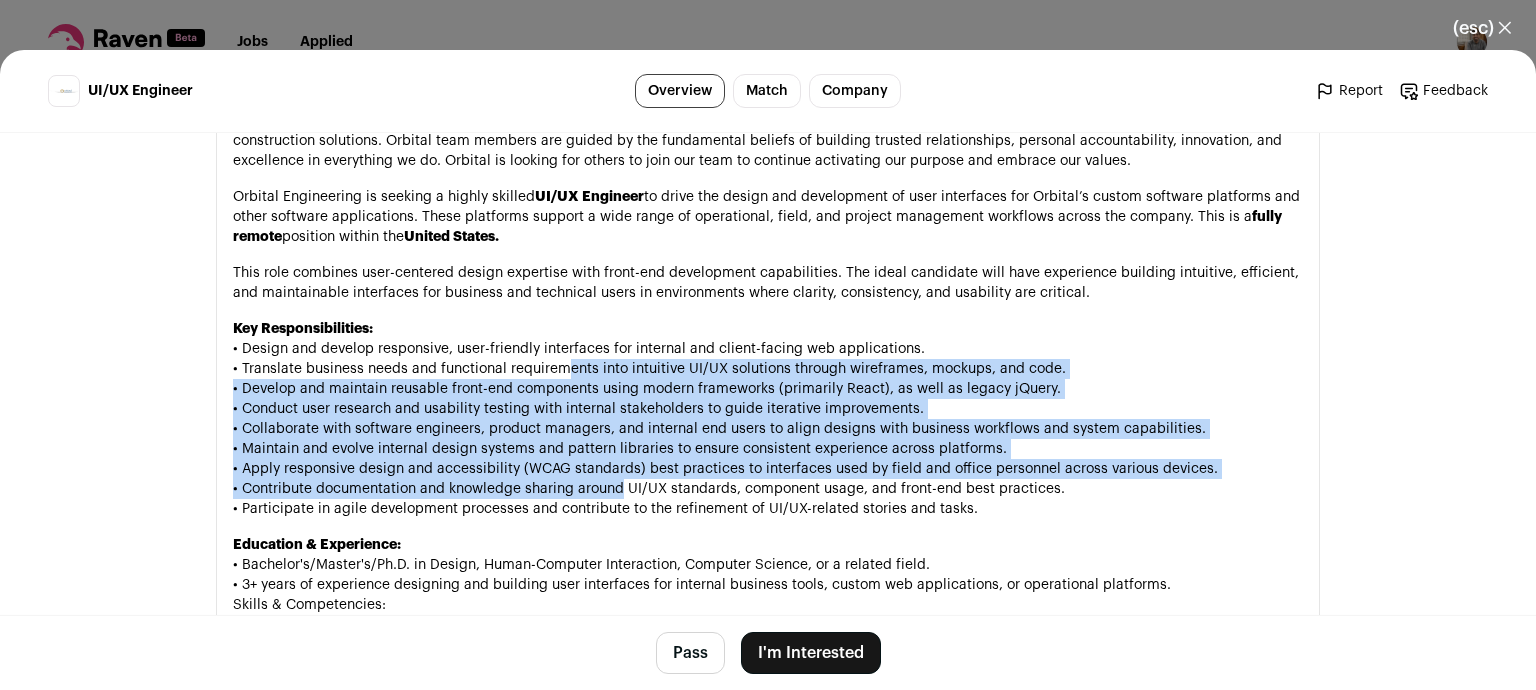 drag, startPoint x: 554, startPoint y: 381, endPoint x: 613, endPoint y: 495, distance: 128.36276 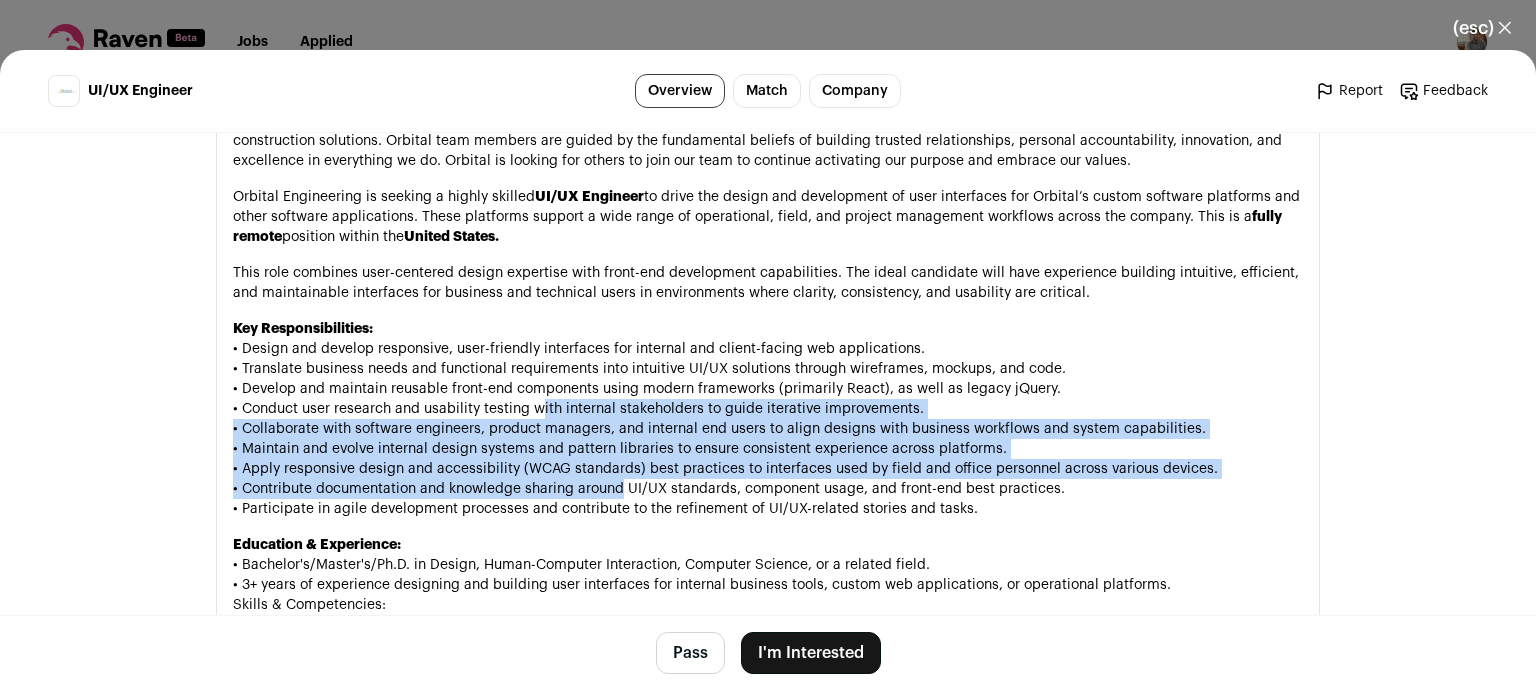 drag, startPoint x: 613, startPoint y: 495, endPoint x: 527, endPoint y: 419, distance: 114.76933 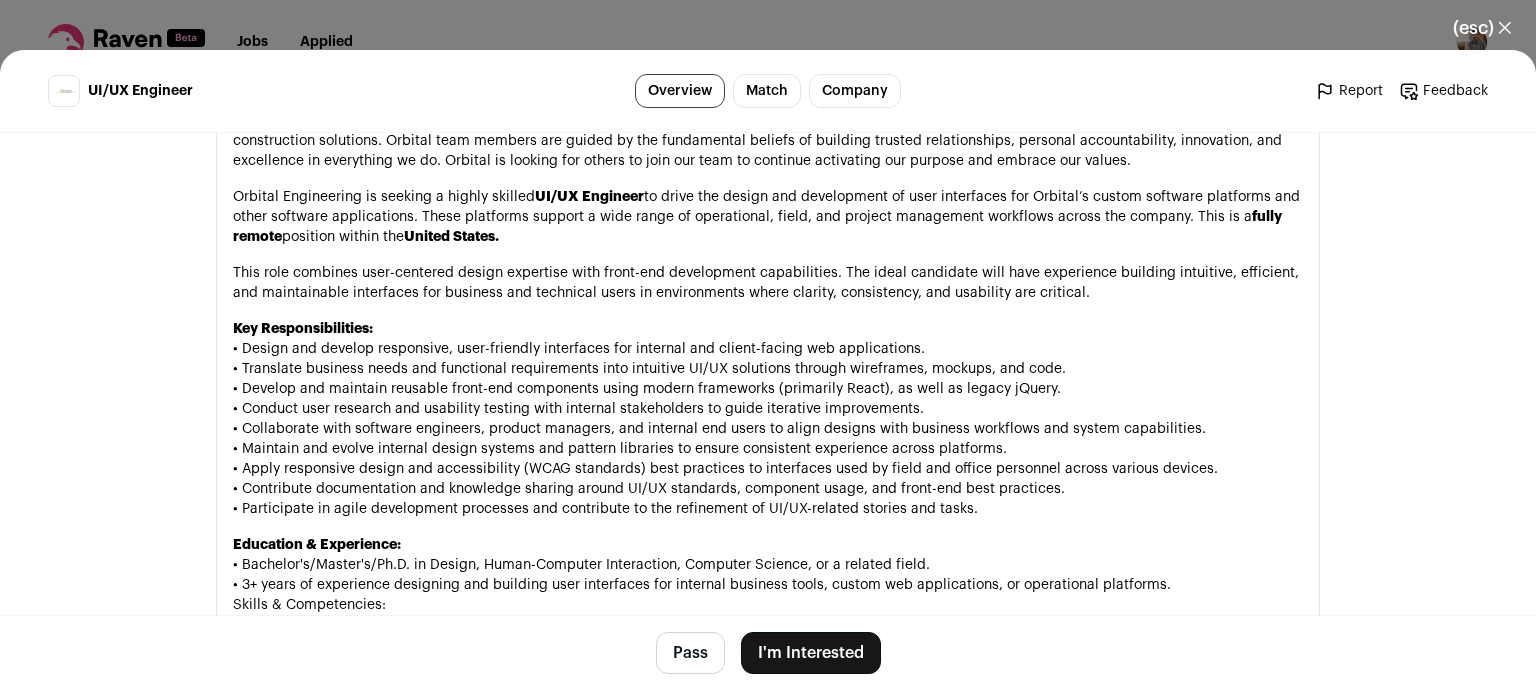 click on "Key Responsibilities:
• Design and develop responsive, user-friendly interfaces for internal and client-facing web applications.
• Translate business needs and functional requirements into intuitive UI/UX solutions through wireframes, mockups, and code.
• Develop and maintain reusable front-end components using modern frameworks (primarily React), as well as legacy jQuery.
• Conduct user research and usability testing with internal stakeholders to guide iterative improvements.
• Collaborate with software engineers, product managers, and internal end users to align designs with business workflows and system capabilities.
• Maintain and evolve internal design systems and pattern libraries to ensure consistent experience across platforms.
• Apply responsive design and accessibility (WCAG standards) best practices to interfaces used by field and office personnel across various devices." at bounding box center (768, 419) 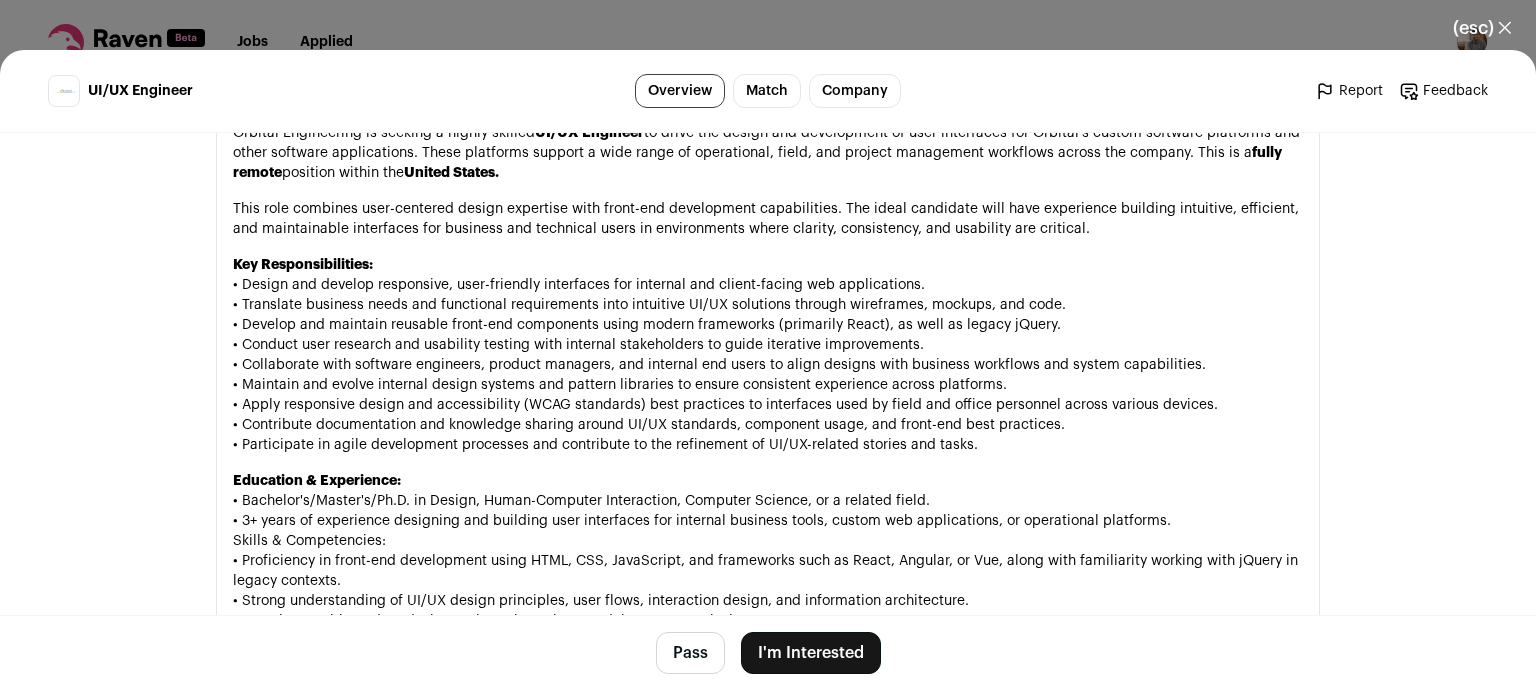 scroll, scrollTop: 1196, scrollLeft: 0, axis: vertical 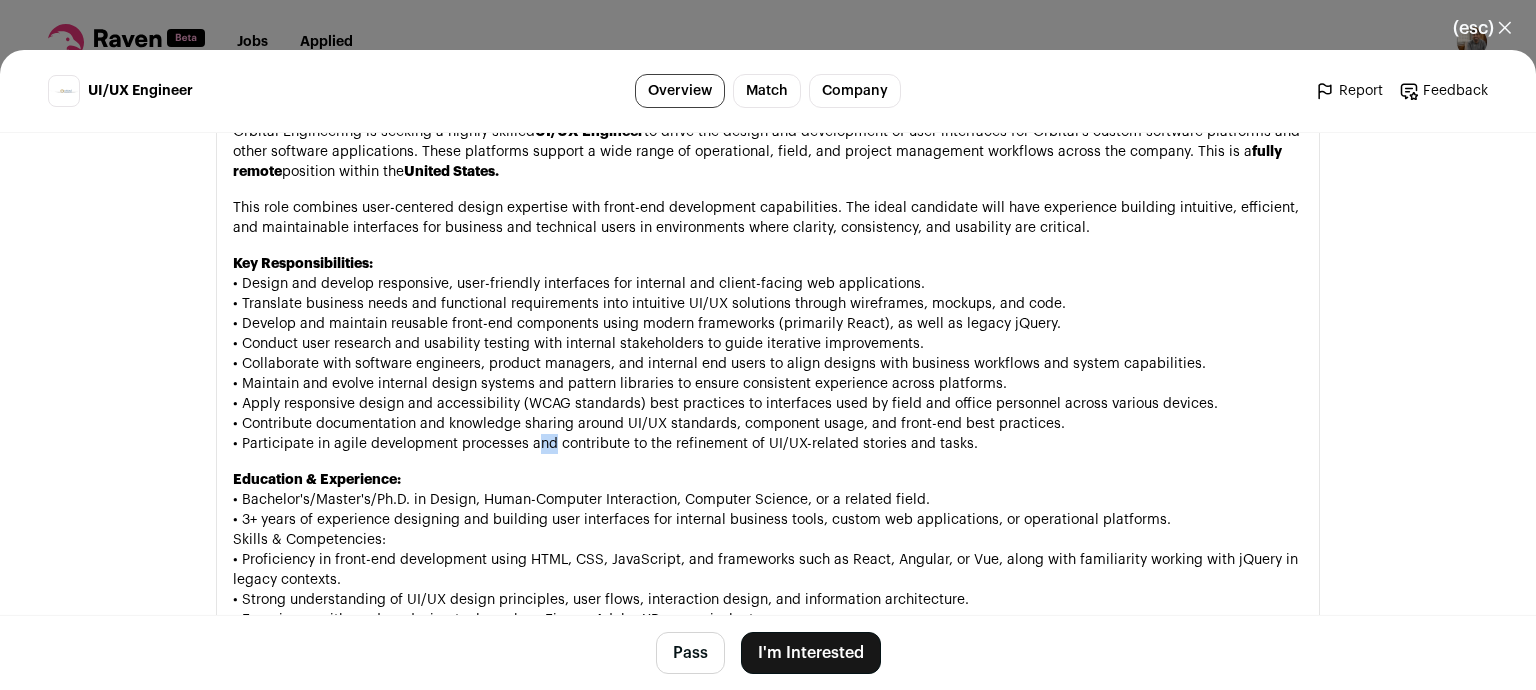drag, startPoint x: 546, startPoint y: 469, endPoint x: 515, endPoint y: 434, distance: 46.75468 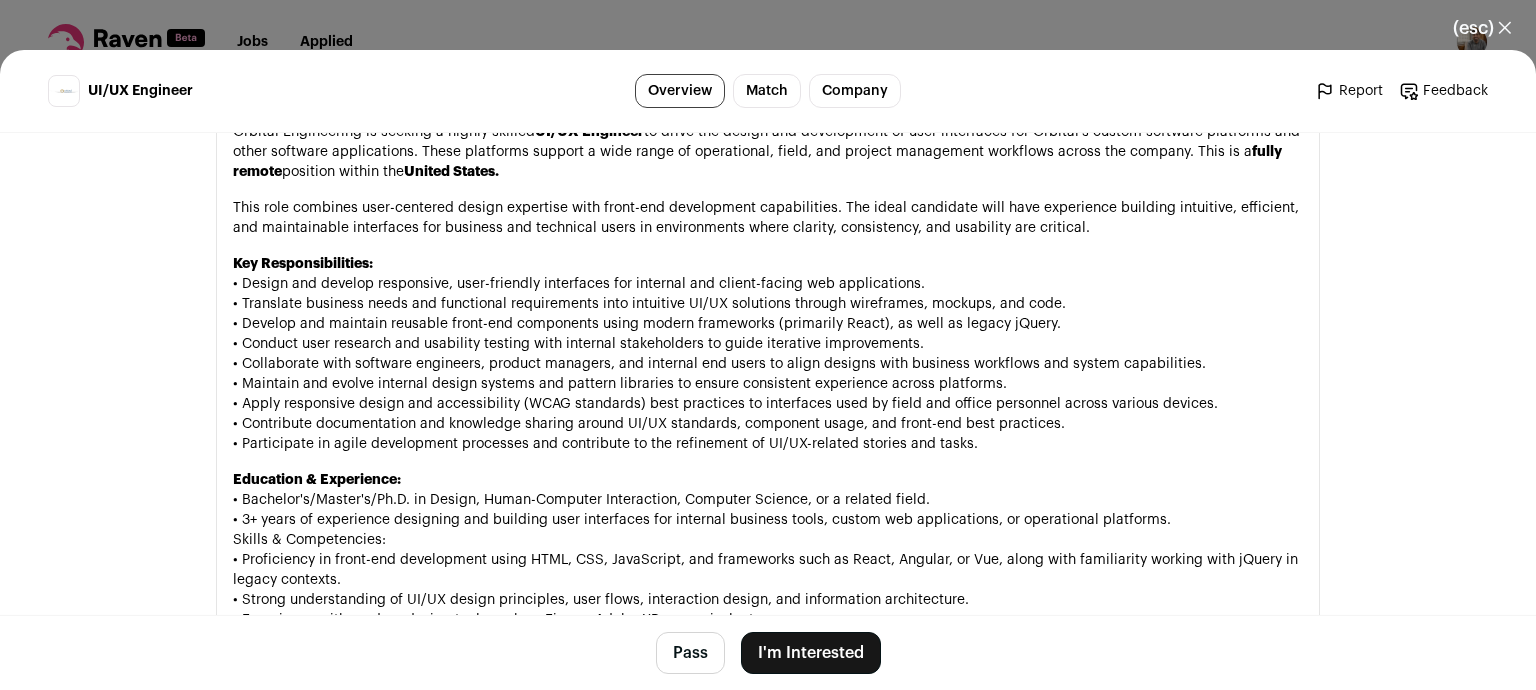 click on "Key Responsibilities:
• Design and develop responsive, user-friendly interfaces for internal and client-facing web applications.
• Translate business needs and functional requirements into intuitive UI/UX solutions through wireframes, mockups, and code.
• Develop and maintain reusable front-end components using modern frameworks (primarily React), as well as legacy jQuery.
• Conduct user research and usability testing with internal stakeholders to guide iterative improvements.
• Collaborate with software engineers, product managers, and internal end users to align designs with business workflows and system capabilities.
• Maintain and evolve internal design systems and pattern libraries to ensure consistent experience across platforms.
• Apply responsive design and accessibility (WCAG standards) best practices to interfaces used by field and office personnel across various devices." at bounding box center (768, 354) 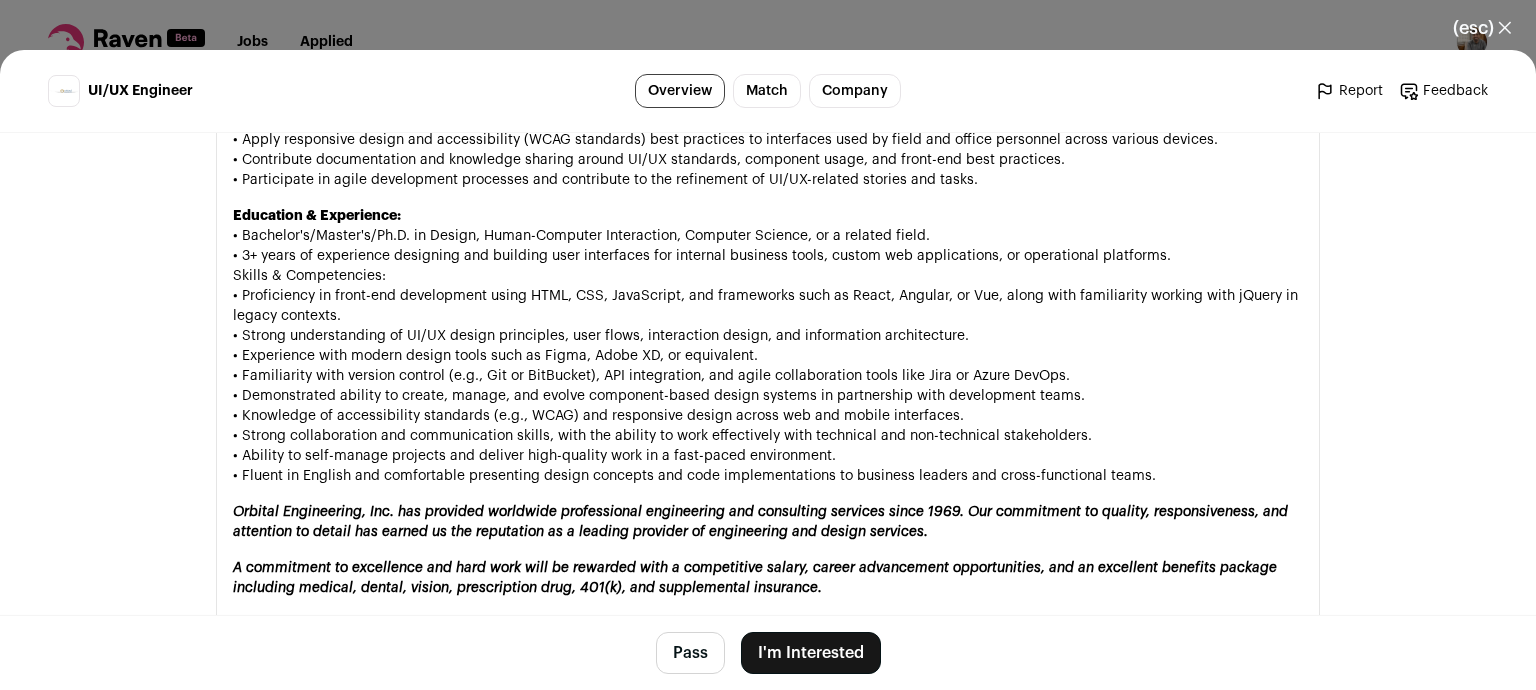 scroll, scrollTop: 1464, scrollLeft: 0, axis: vertical 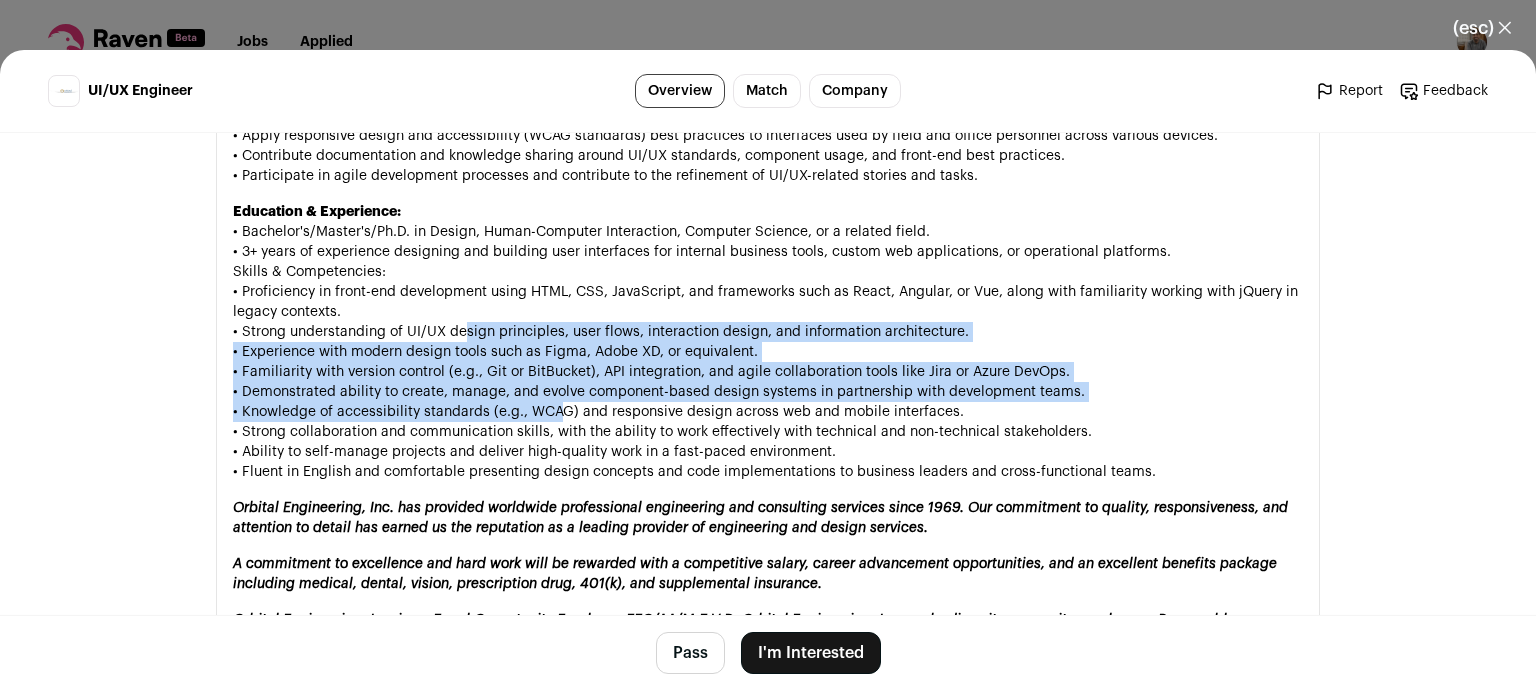 drag, startPoint x: 459, startPoint y: 346, endPoint x: 545, endPoint y: 418, distance: 112.1606 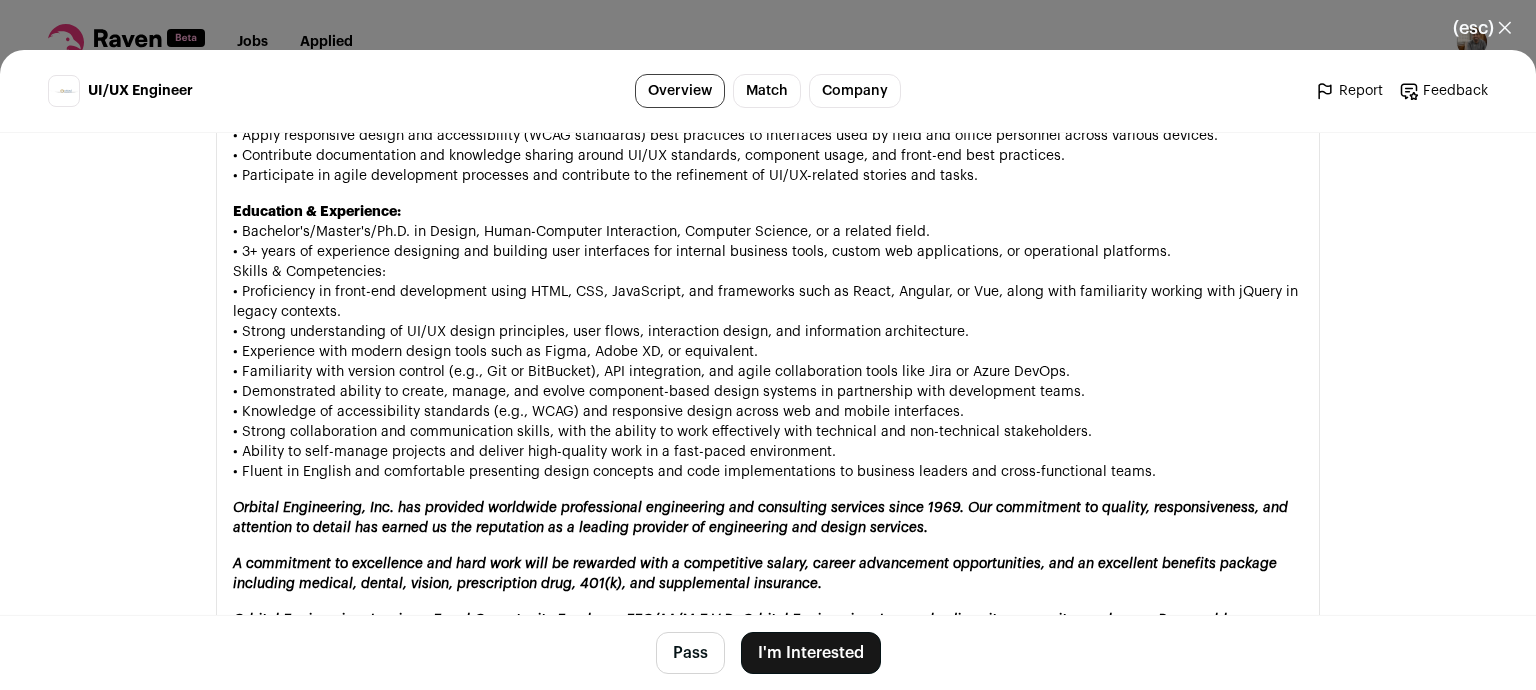 click on "Education & Experience:
• Bachelor's/Master's/Ph.D. in Design, Human-Computer Interaction, Computer Science, or a related field.
• 3+ years of experience designing and building user interfaces for internal business tools, custom web applications, or operational platforms.
Skills & Competencies:
• Proficiency in front-end development using HTML, CSS, JavaScript, and frameworks such as React, Angular, or Vue, along with familiarity working with jQuery in legacy contexts.
• Strong understanding of UI/UX design principles, user flows, interaction design, and information architecture.
• Experience with modern design tools such as Figma, Adobe XD, or equivalent.
• Familiarity with version control (e.g., Git or BitBucket), API integration, and agile collaboration tools like Jira or Azure DevOps.
• Demonstrated ability to create, manage, and evolve component-based design systems in partnership with development teams." at bounding box center (768, 342) 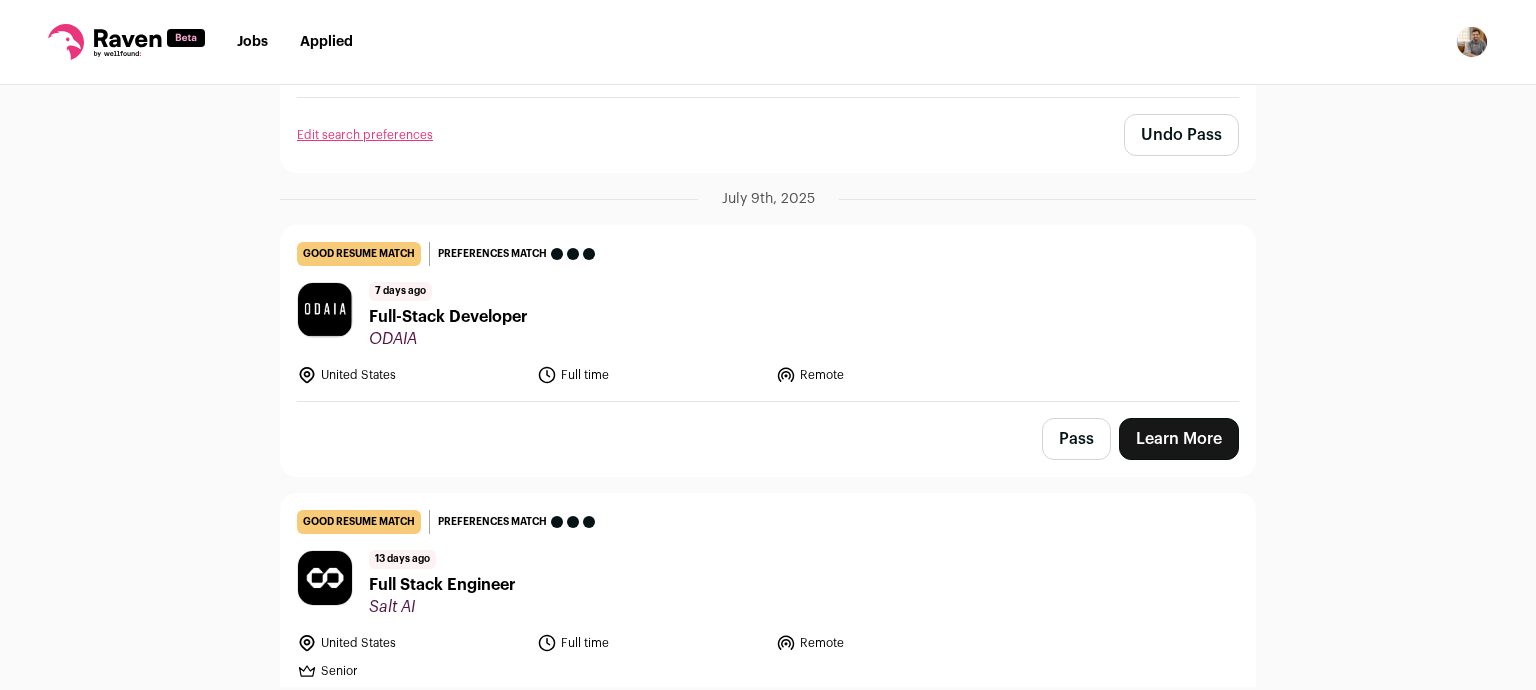 scroll, scrollTop: 1916, scrollLeft: 0, axis: vertical 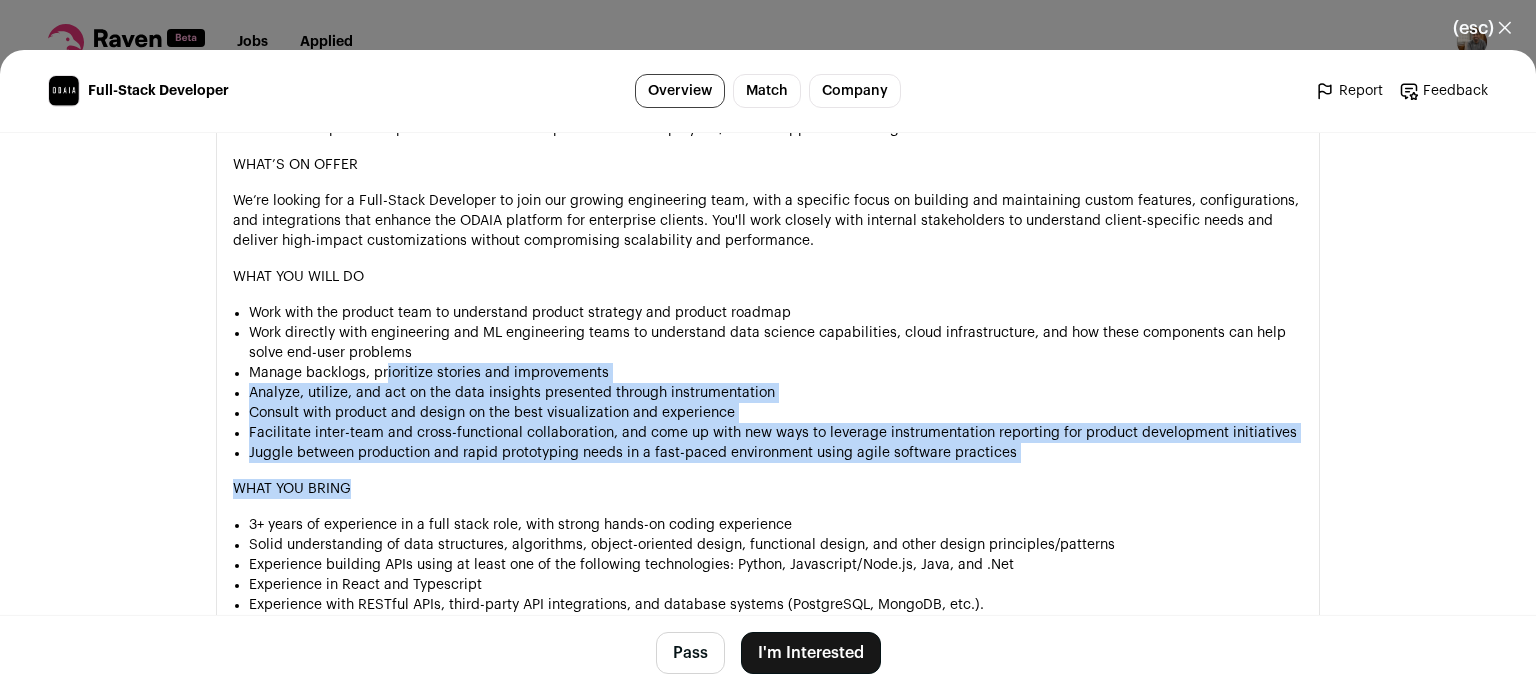 drag, startPoint x: 489, startPoint y: 486, endPoint x: 384, endPoint y: 378, distance: 150.62868 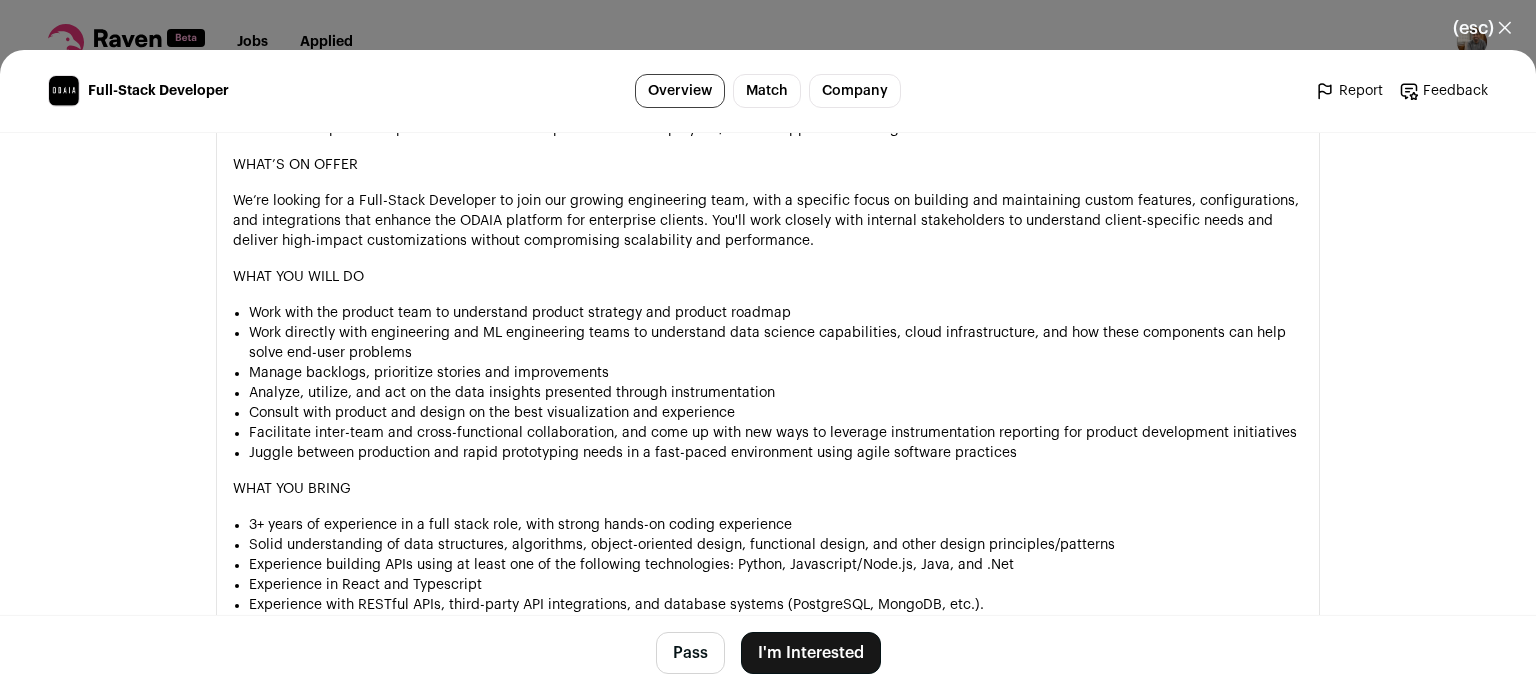 click on "Manage backlogs, prioritize stories and improvements" at bounding box center (776, 373) 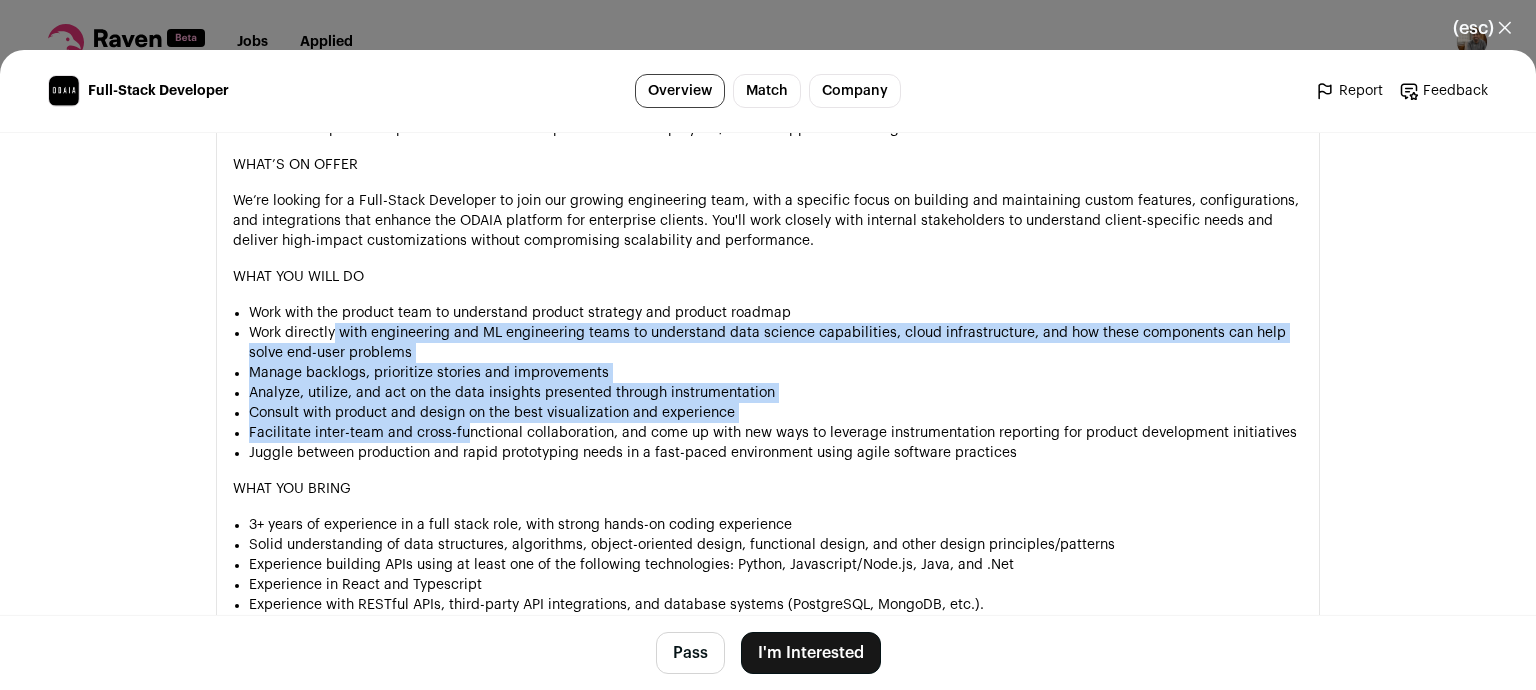 drag, startPoint x: 334, startPoint y: 342, endPoint x: 484, endPoint y: 474, distance: 199.8099 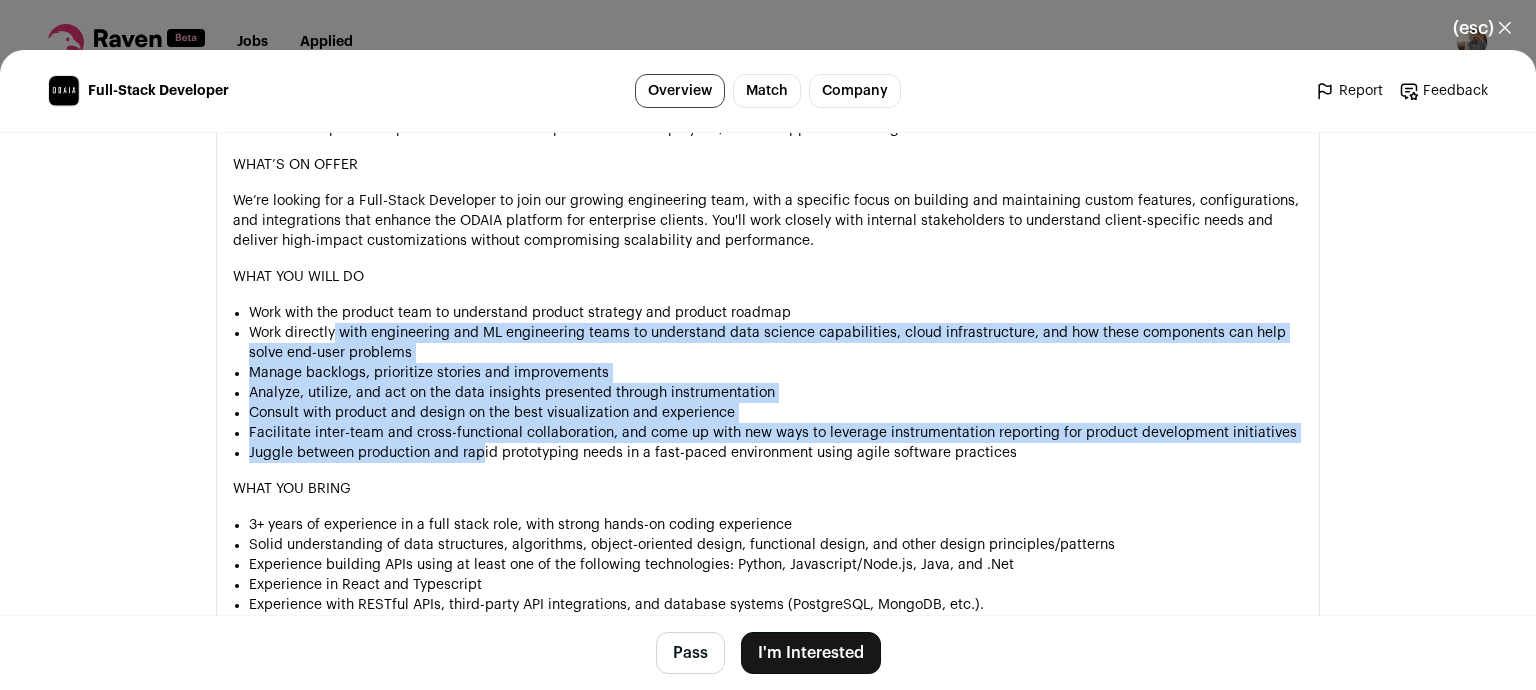 click on "Juggle between production and rapid prototyping needs in a fast-paced environment using agile software practices" at bounding box center (776, 453) 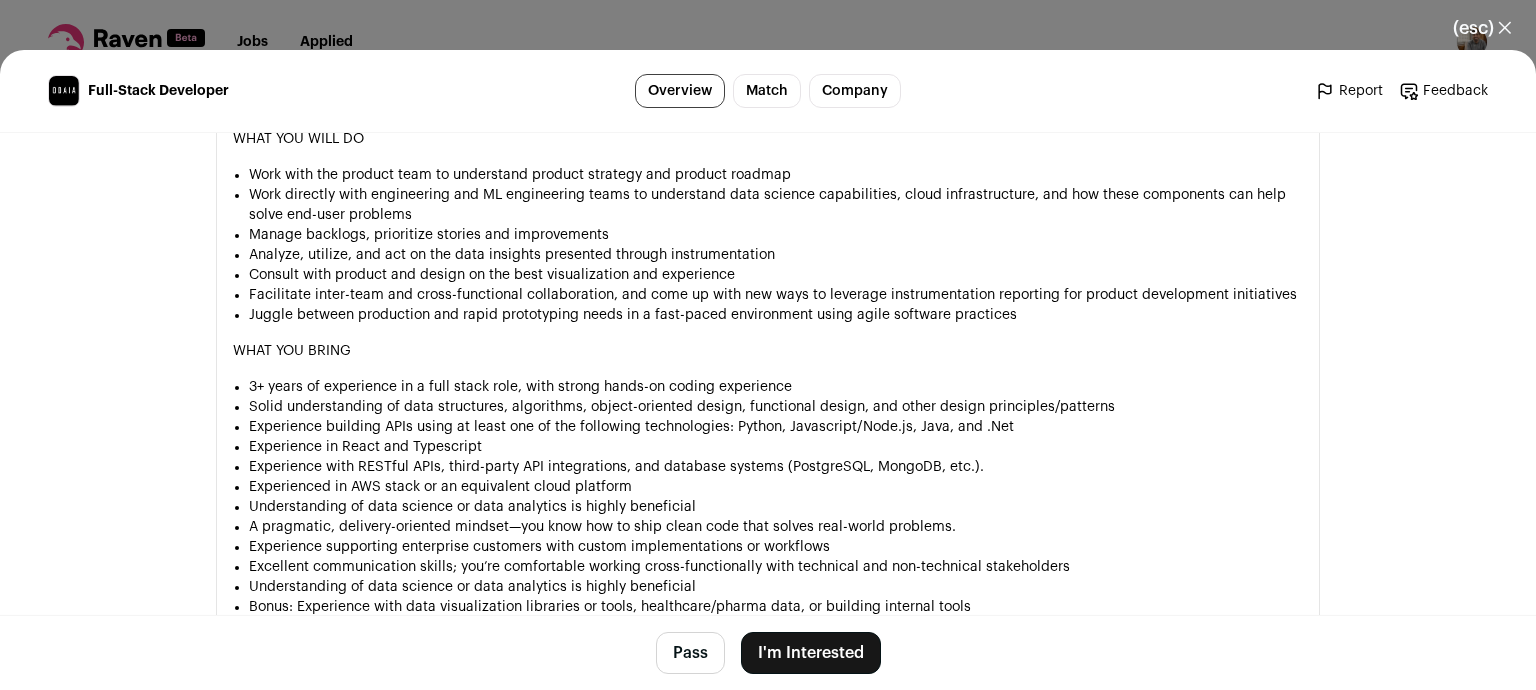 scroll, scrollTop: 1844, scrollLeft: 0, axis: vertical 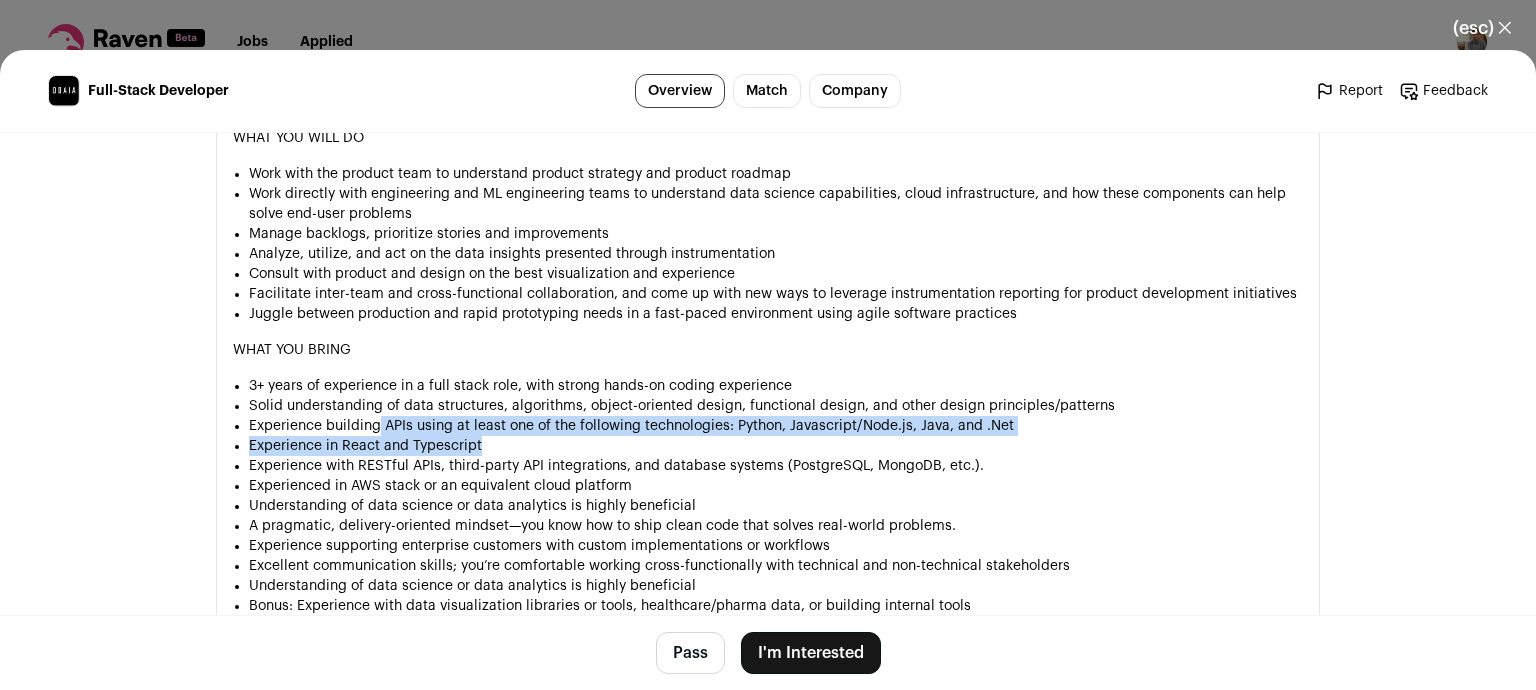 drag, startPoint x: 559, startPoint y: 470, endPoint x: 365, endPoint y: 437, distance: 196.78668 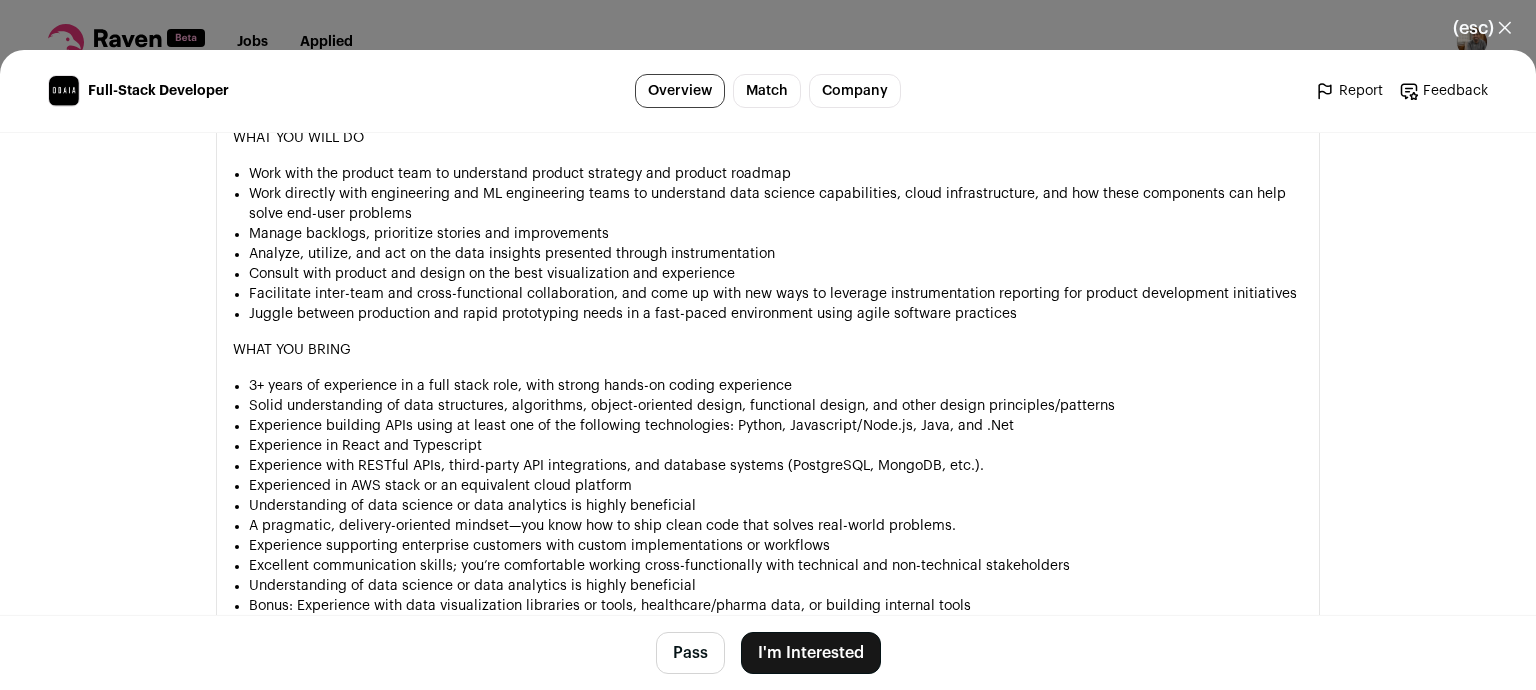 click on "Experience building APIs using at least one of the following technologies: Python, Javascript/Node.js, Java, and .Net" at bounding box center [776, 426] 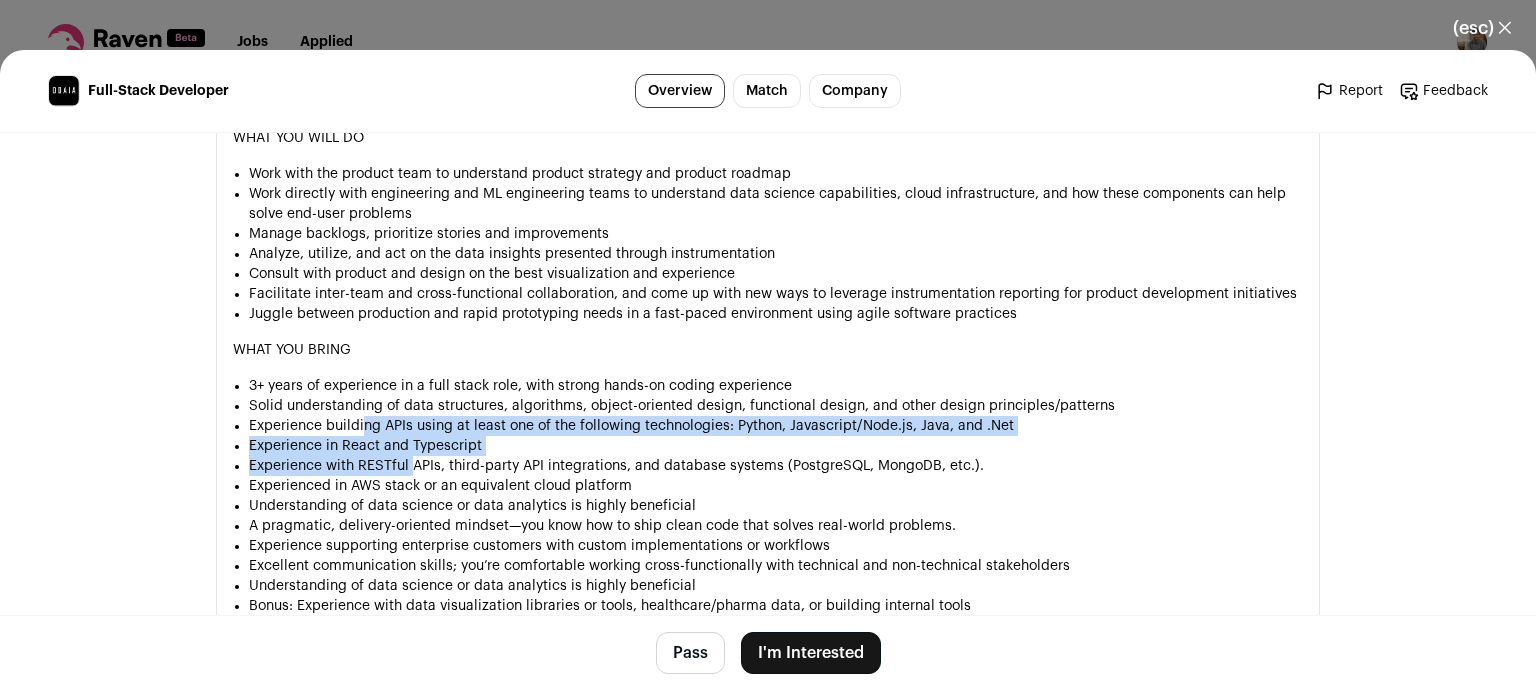 drag, startPoint x: 365, startPoint y: 437, endPoint x: 410, endPoint y: 490, distance: 69.52697 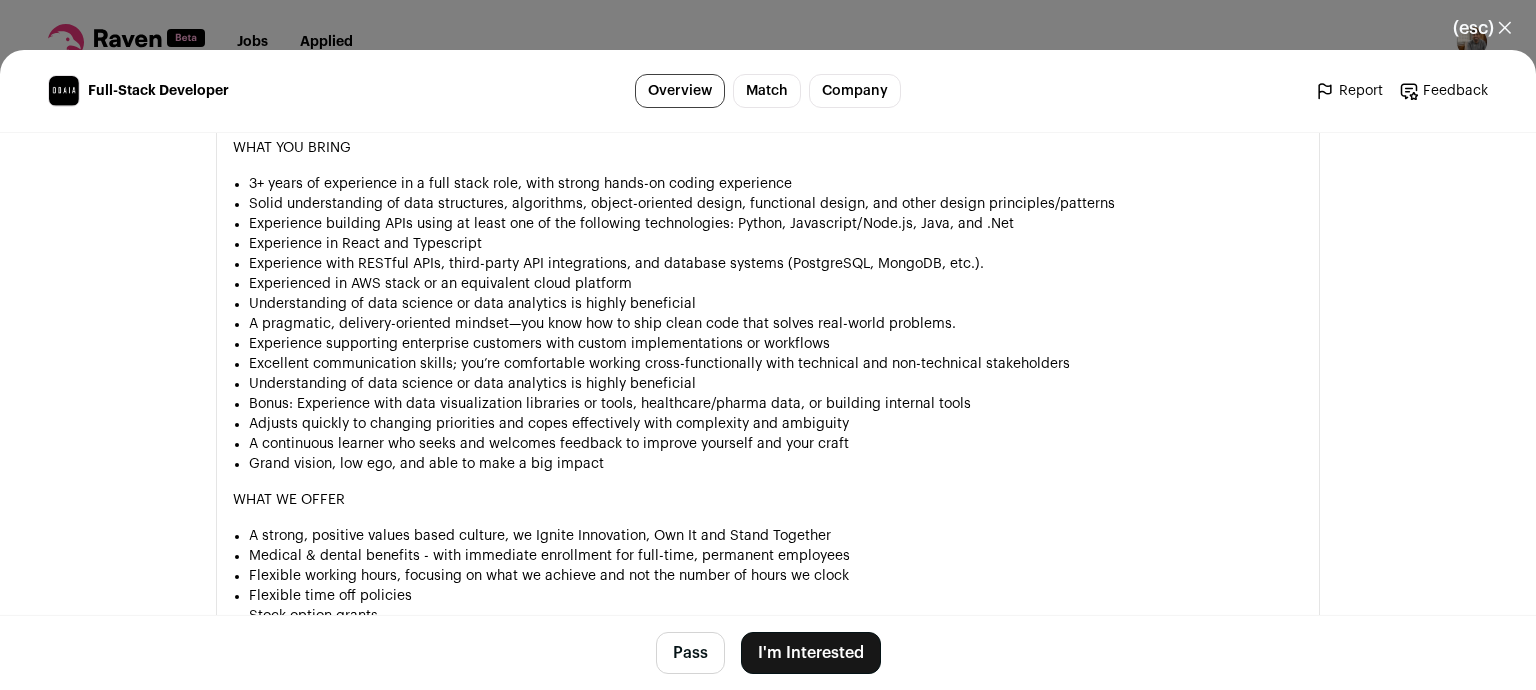 scroll, scrollTop: 2052, scrollLeft: 0, axis: vertical 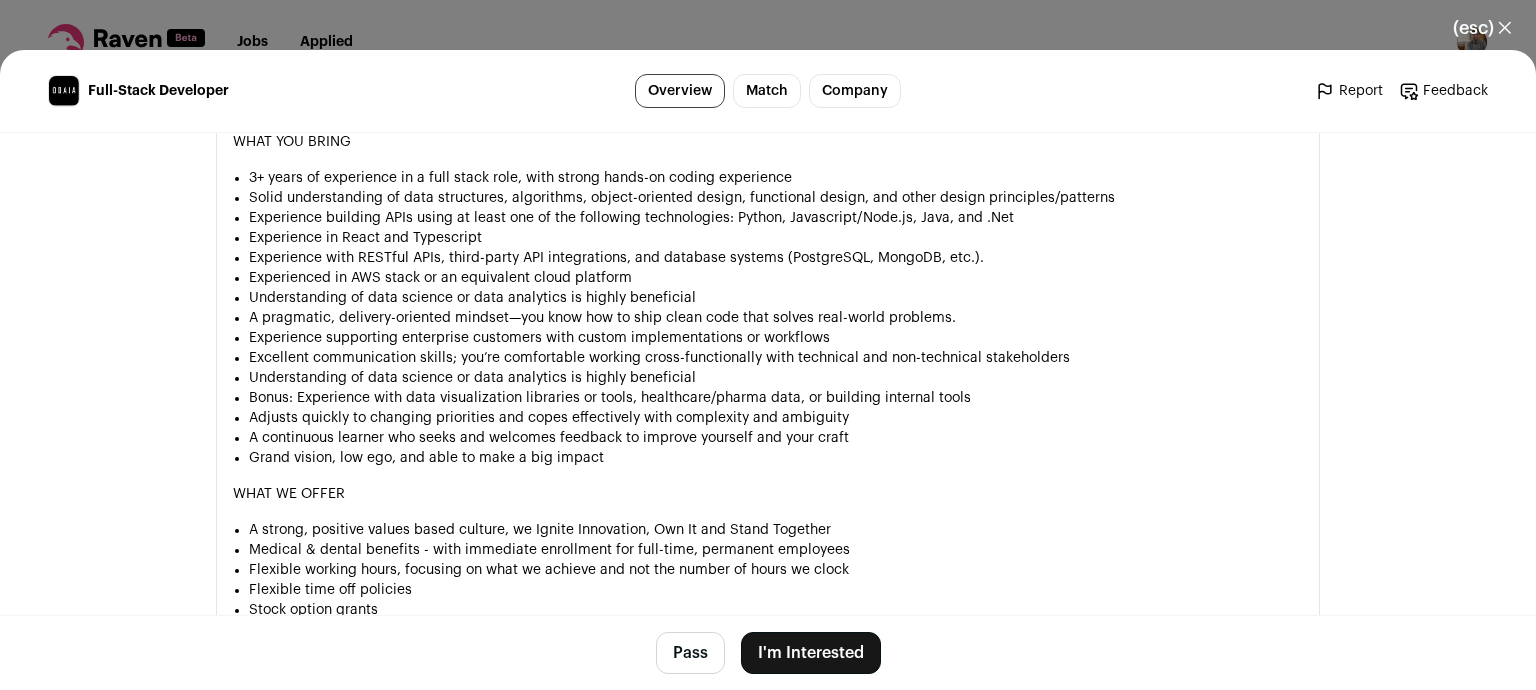 click on "I'm Interested" at bounding box center [811, 653] 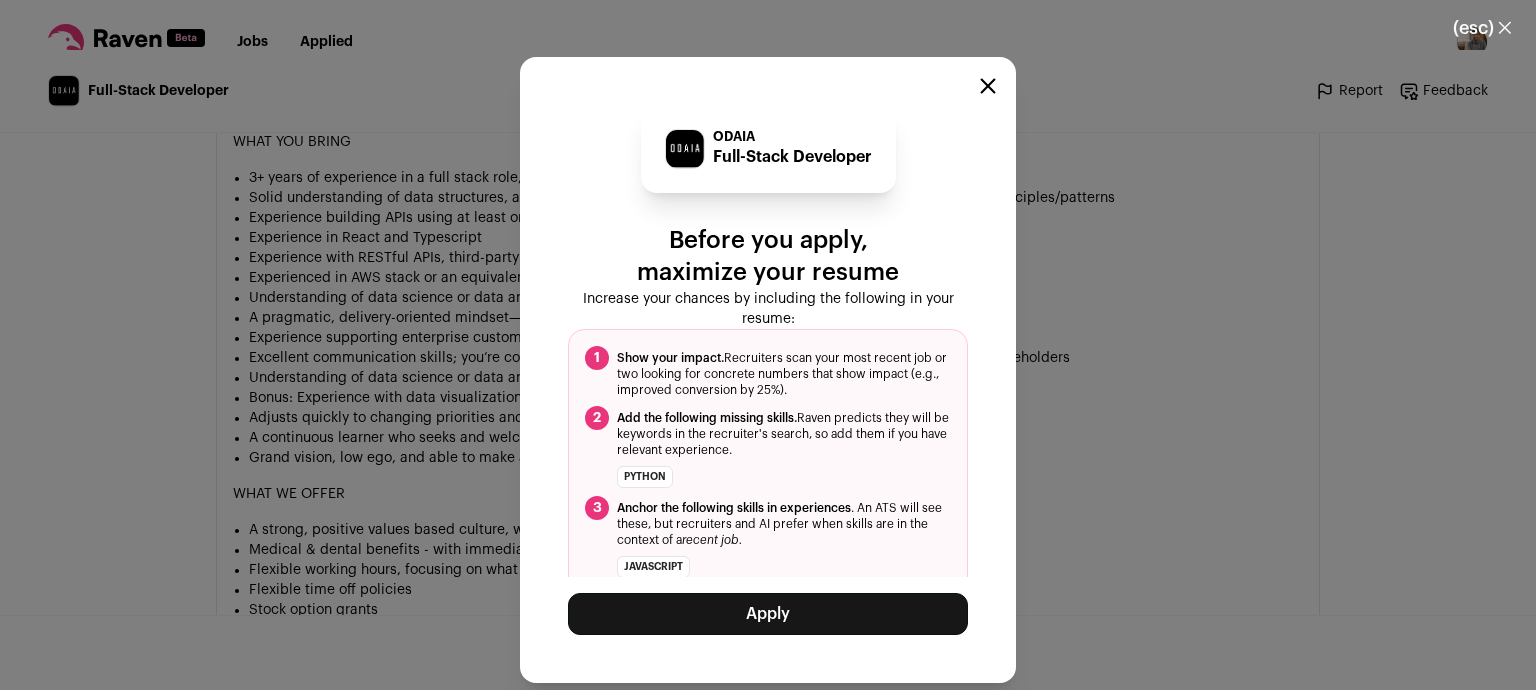 click on "Apply" at bounding box center [768, 614] 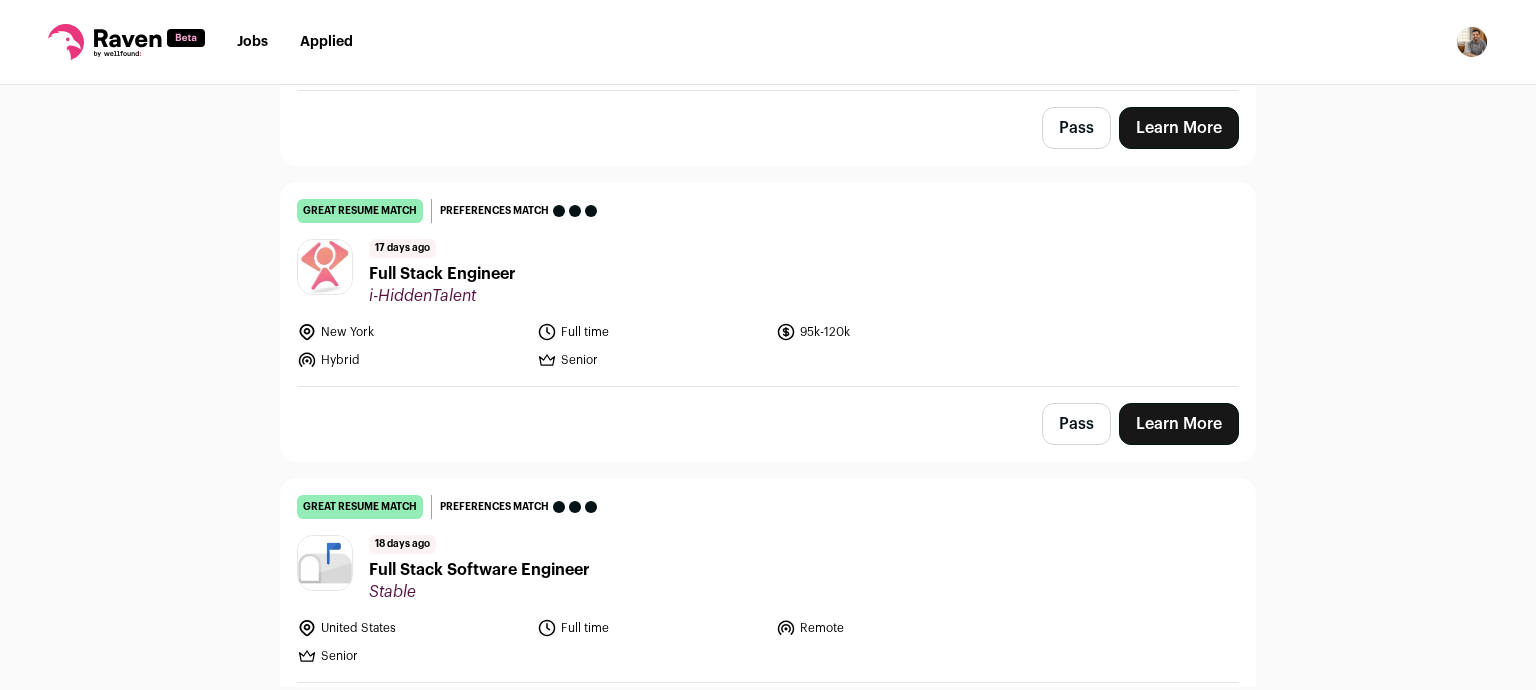 scroll, scrollTop: 3483, scrollLeft: 0, axis: vertical 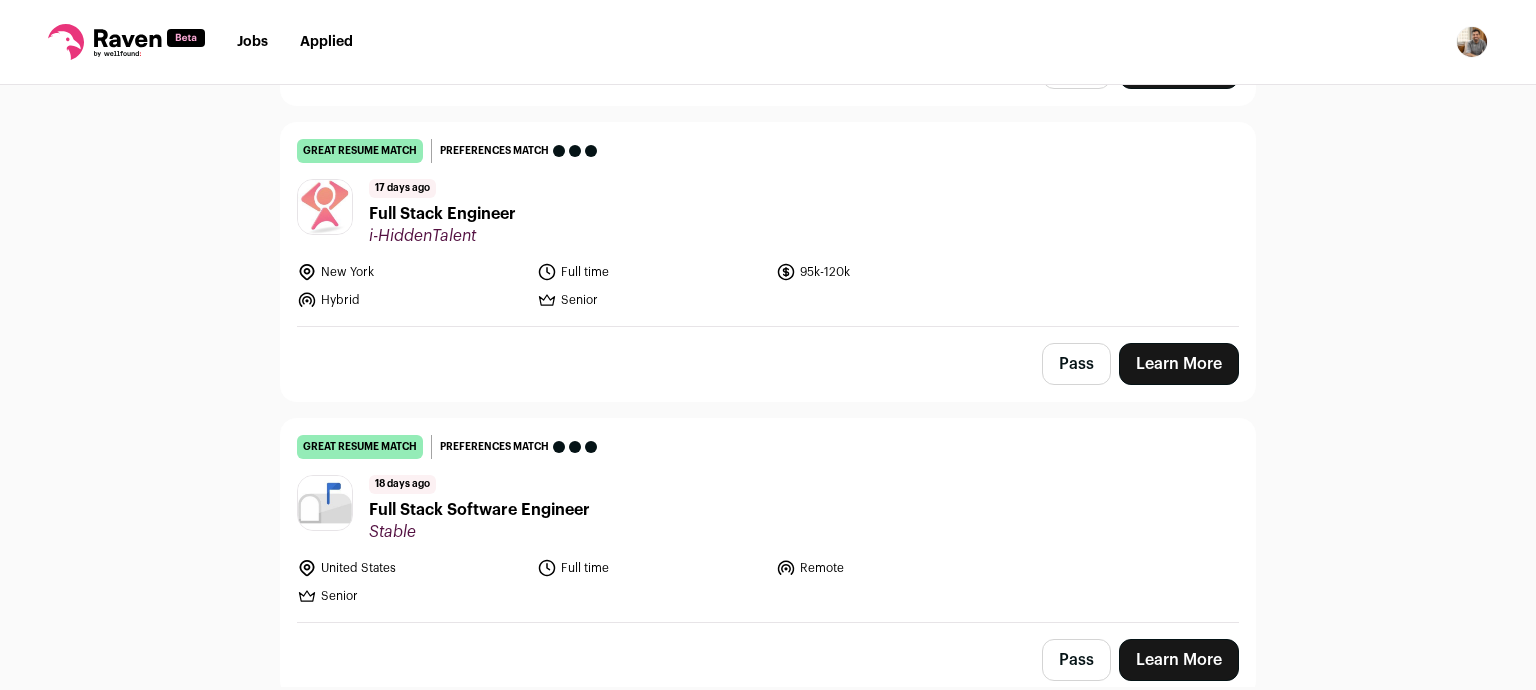 click on "[NUMBER] days ago
Full Stack Software Engineer
Stable" at bounding box center (768, 508) 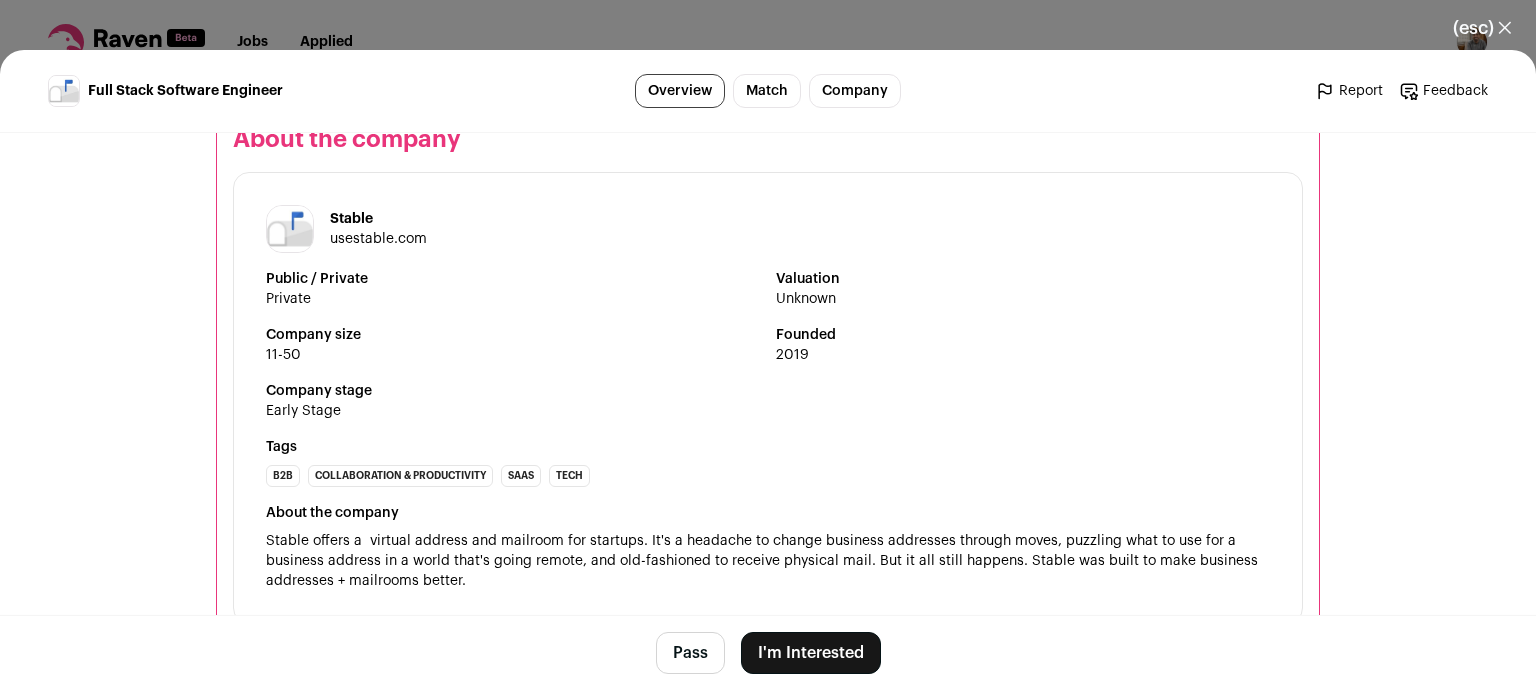 scroll, scrollTop: 2488, scrollLeft: 0, axis: vertical 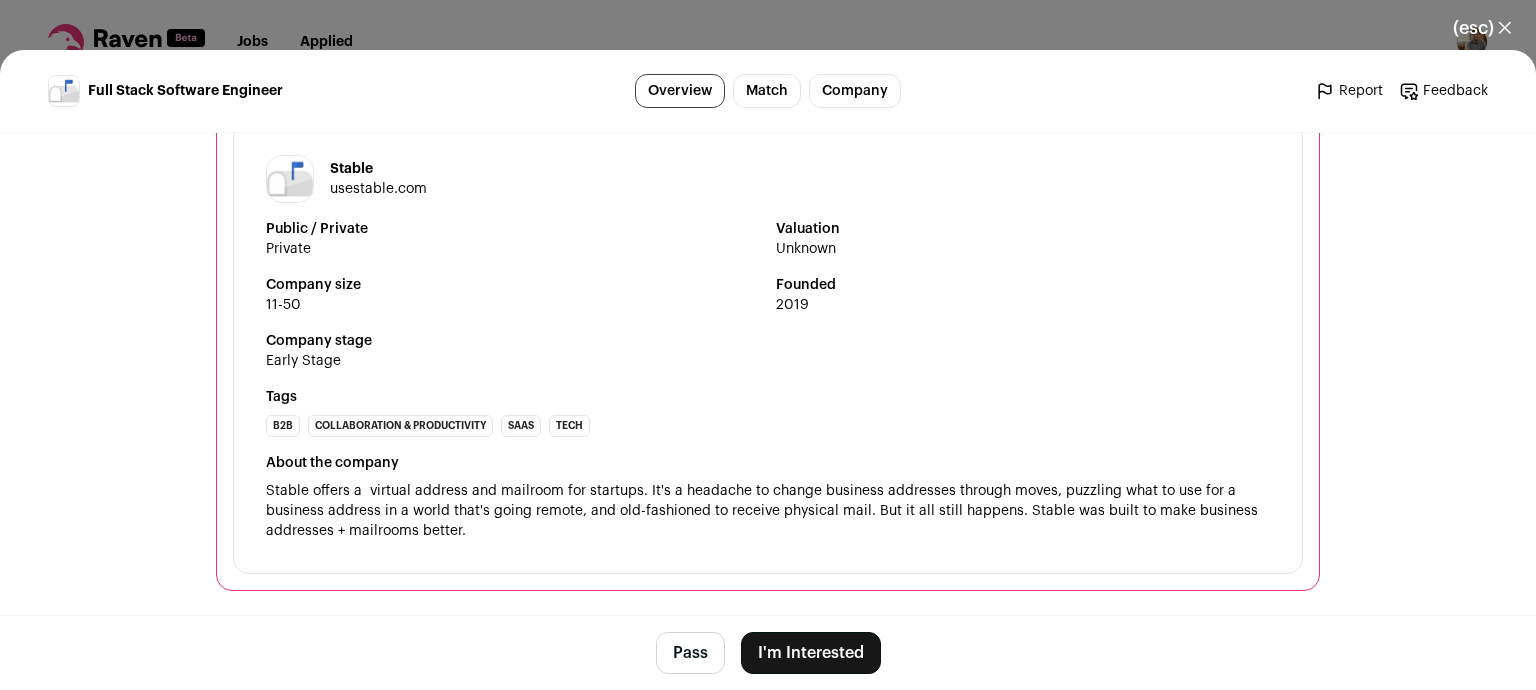 click on "I'm Interested" at bounding box center (811, 653) 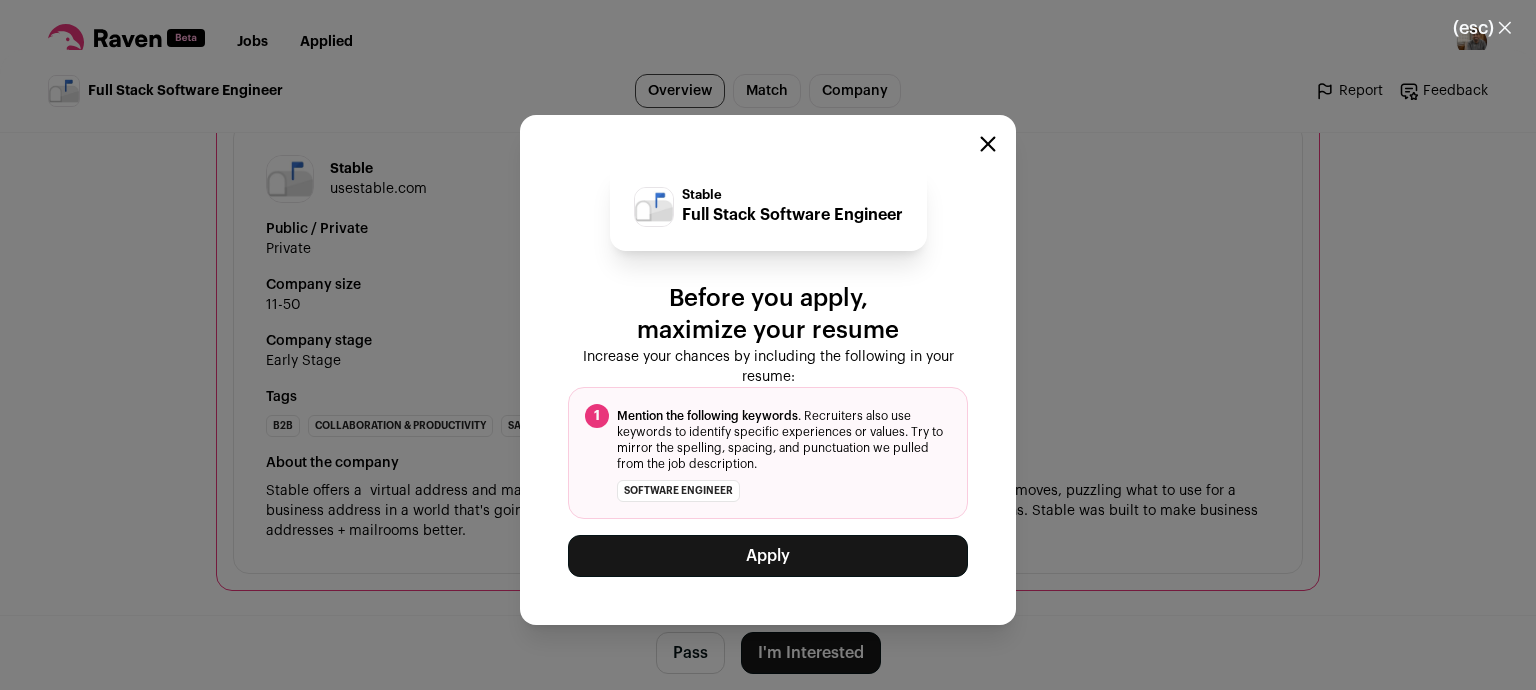click on "Apply" at bounding box center [768, 556] 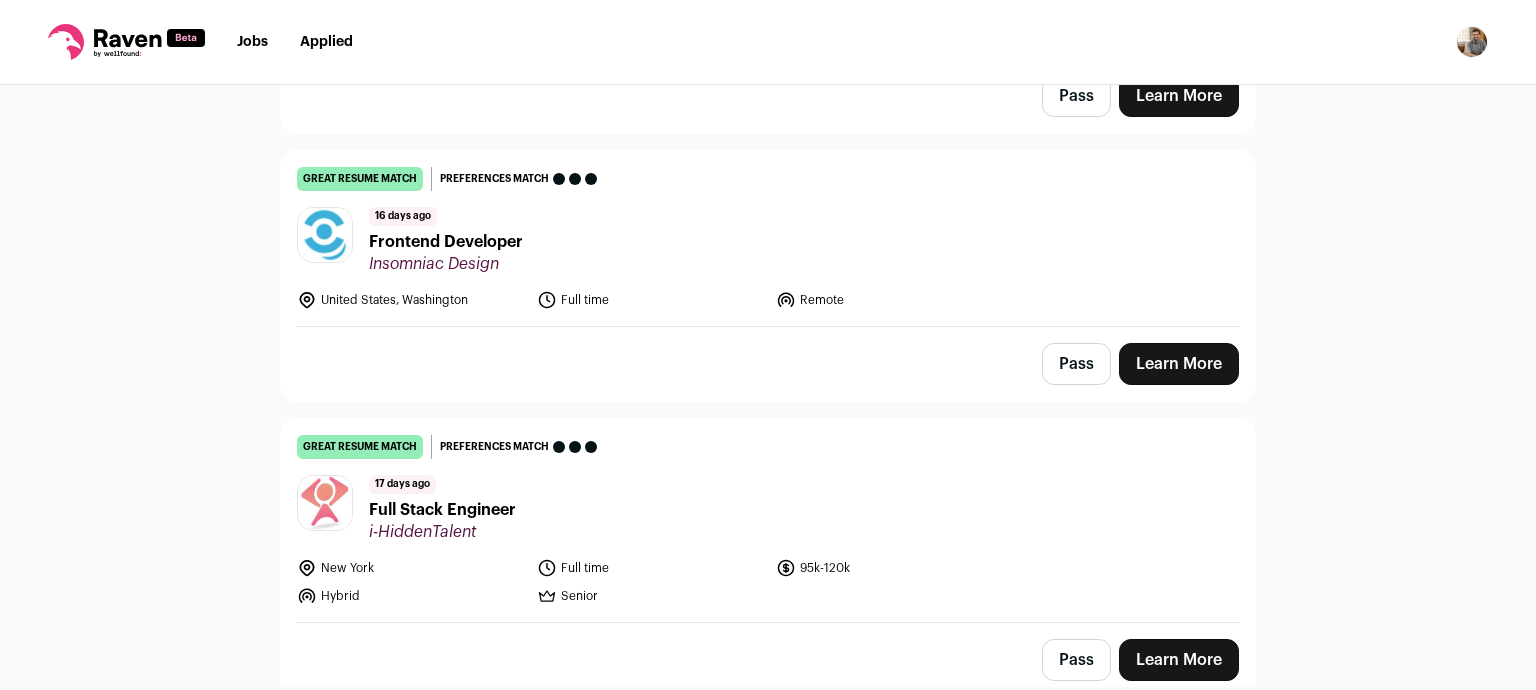 scroll, scrollTop: 3483, scrollLeft: 0, axis: vertical 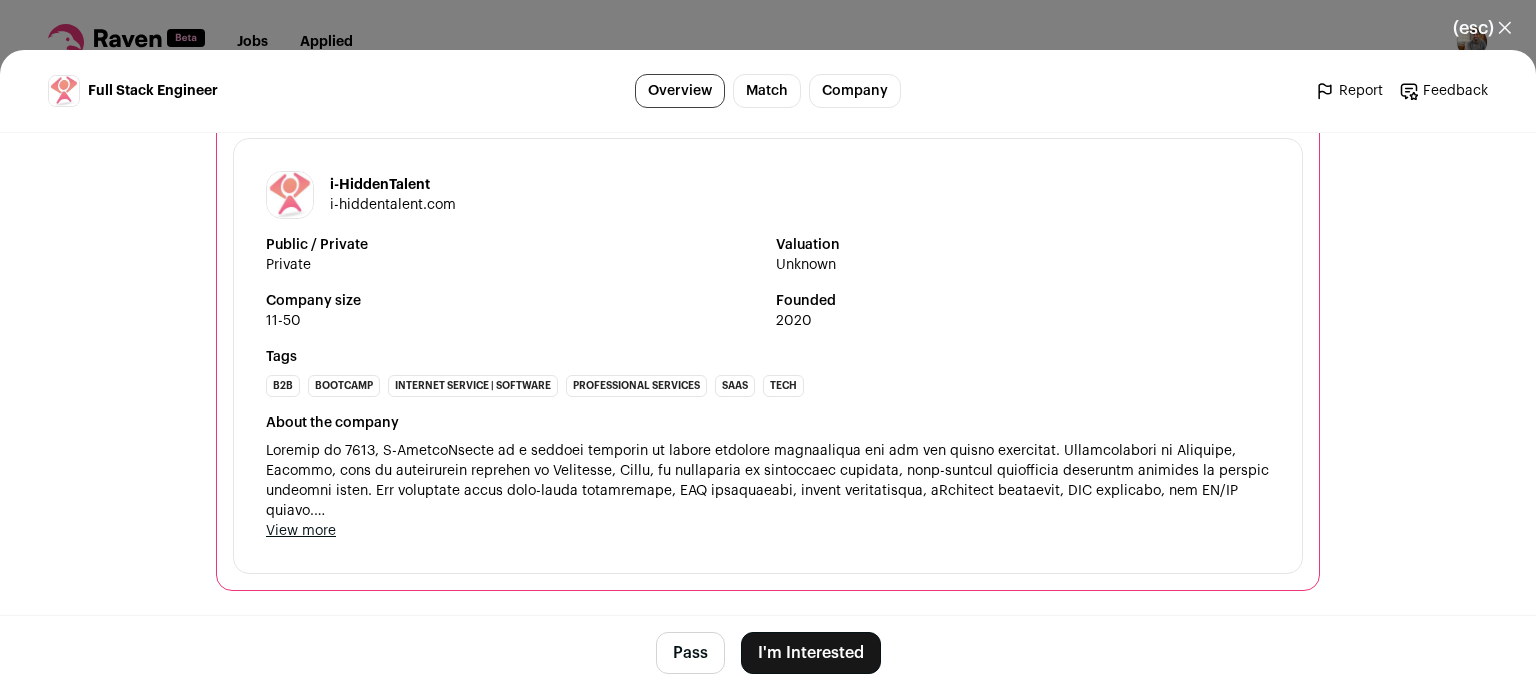 click on "View more" at bounding box center [301, 531] 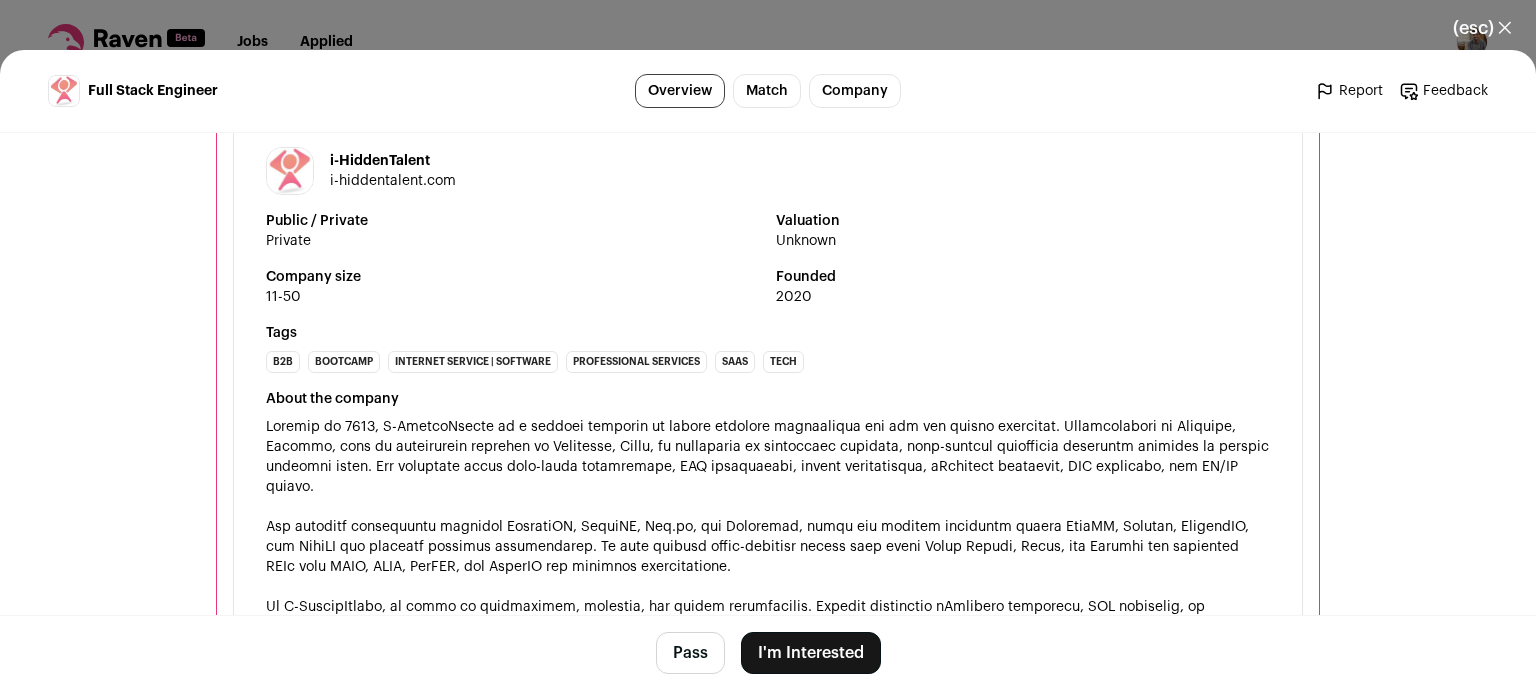 scroll, scrollTop: 2228, scrollLeft: 0, axis: vertical 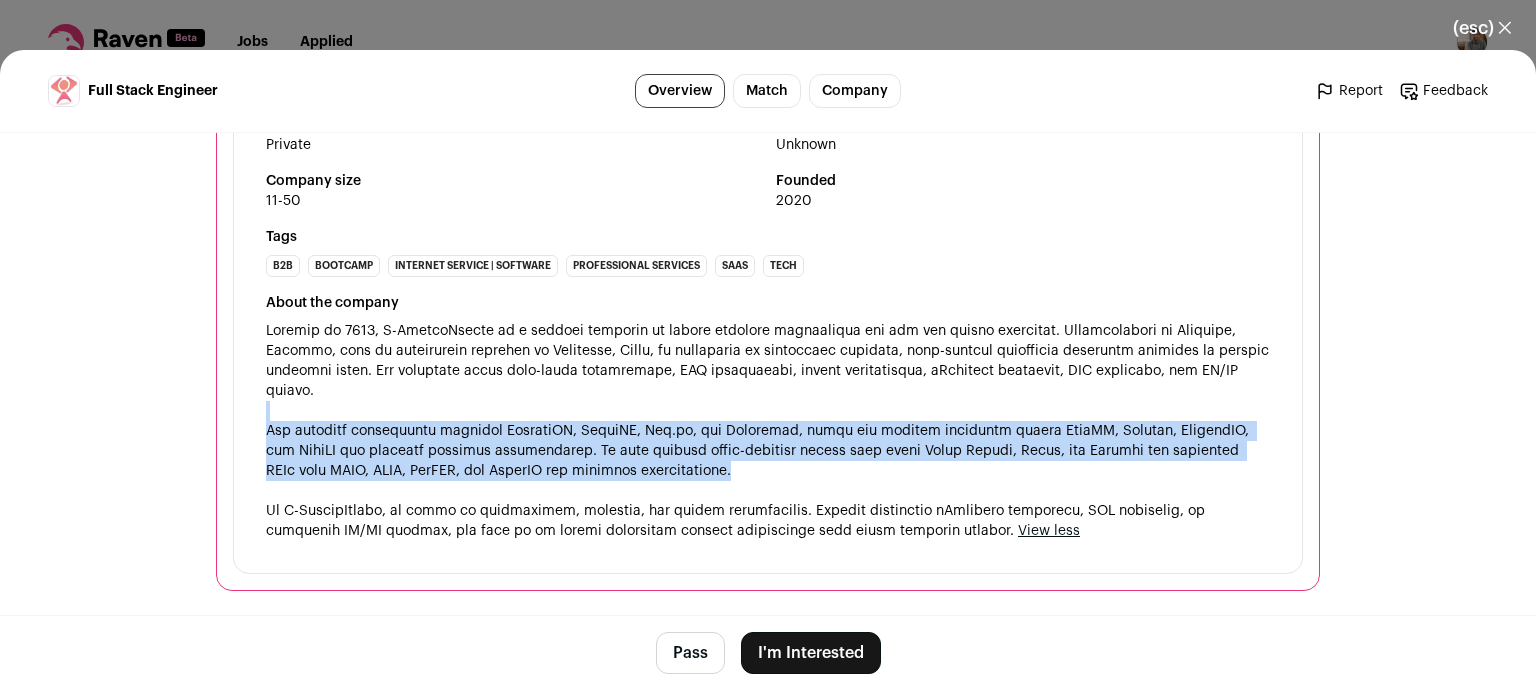 drag, startPoint x: 834, startPoint y: 463, endPoint x: 644, endPoint y: 403, distance: 199.24858 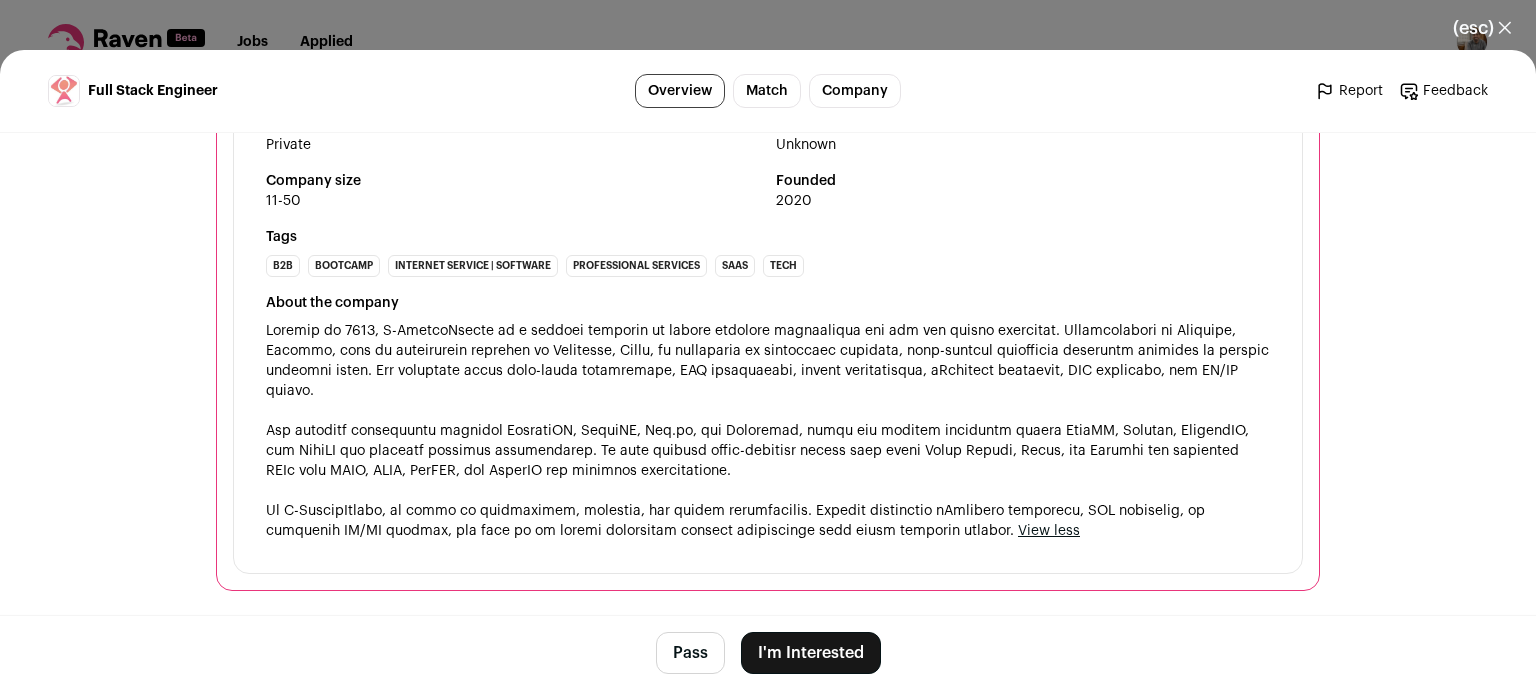 click on "About the company
View more
View less" at bounding box center (768, 417) 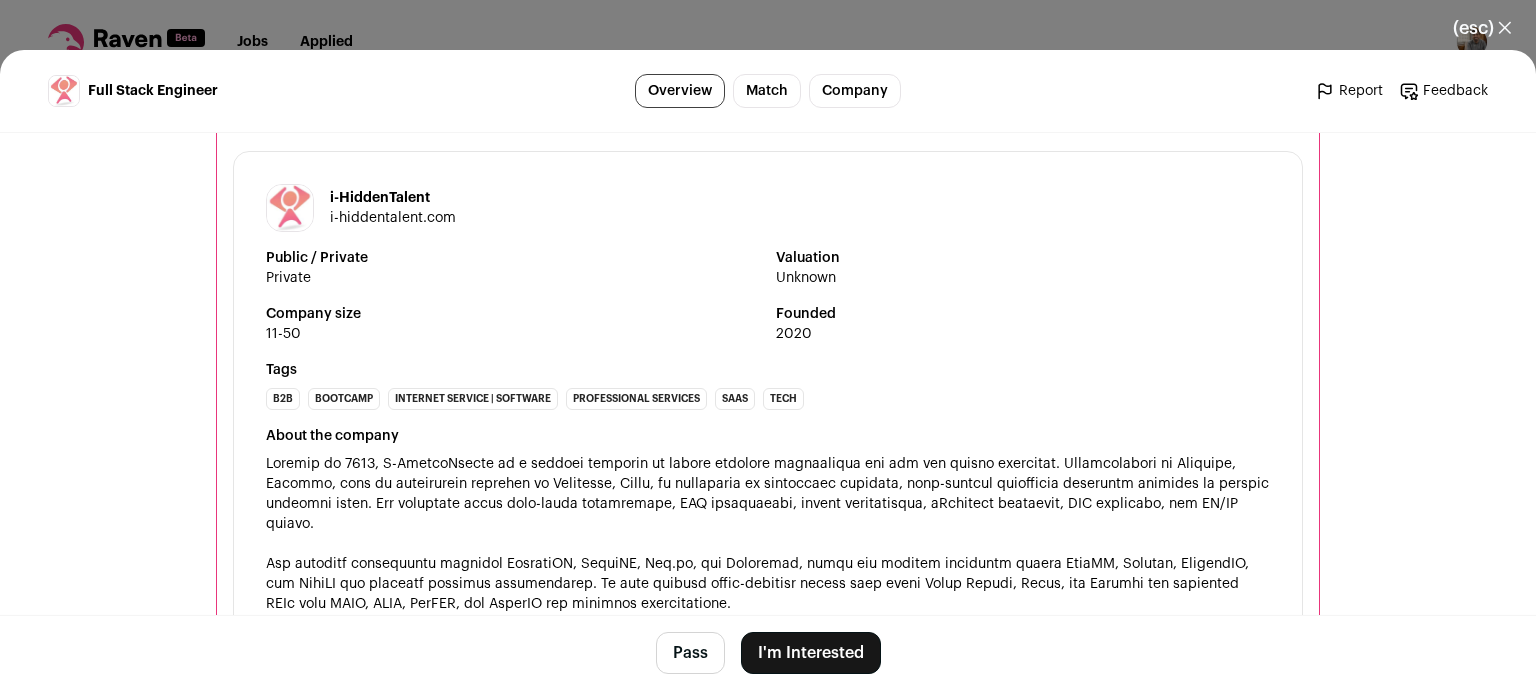 scroll, scrollTop: 2016, scrollLeft: 0, axis: vertical 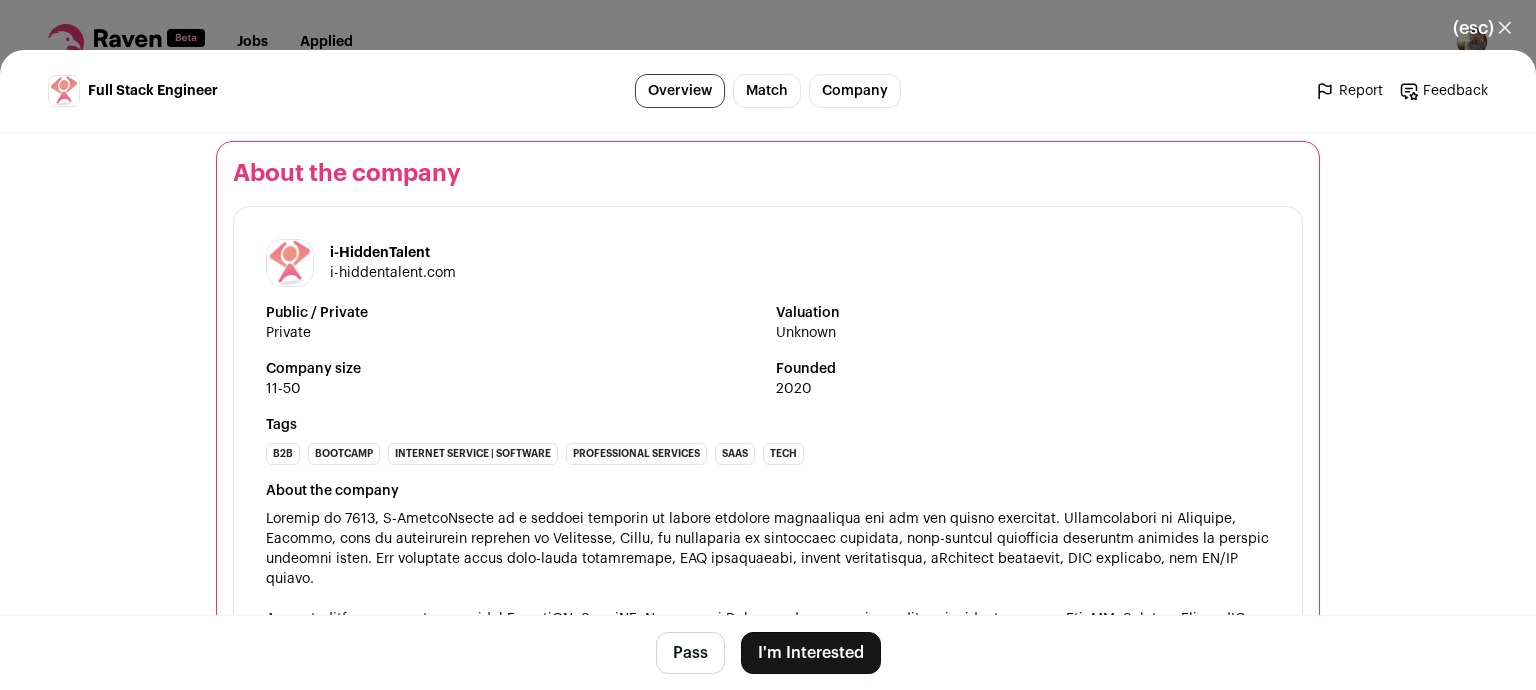 click on "Pass" at bounding box center [690, 653] 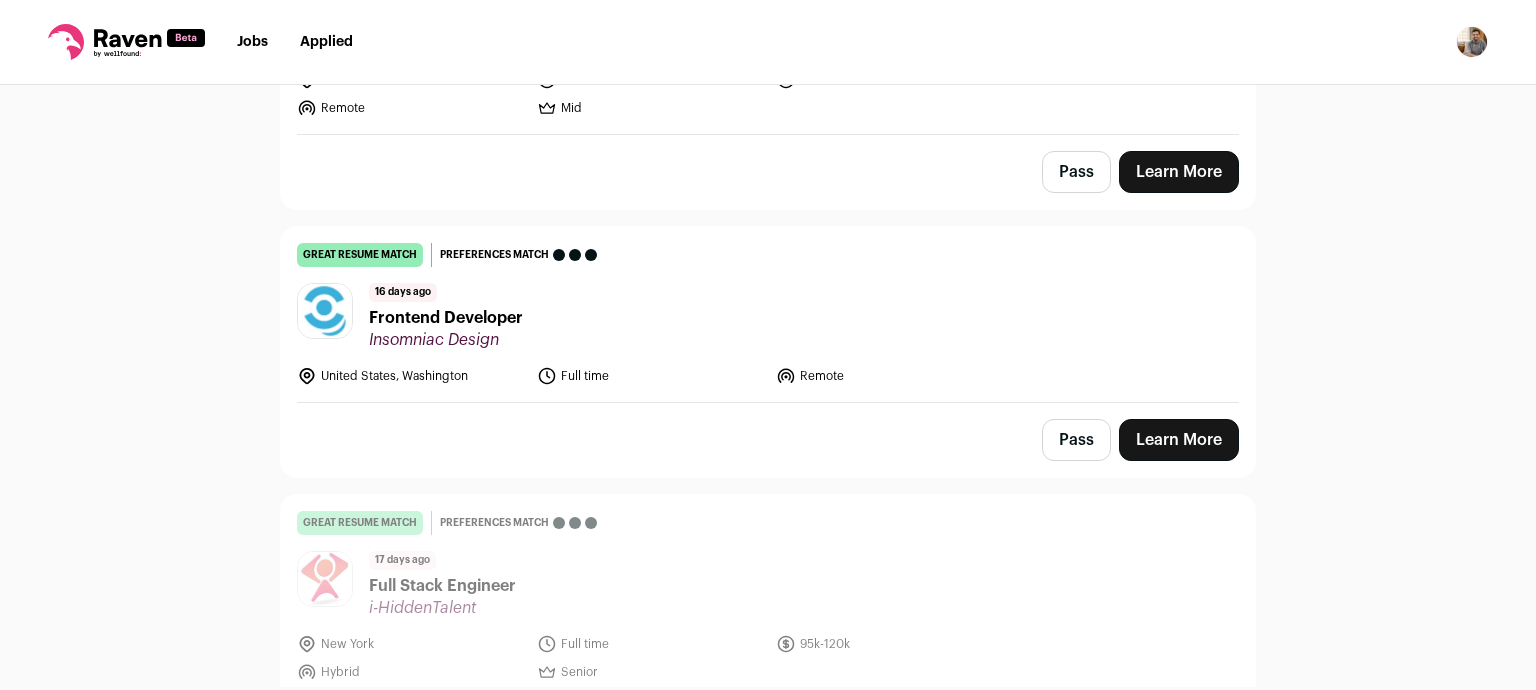 scroll, scrollTop: 3107, scrollLeft: 0, axis: vertical 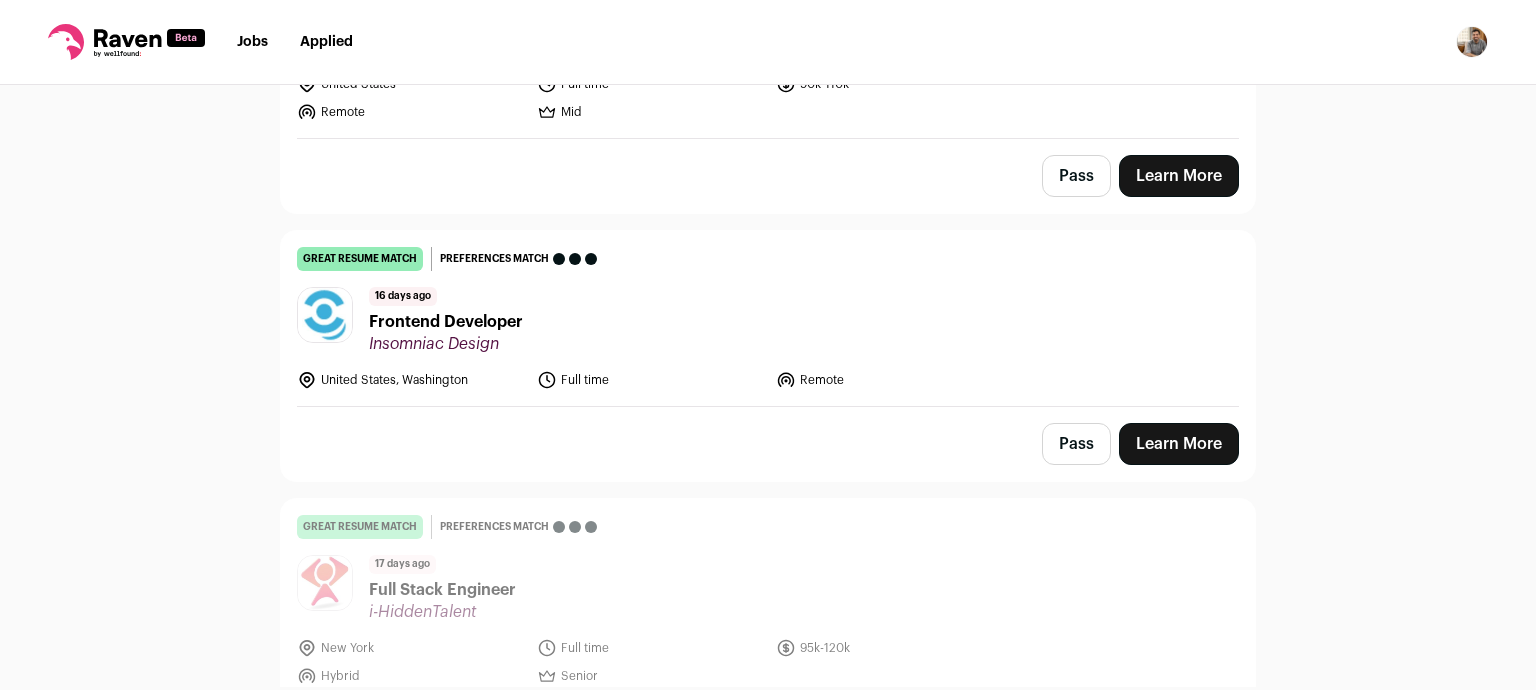 click on "great resume match
You meet the must-have requirements, the nice-to-have requirements, and are a strong fit for the job responsibilities. You may still want some resume edits to stand out, but your resume is a strong match as-is.
Preferences match
This job meets all of your dealbreakers and nice-to-haves
[NUMBER] days ago
Frontend Developer
Insomniac Design
[COUNTRY], [STATE]
Full time" at bounding box center [768, 318] 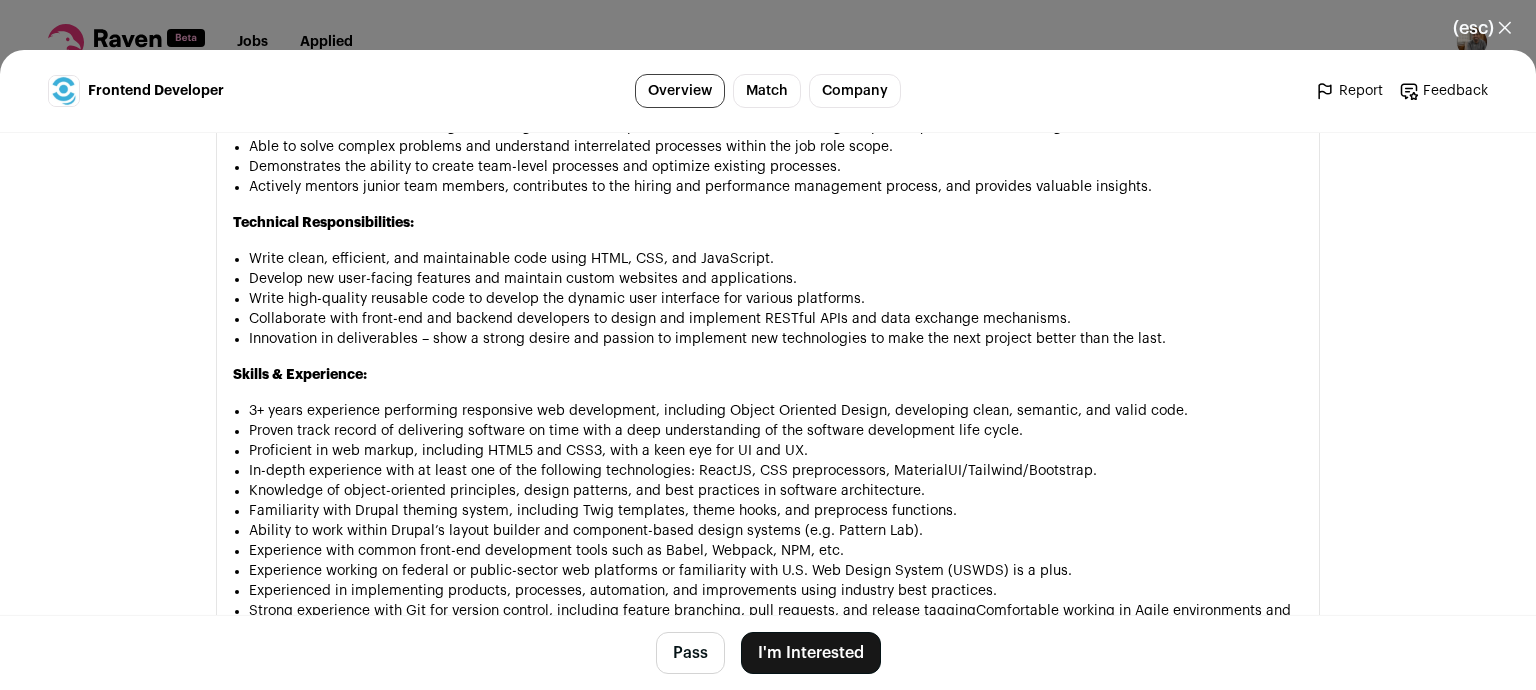 scroll, scrollTop: 1268, scrollLeft: 0, axis: vertical 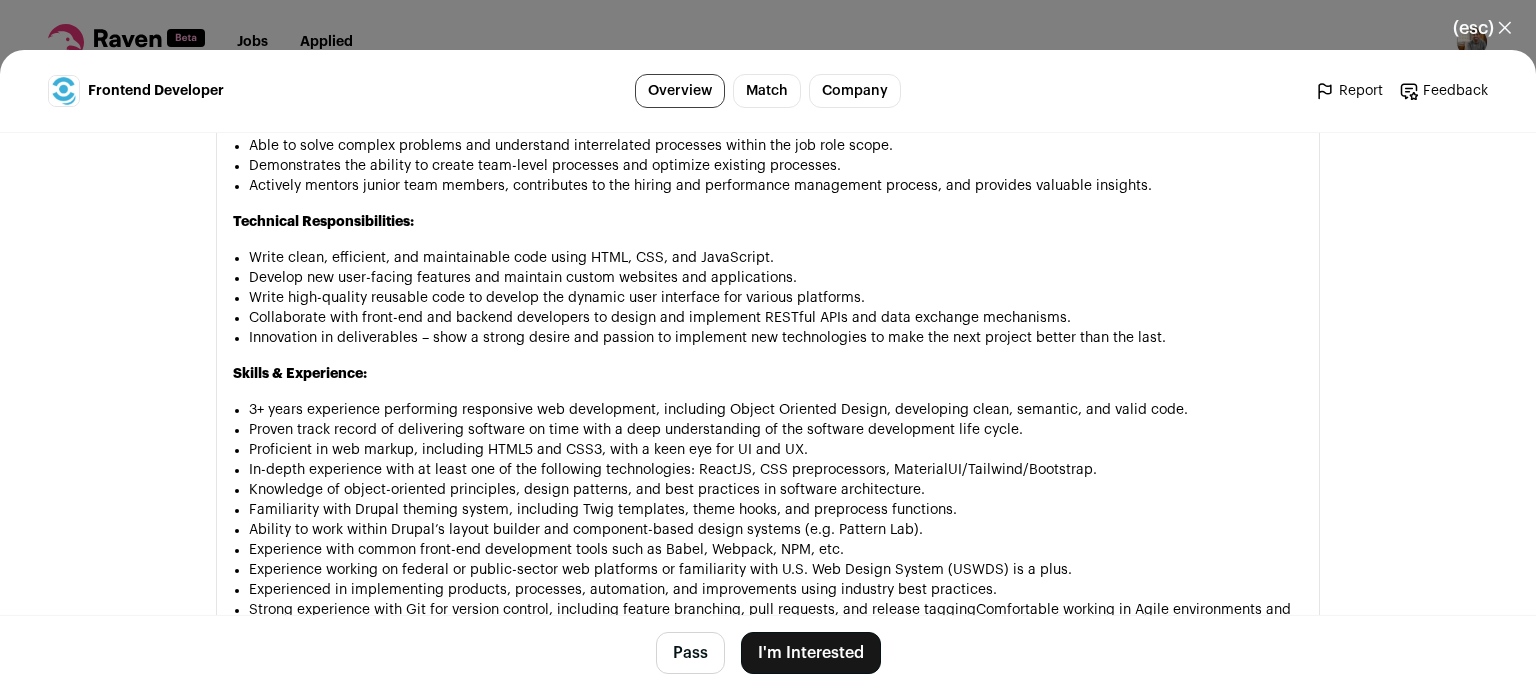 click on "I'm Interested" at bounding box center (811, 653) 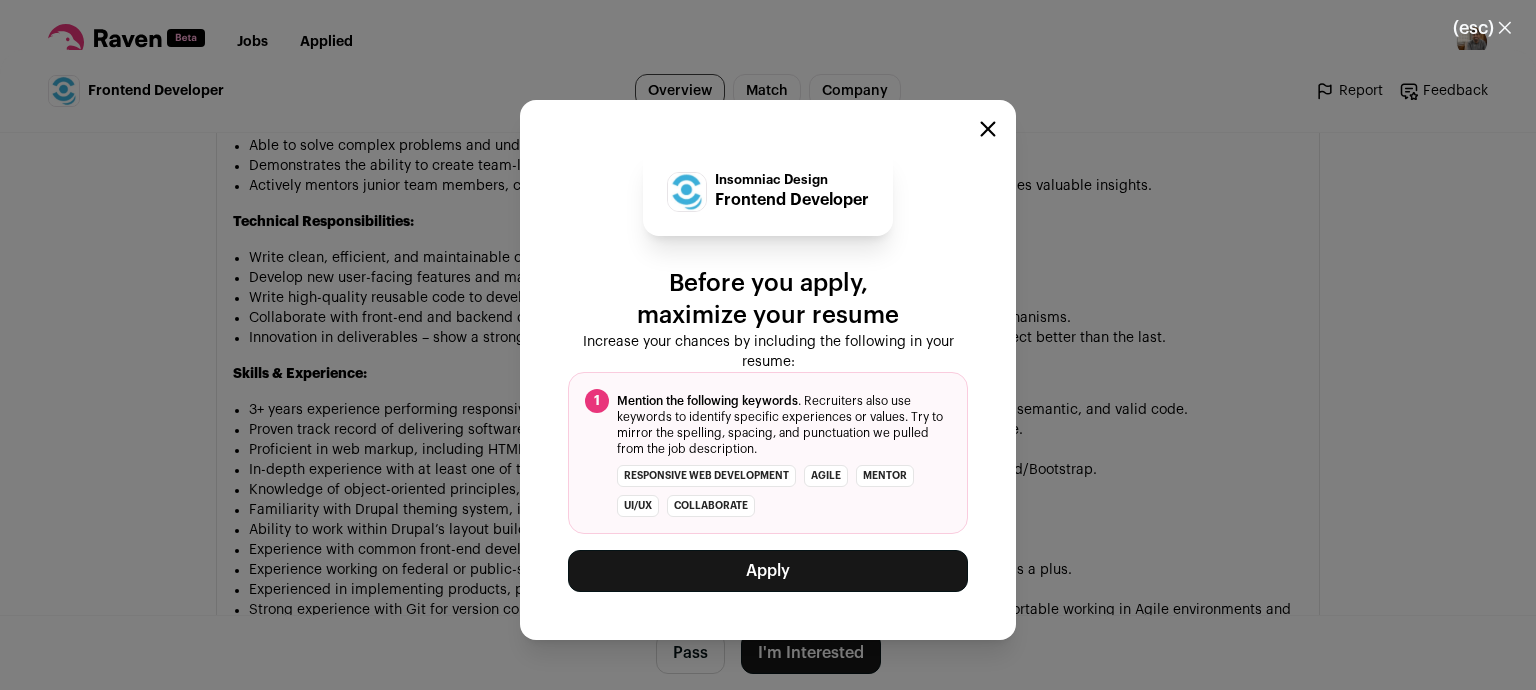 click on "Apply" at bounding box center (768, 571) 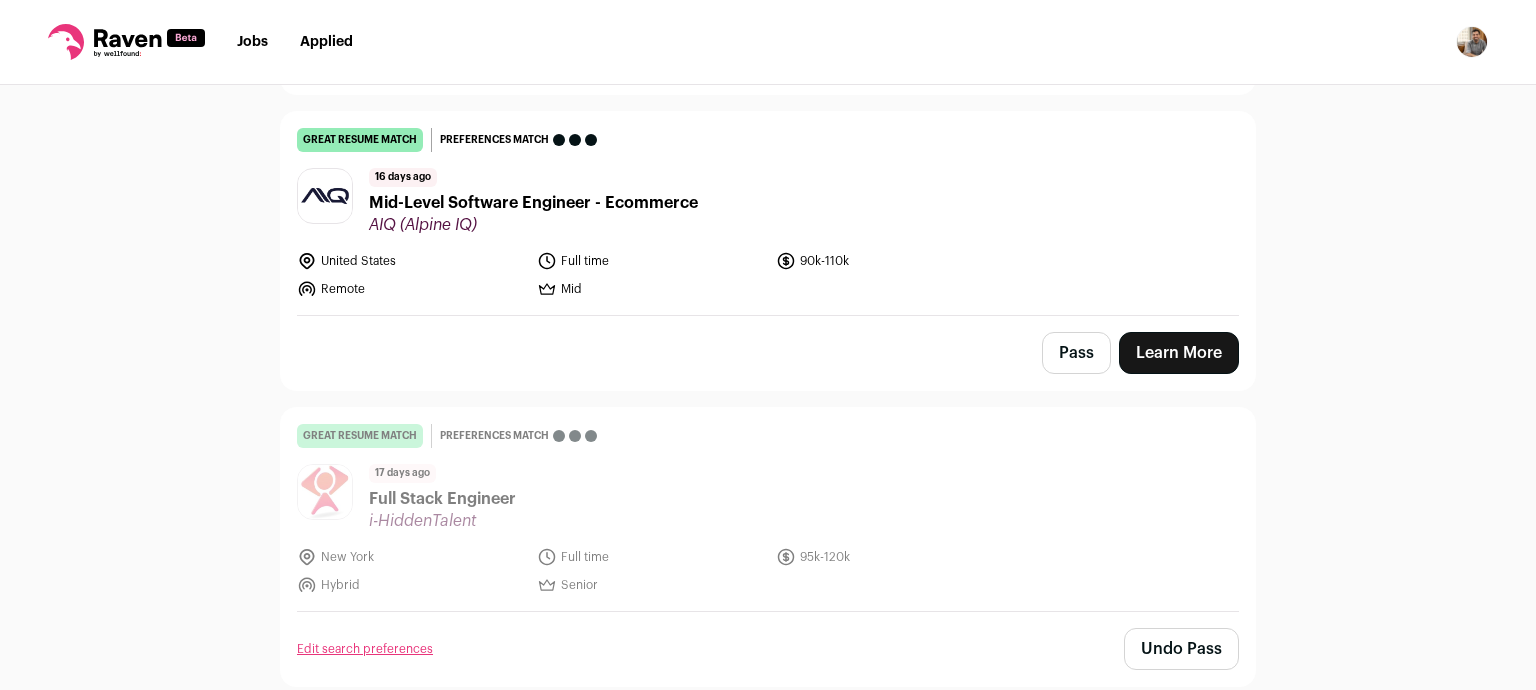 scroll, scrollTop: 2920, scrollLeft: 0, axis: vertical 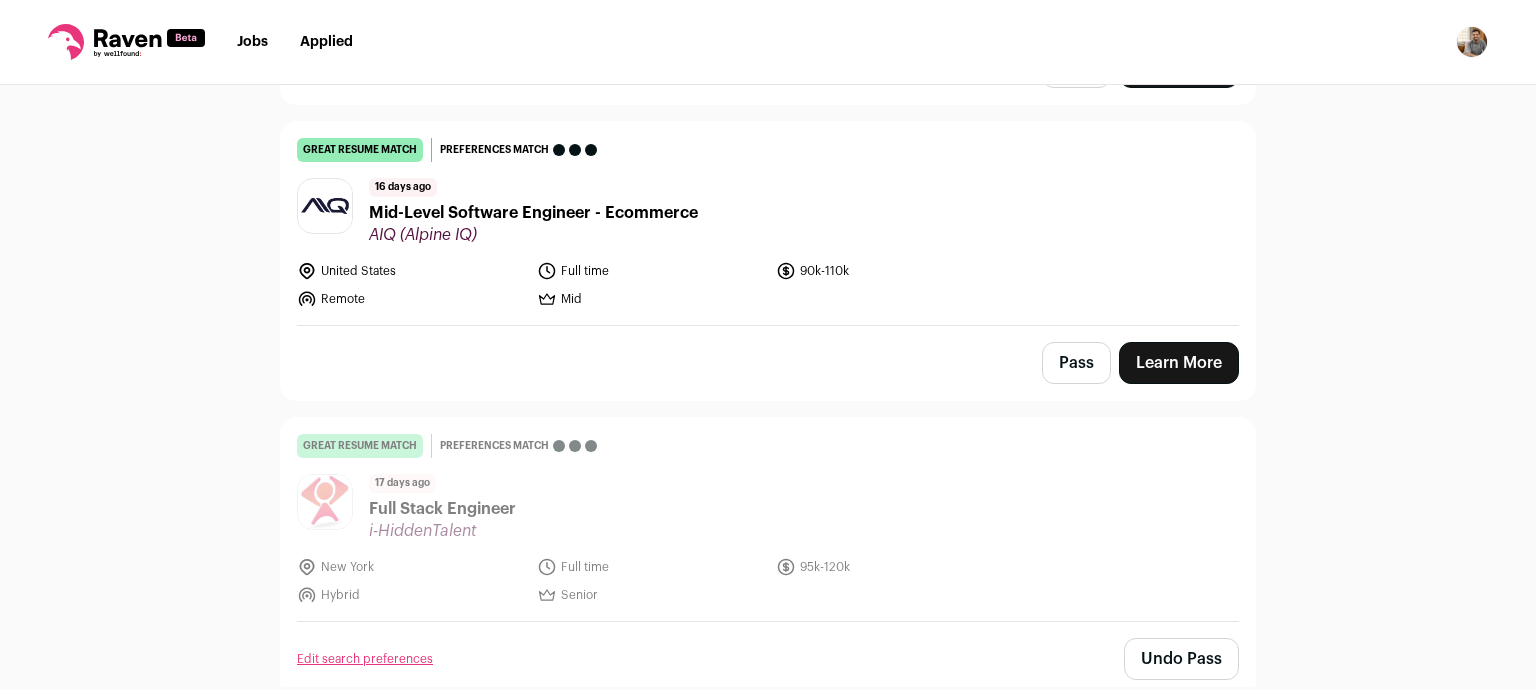 click on "Applied" at bounding box center [326, 42] 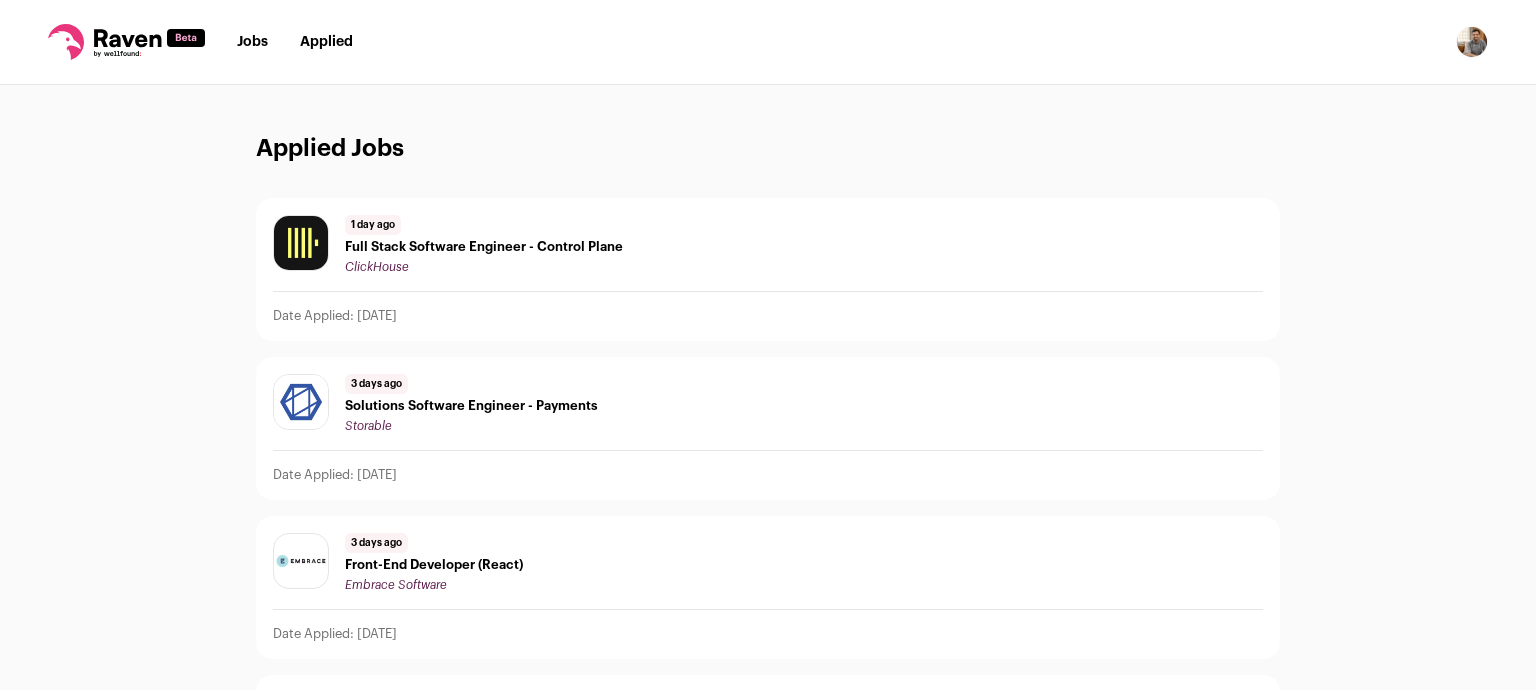 scroll, scrollTop: 2776, scrollLeft: 0, axis: vertical 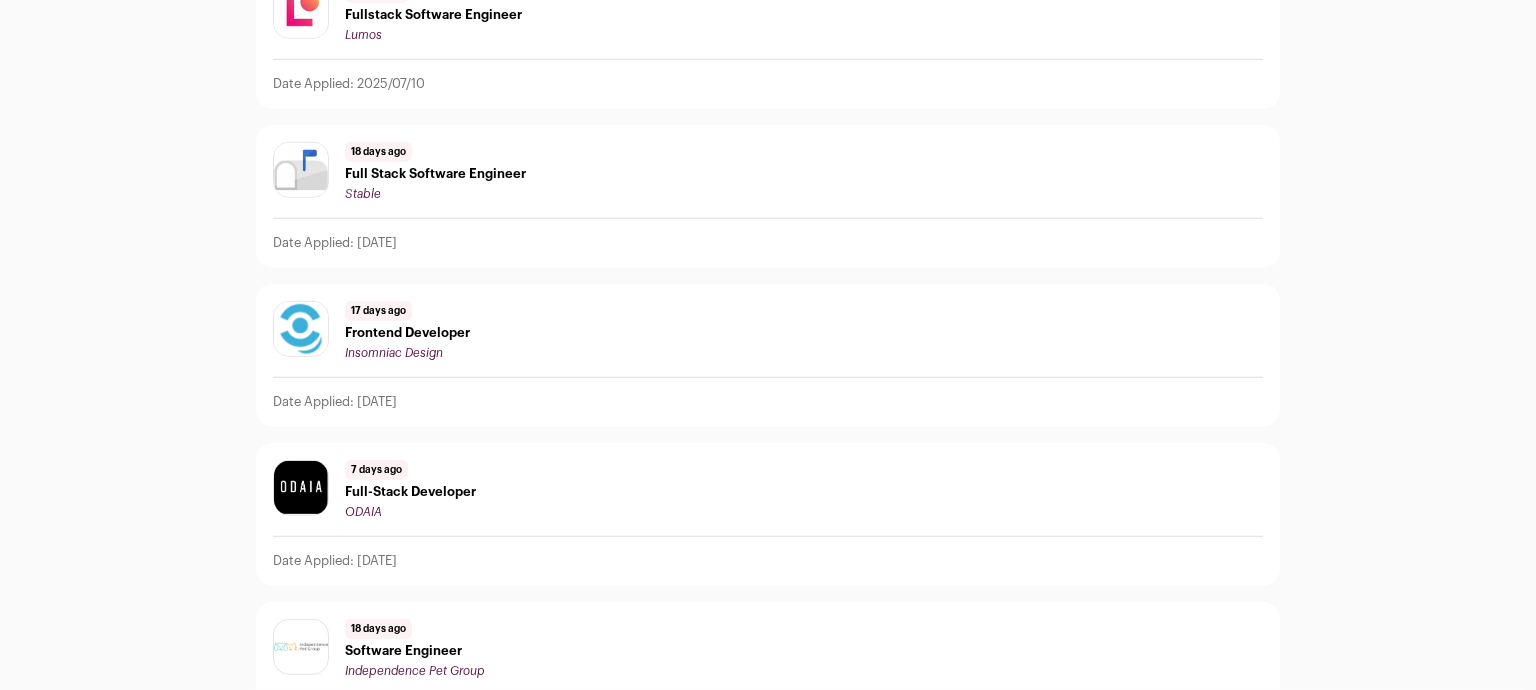 click on "17 days ago
Frontend Developer
Insomniac Design" at bounding box center [768, 331] 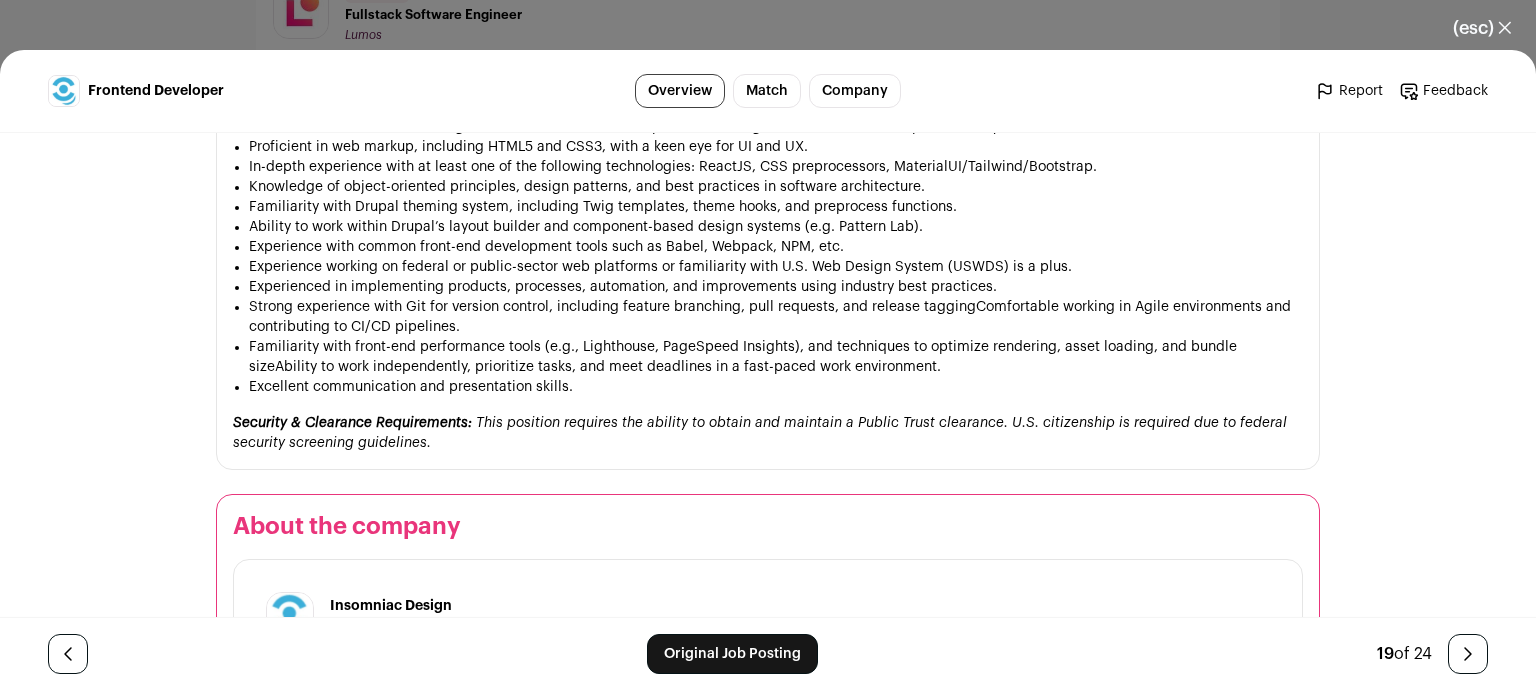 scroll, scrollTop: 1572, scrollLeft: 0, axis: vertical 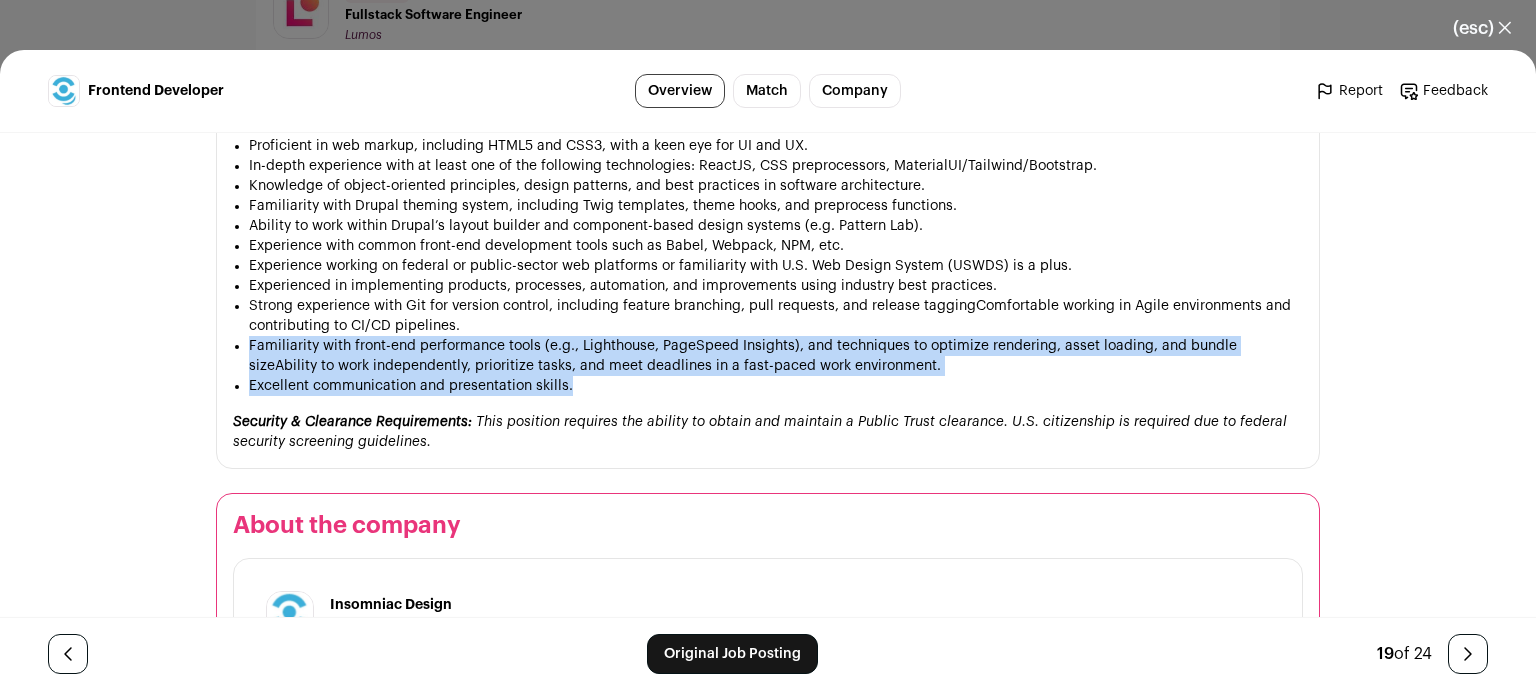 drag, startPoint x: 625, startPoint y: 416, endPoint x: 510, endPoint y: 359, distance: 128.35107 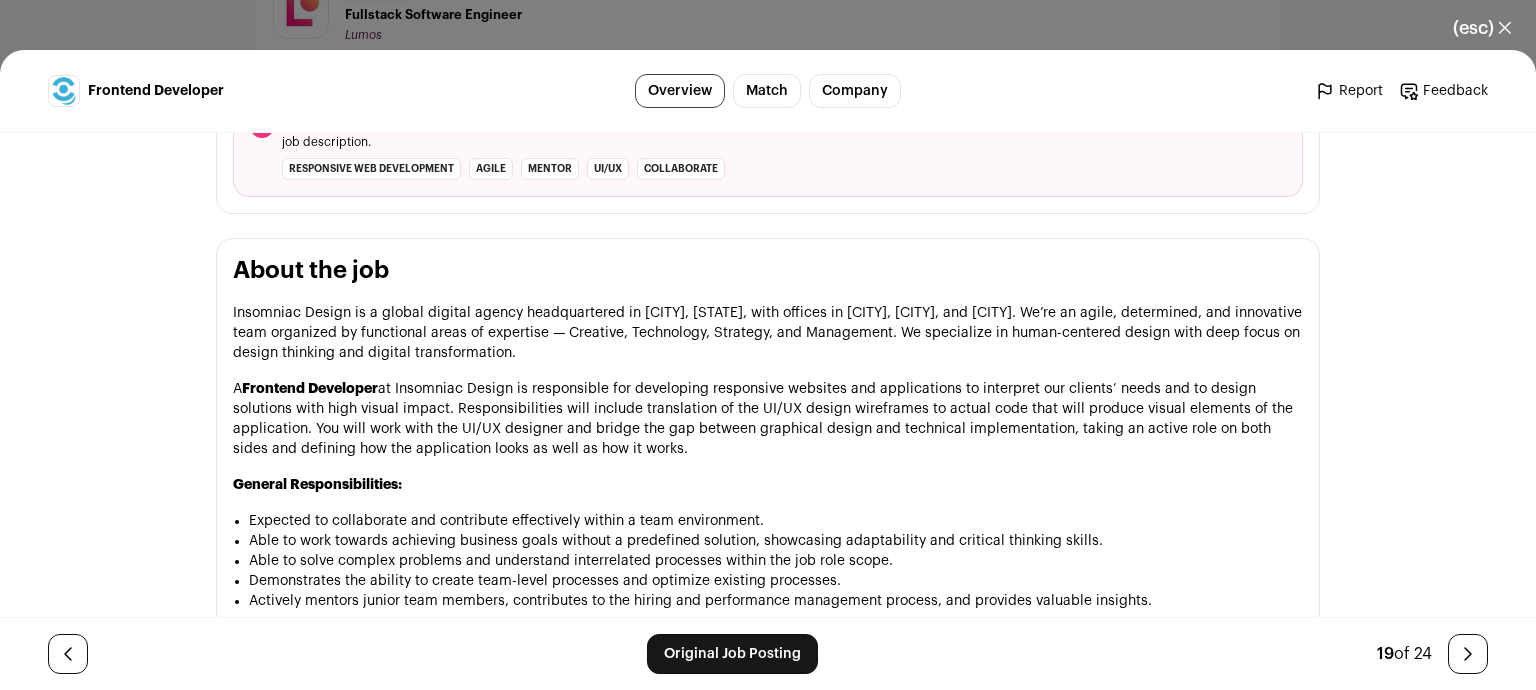scroll, scrollTop: 852, scrollLeft: 0, axis: vertical 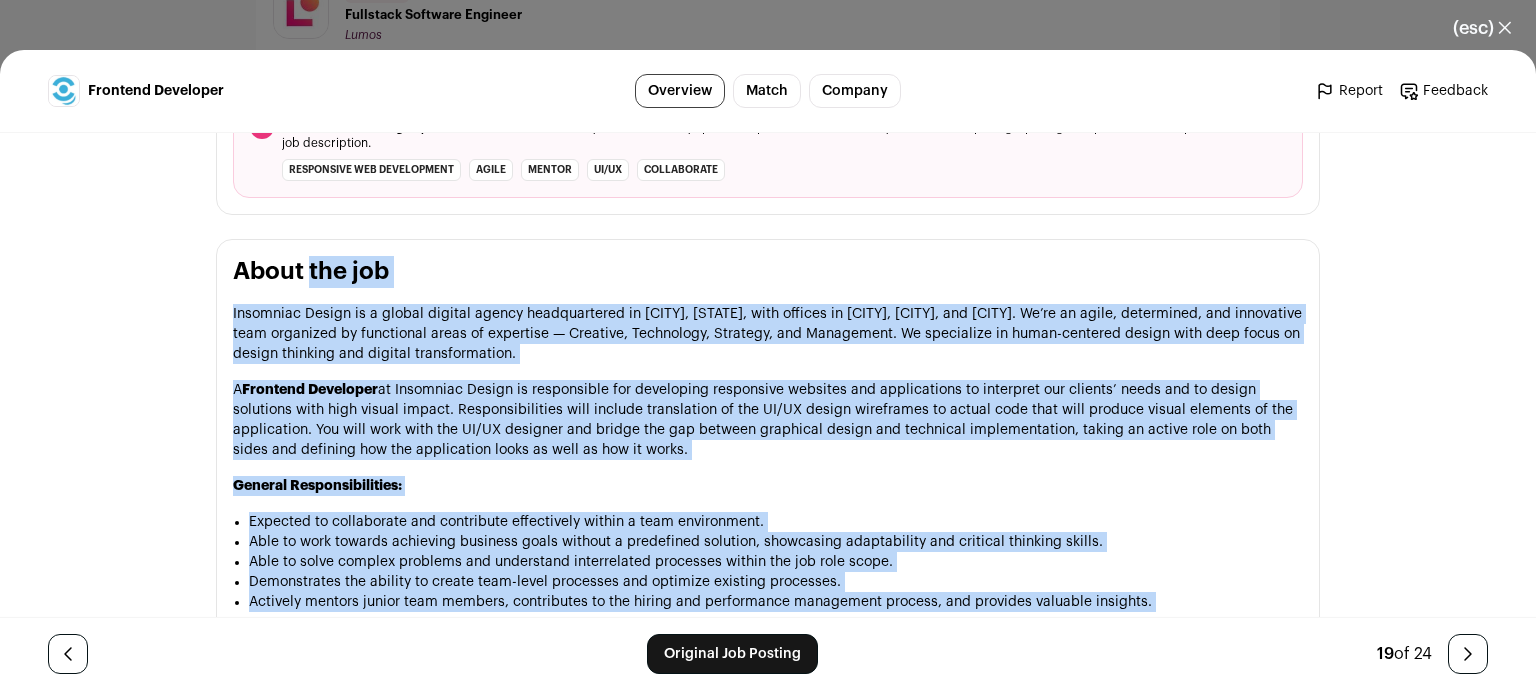 click on "About the job" at bounding box center [768, 272] 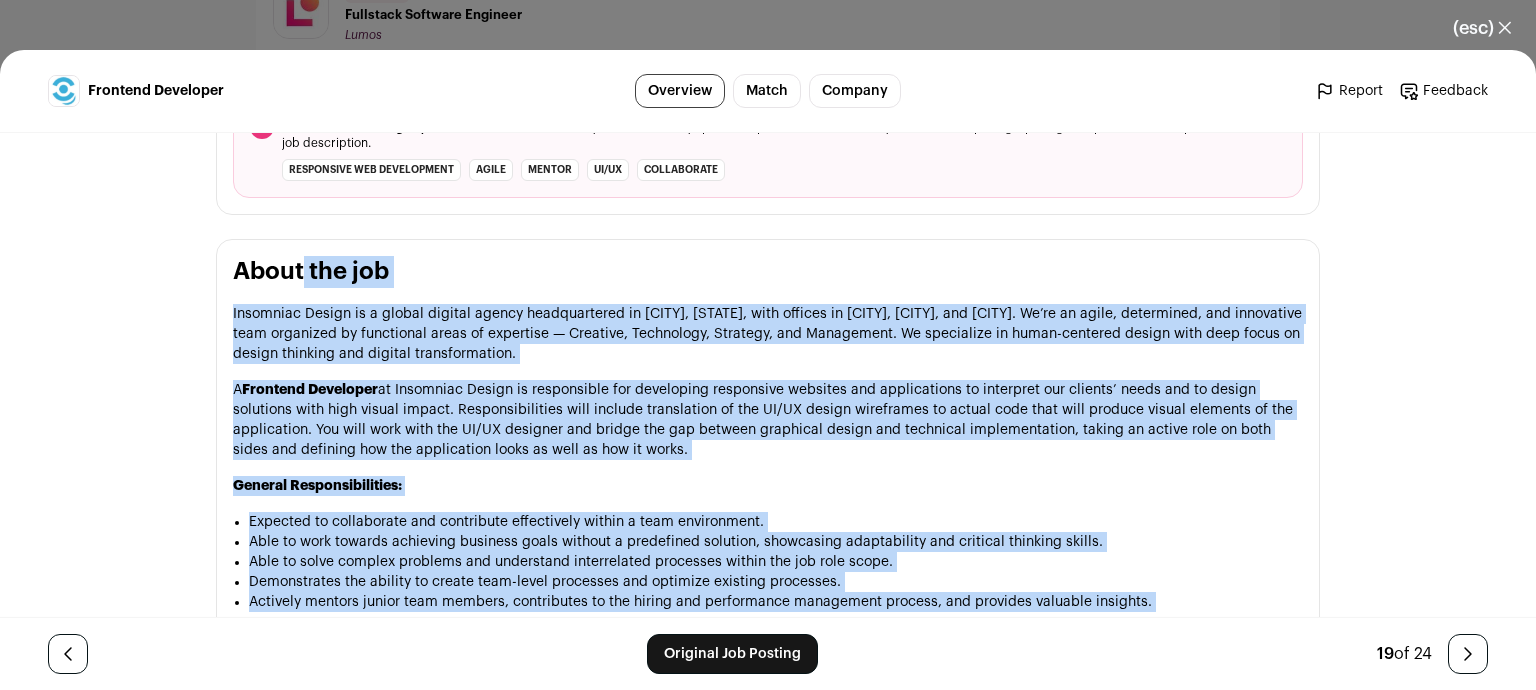 click on "About the job
Insomniac Design is a global digital agency headquartered in [CITY], [STATE], with offices in London, Bucharest, and Chisinau. We’re an agile, determined, and innovative team organized by functional areas of expertise — Creative, Technology, Strategy, and Management. We specialize in human-centered design with deep focus on design thinking and digital transformation.
A  Frontend Developer  at Insomniac Design is responsible for developing responsive websites and applications to interpret our clients’ needs and to design solutions with high visual impact. Responsibilities will include translation of the UI/UX design wireframes to actual code that will produce visual elements of the application. You will work with the UI/UX designer and bridge the gap between graphical design and technical implementation, taking an active role on both sides and defining how the application looks as well as how it works.
General Responsibilities:" at bounding box center [768, 714] 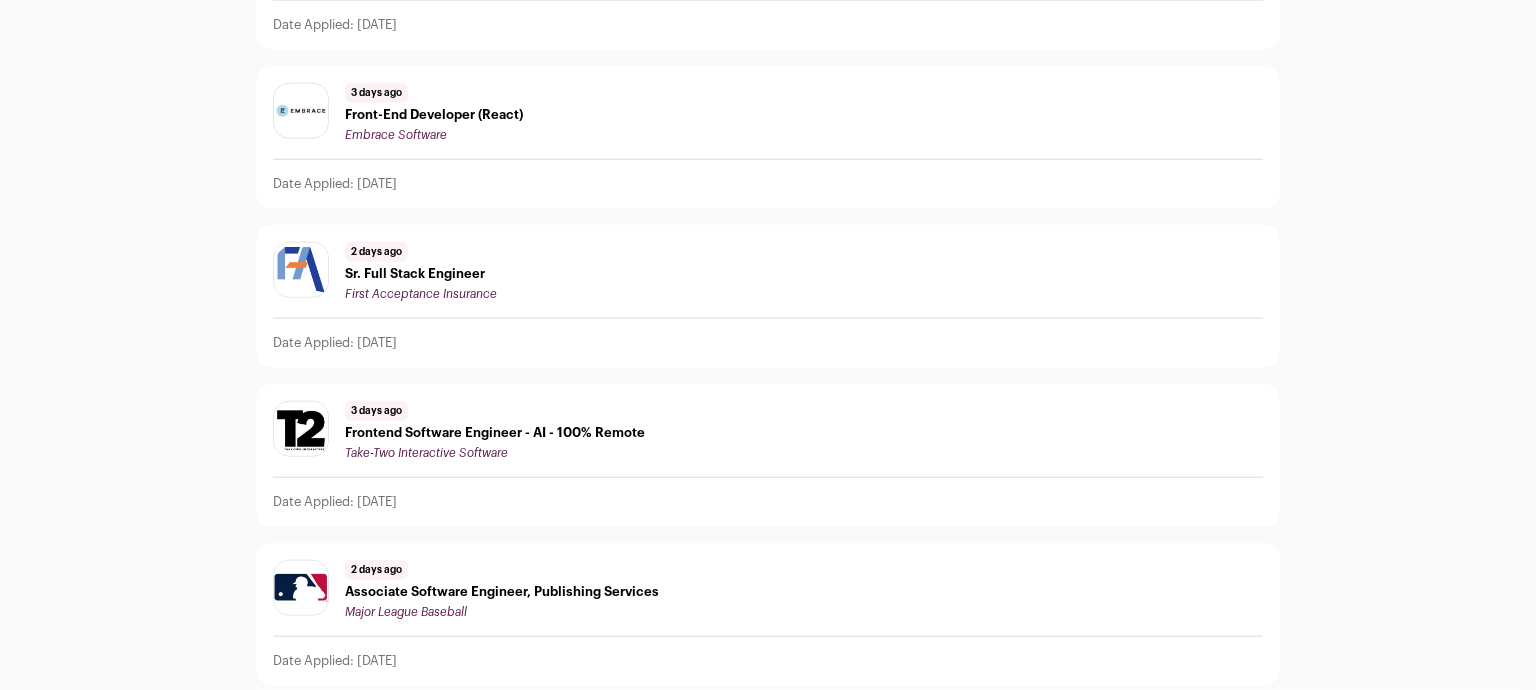 scroll, scrollTop: 0, scrollLeft: 0, axis: both 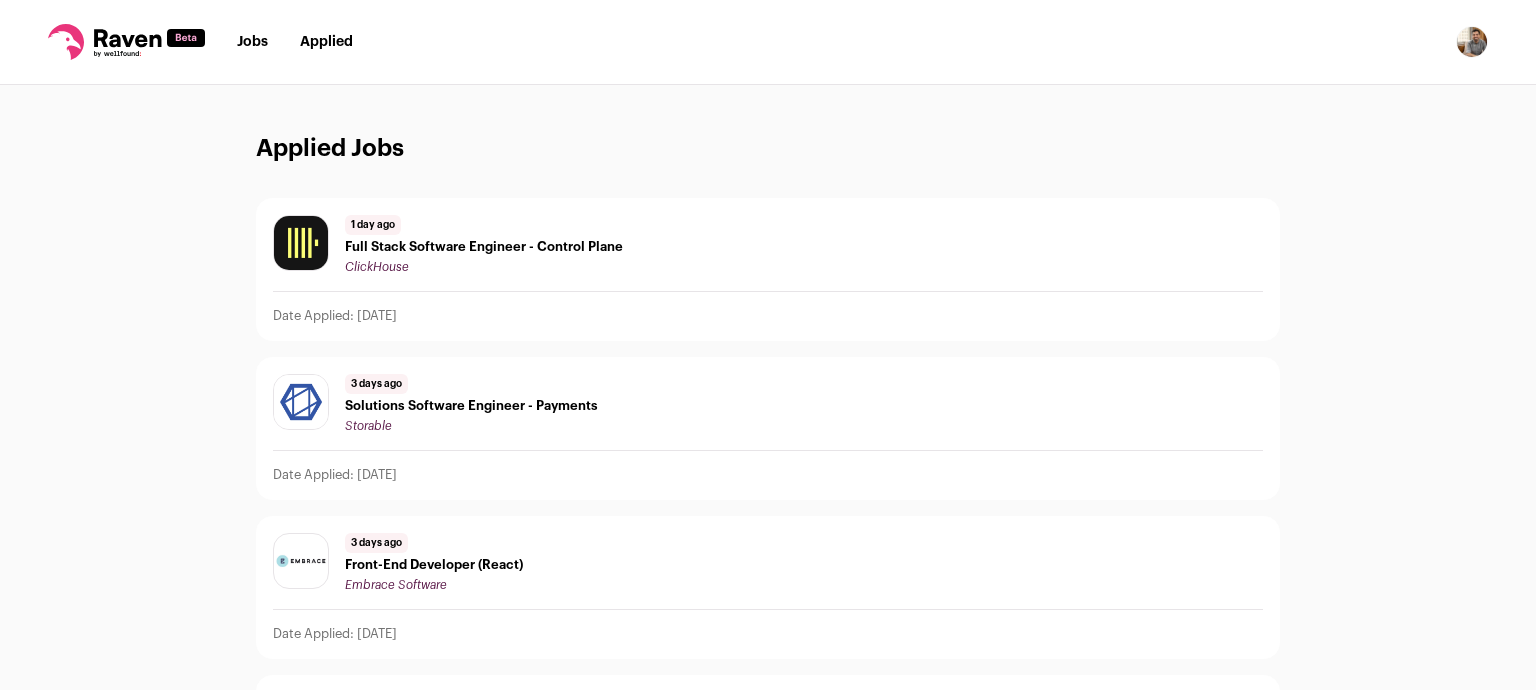 click on "Jobs" at bounding box center [252, 42] 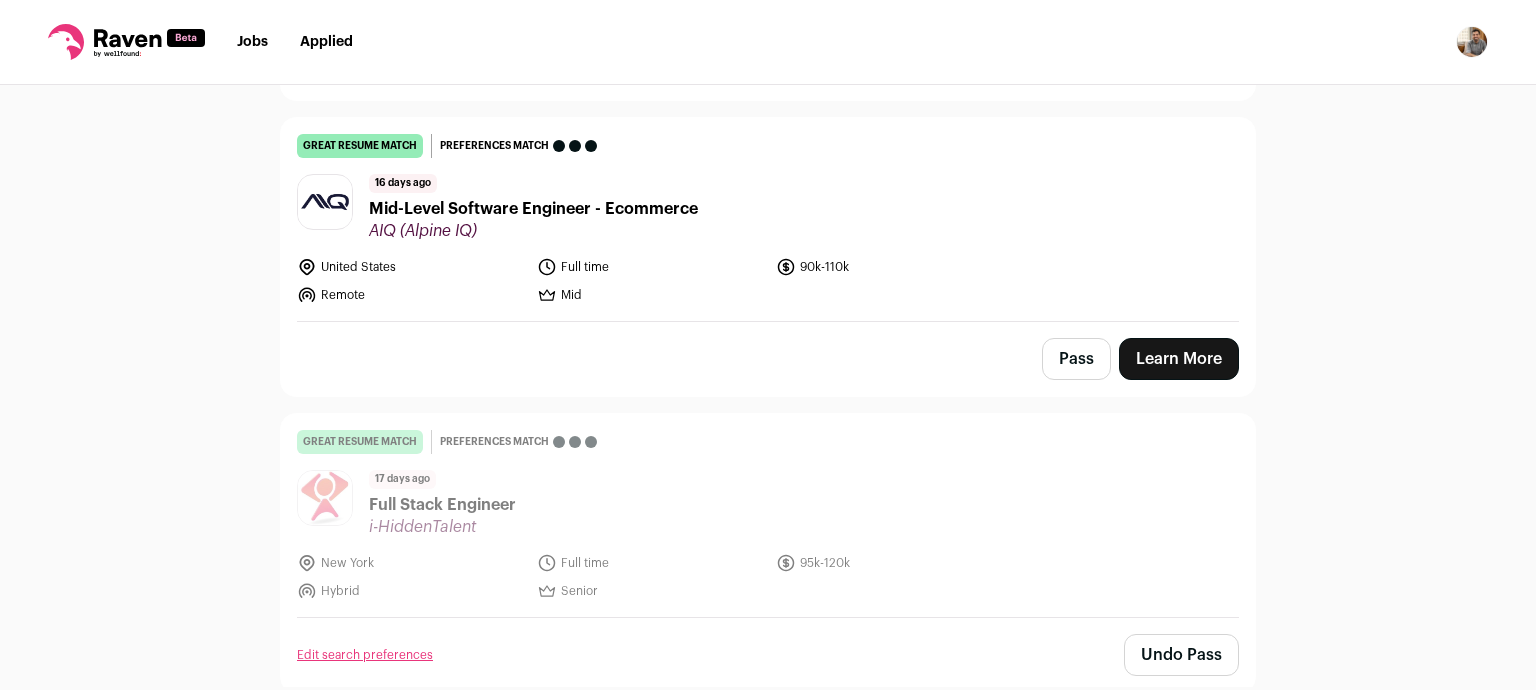 scroll, scrollTop: 1562, scrollLeft: 0, axis: vertical 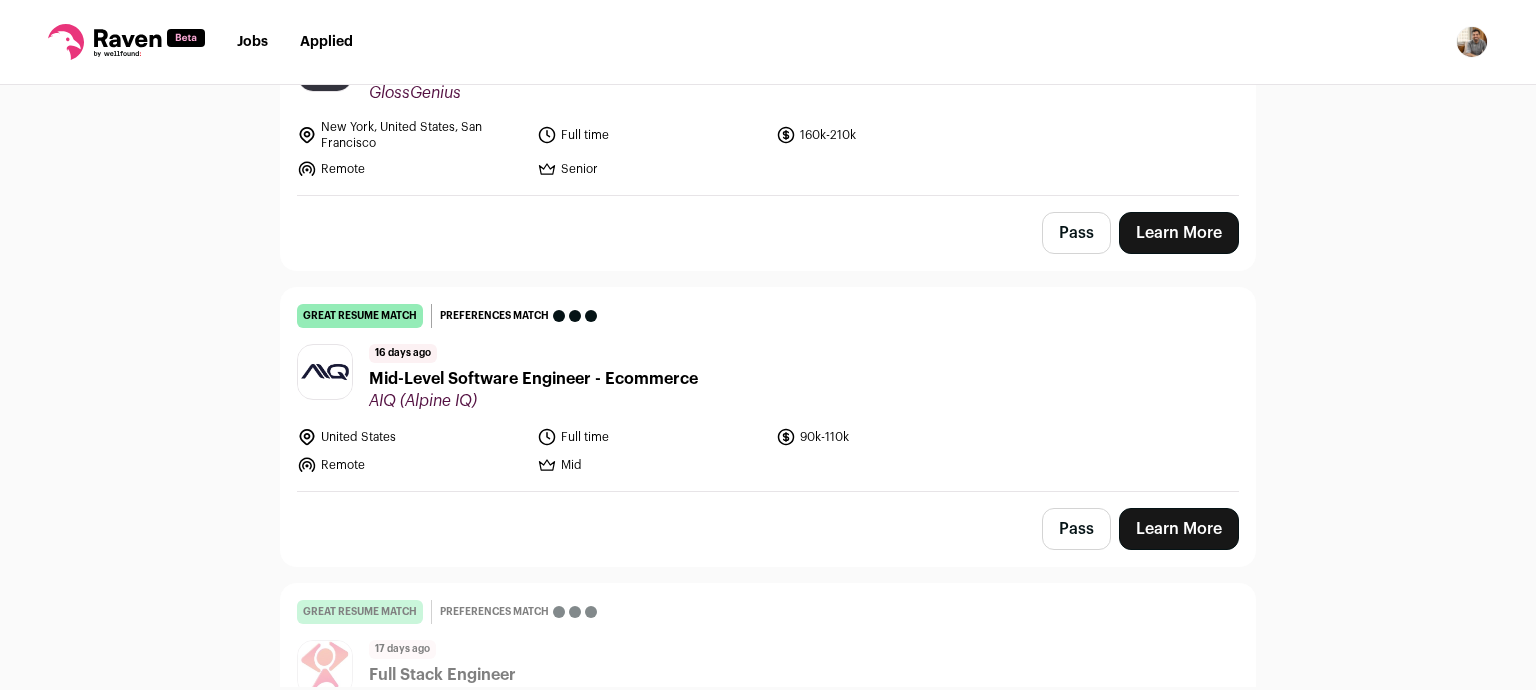 click on "[DAYS] days ago
Mid-Level Software Engineer - Ecommerce
[COMPANY] ([COMPANY])" at bounding box center (768, 377) 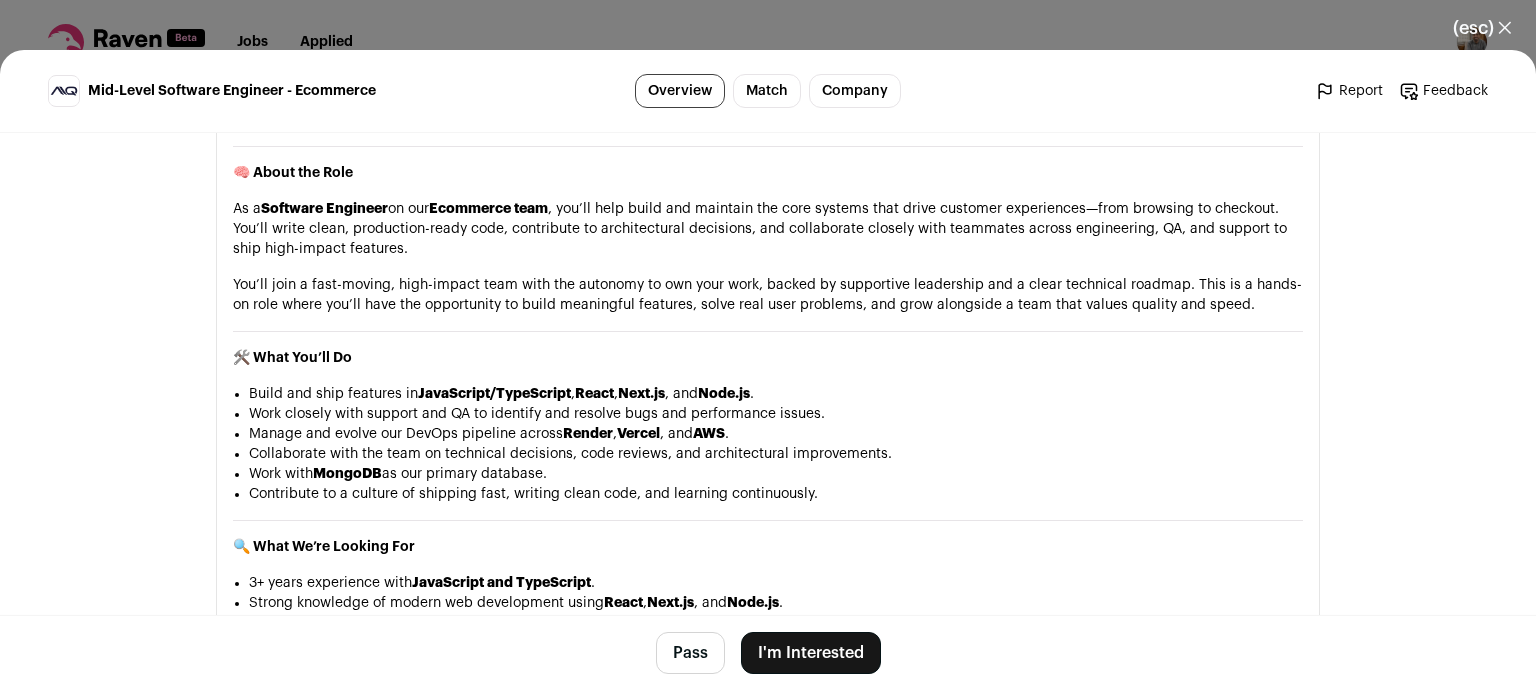 scroll, scrollTop: 1473, scrollLeft: 0, axis: vertical 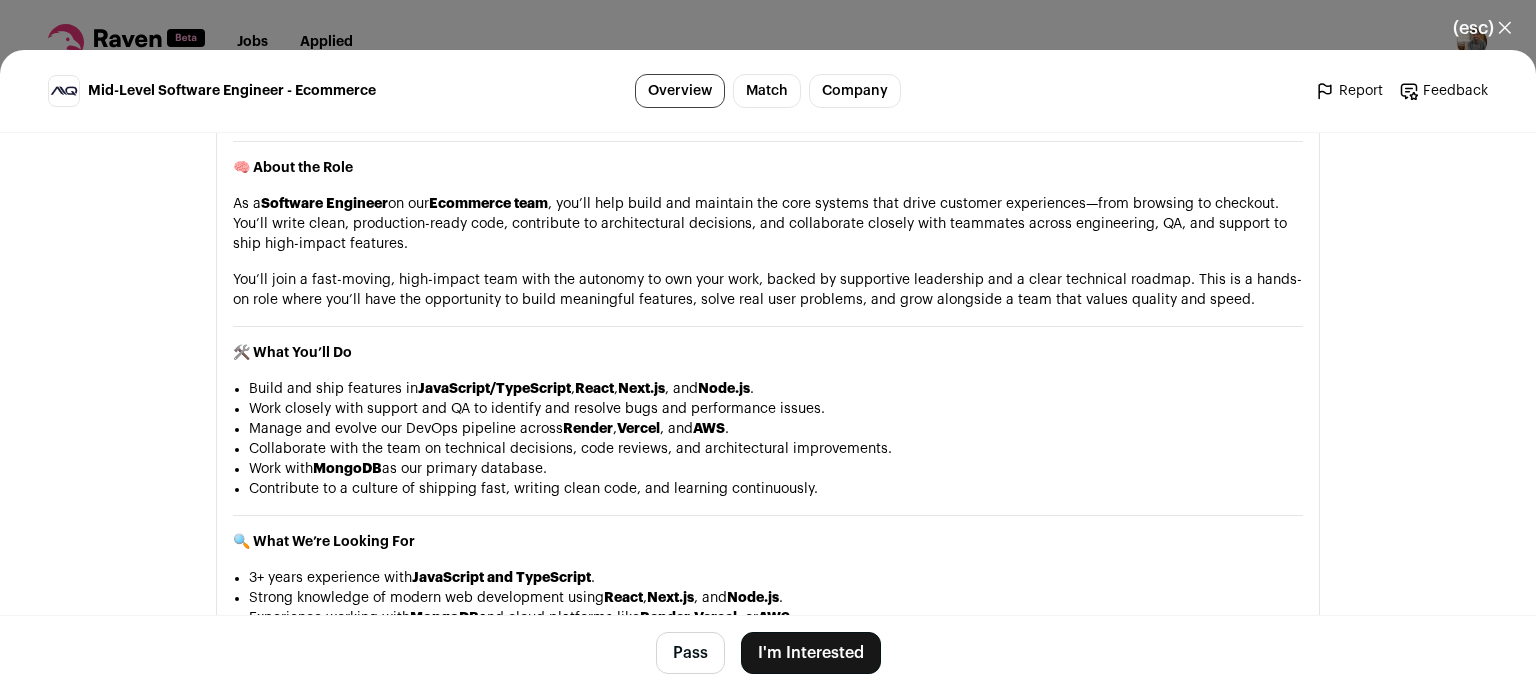 click on "Work with  MongoDB  as our primary database." at bounding box center (776, 469) 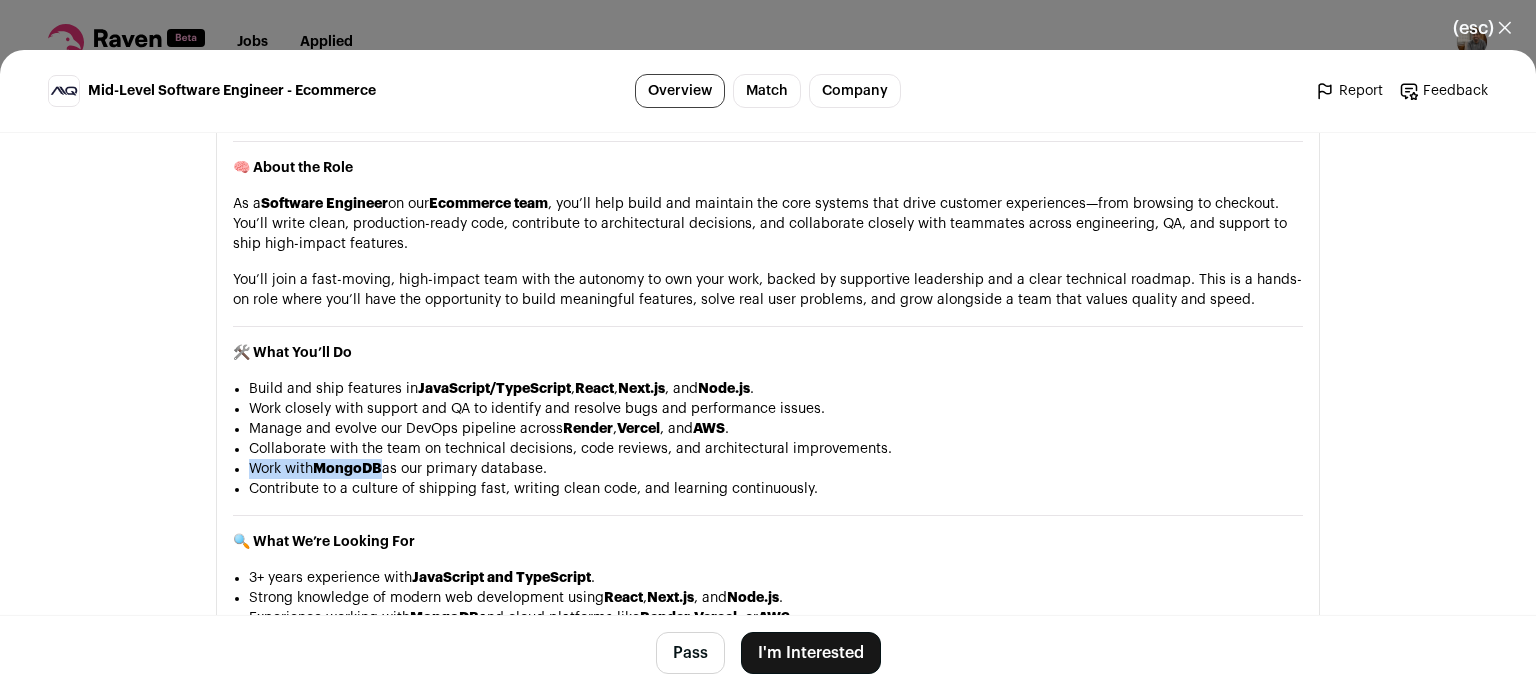 click on "Work with  MongoDB  as our primary database." at bounding box center [776, 469] 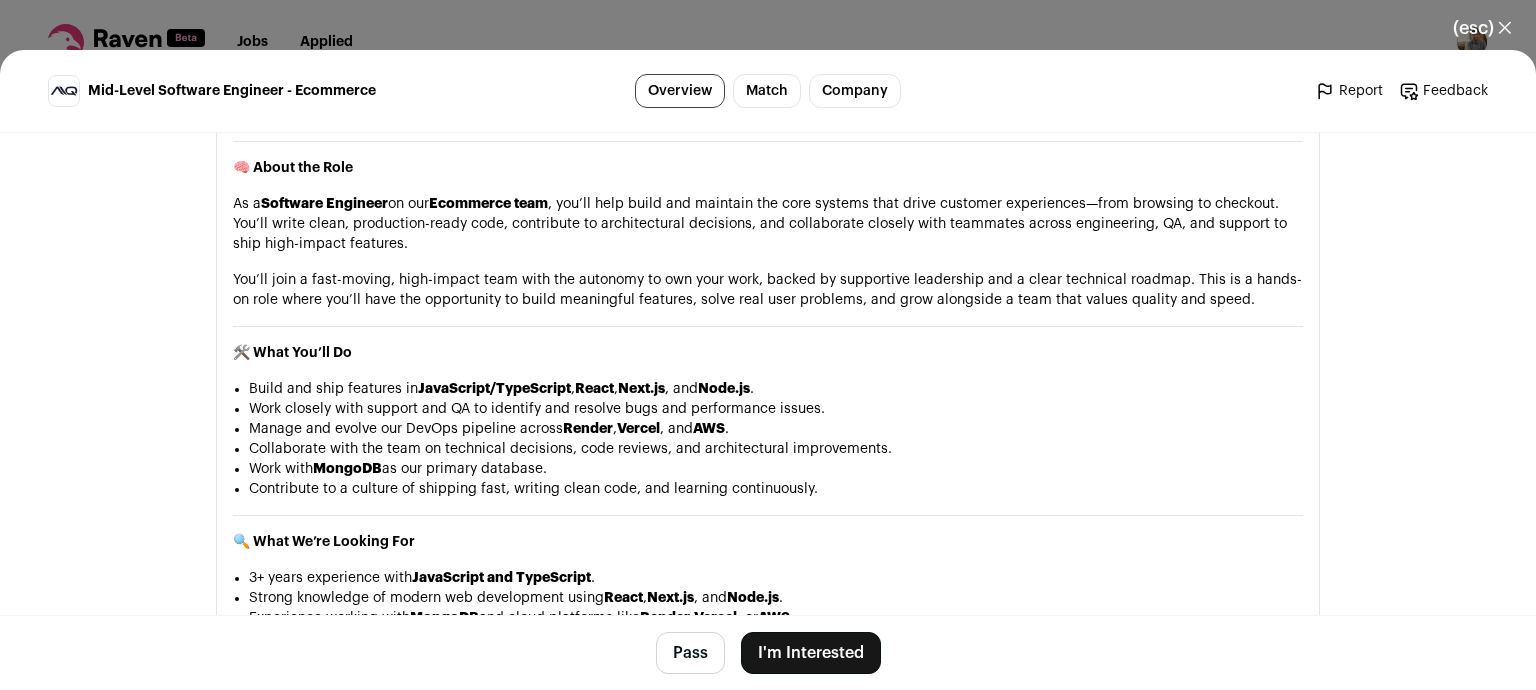 drag, startPoint x: 606, startPoint y: 480, endPoint x: 555, endPoint y: 429, distance: 72.12489 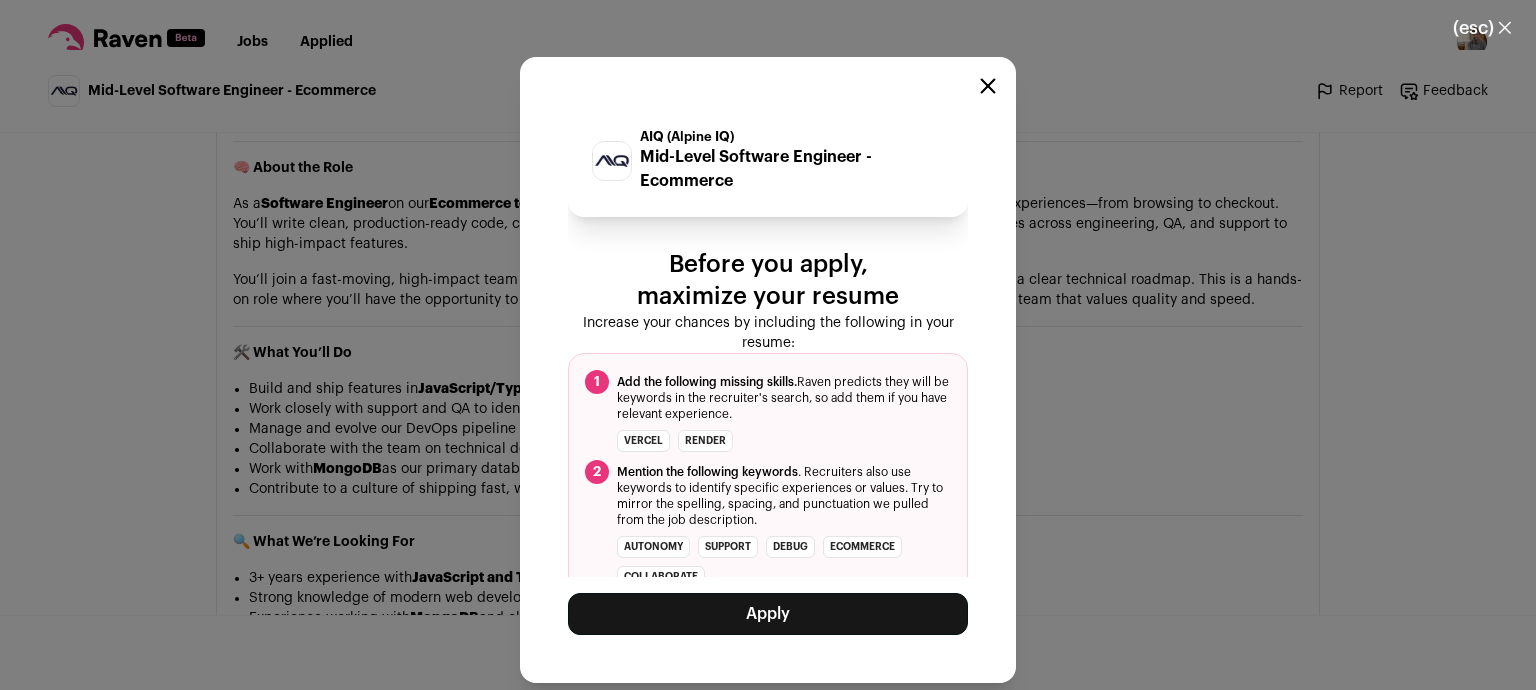 click on "Apply" at bounding box center (768, 614) 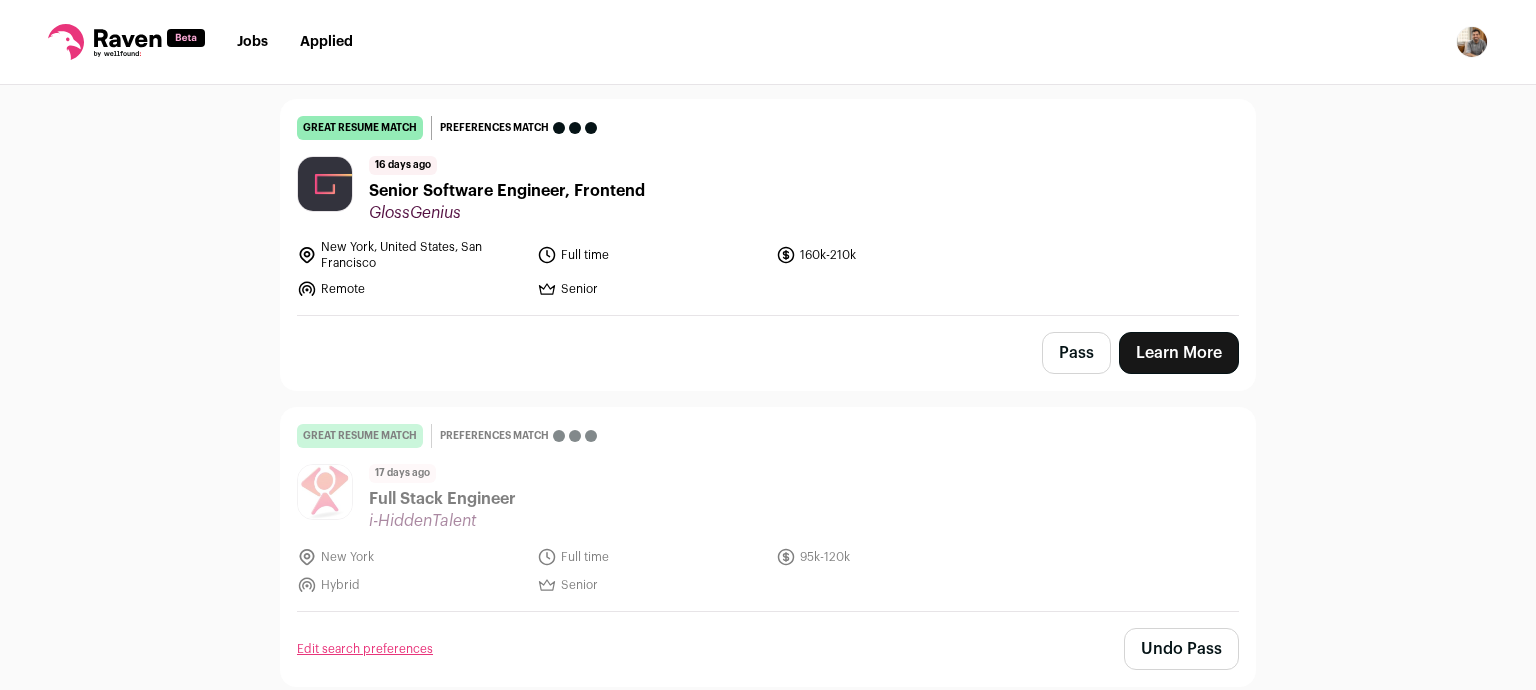 scroll, scrollTop: 1436, scrollLeft: 0, axis: vertical 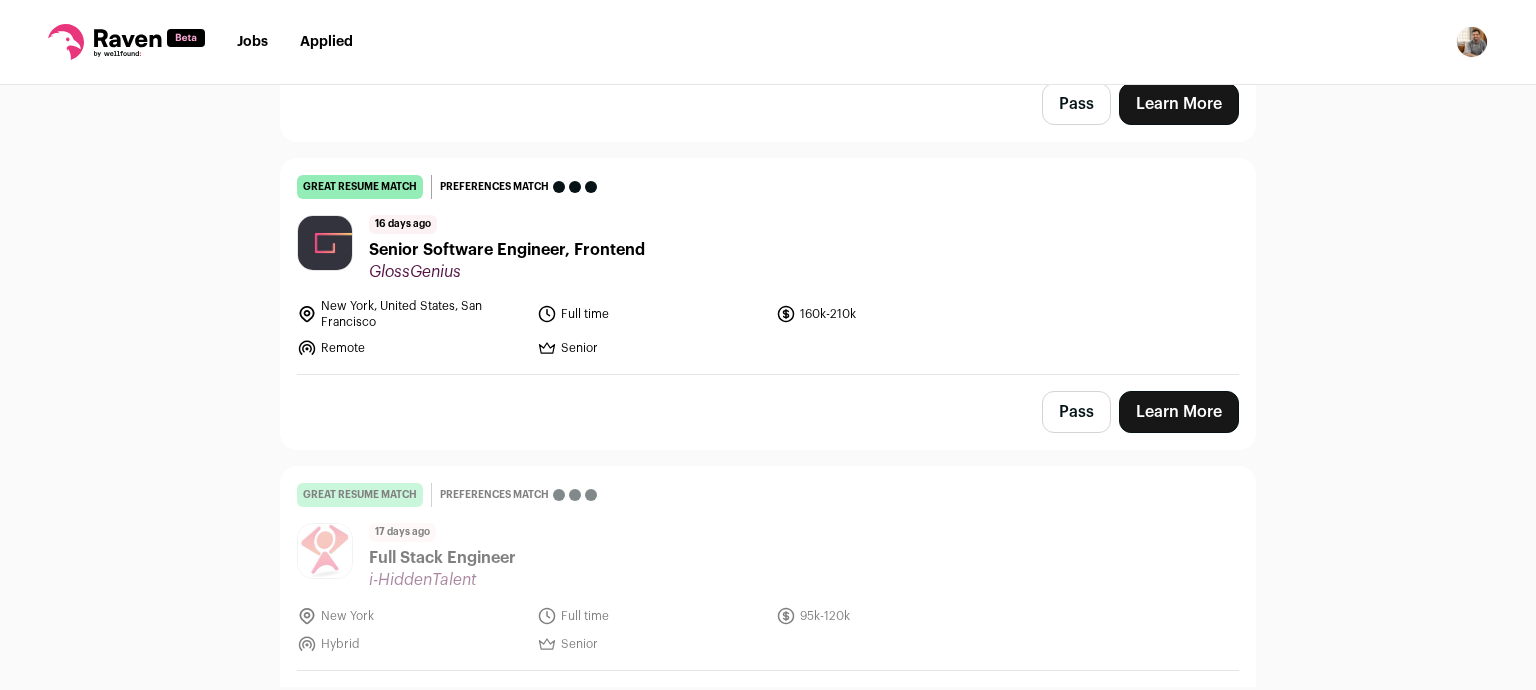 click on "Senior" at bounding box center [651, 348] 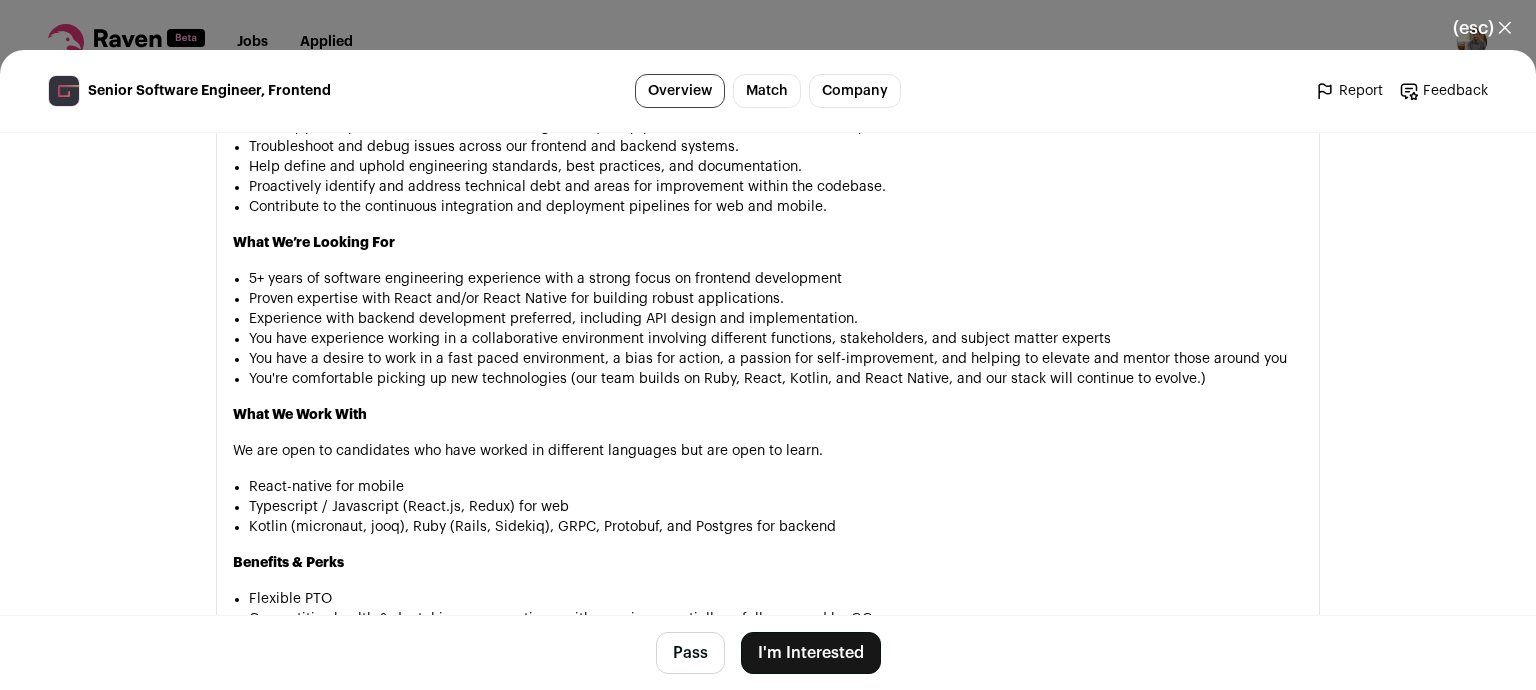 scroll, scrollTop: 1458, scrollLeft: 0, axis: vertical 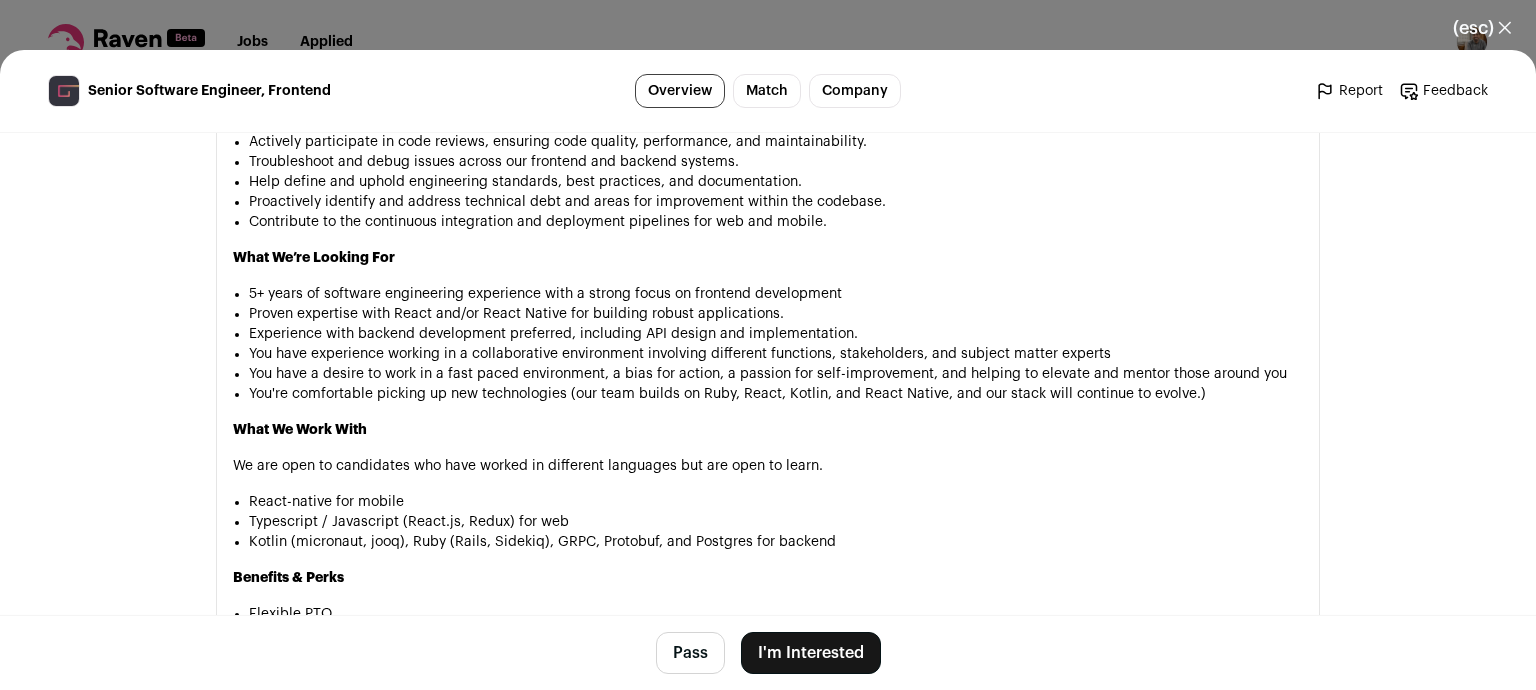 click on "Pass" at bounding box center [690, 653] 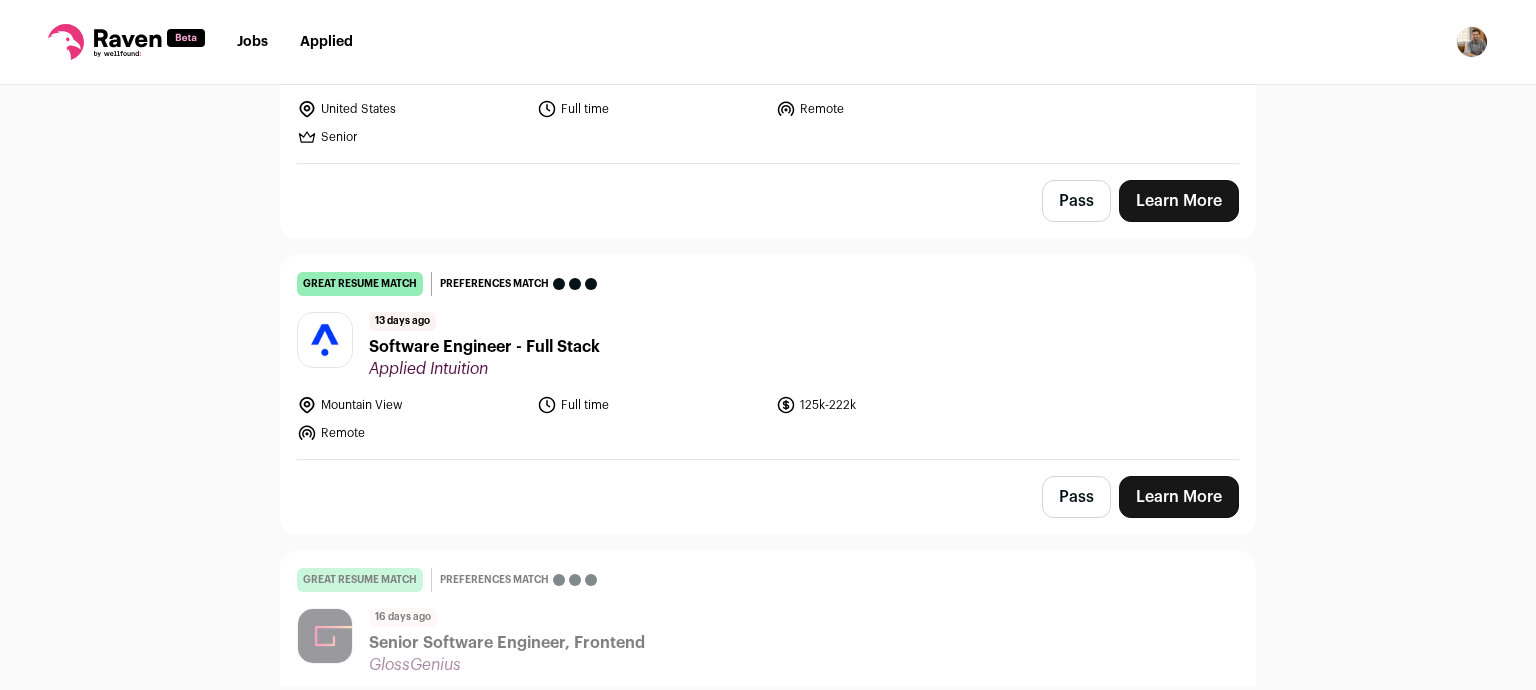 scroll, scrollTop: 952, scrollLeft: 0, axis: vertical 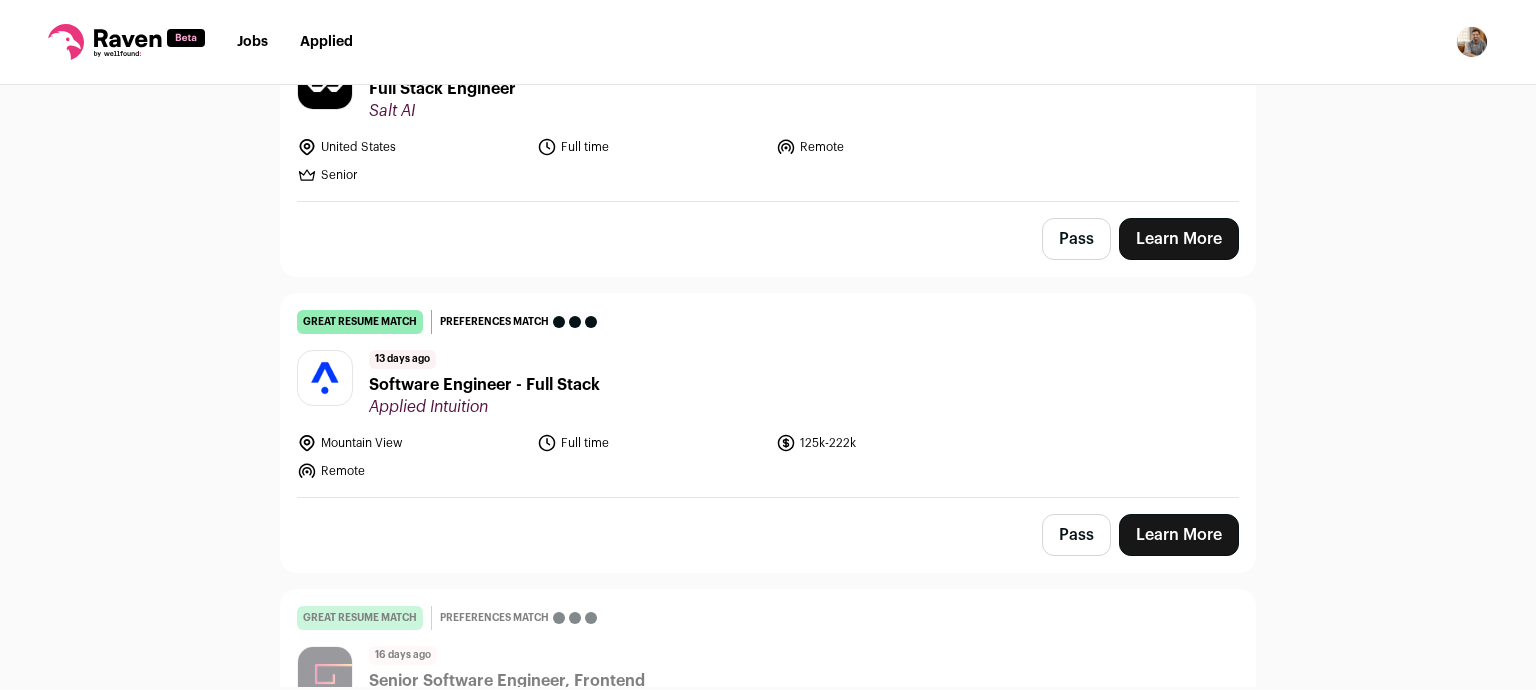 click on "[CITY]
Full time
[SALARY]
Remote" at bounding box center [650, 457] 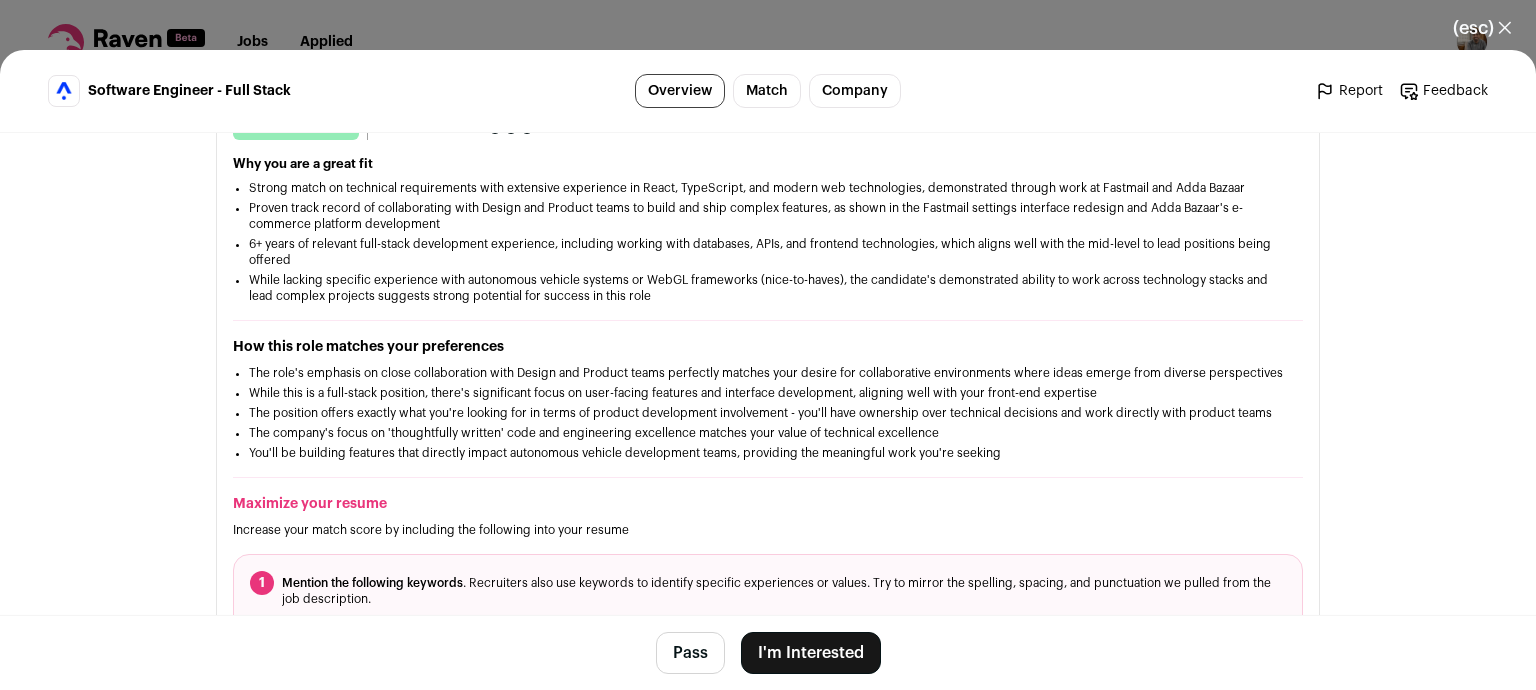 scroll, scrollTop: 364, scrollLeft: 0, axis: vertical 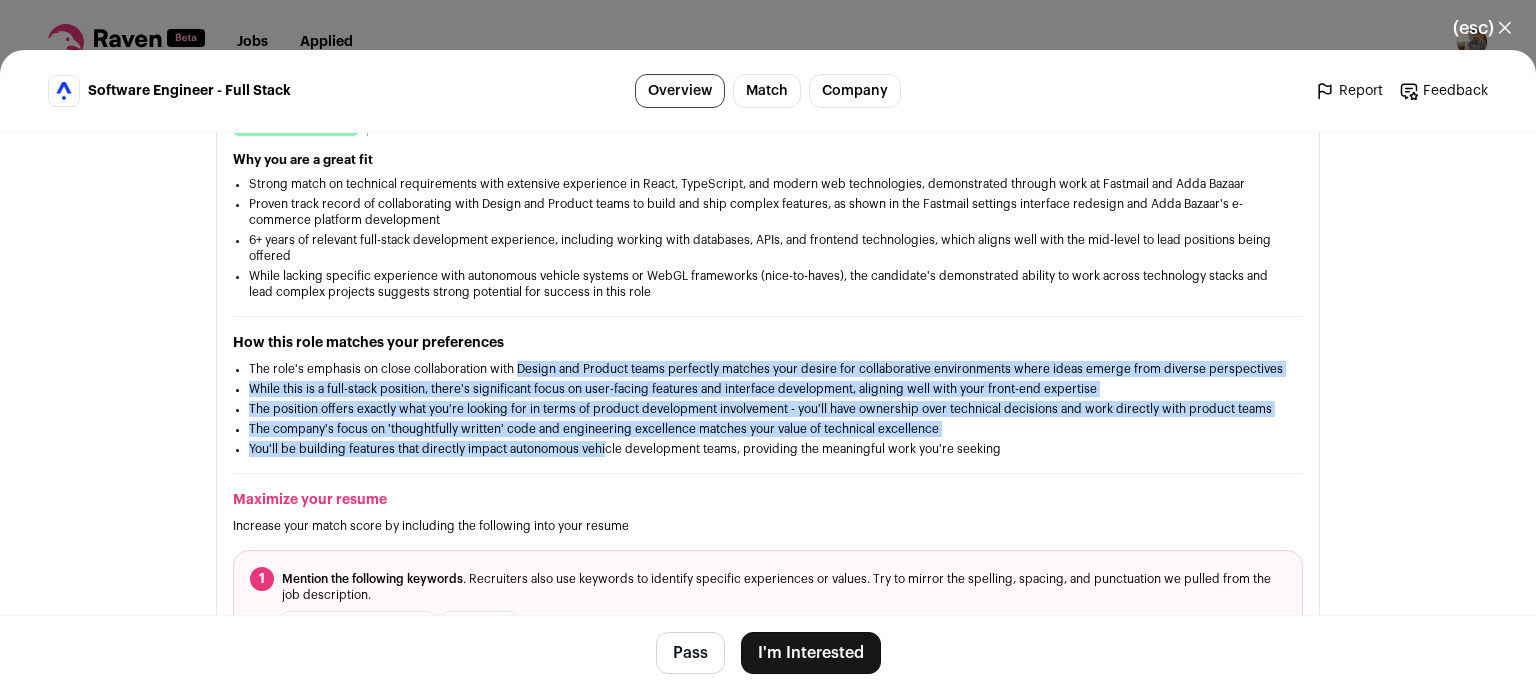 drag, startPoint x: 521, startPoint y: 377, endPoint x: 620, endPoint y: 473, distance: 137.90215 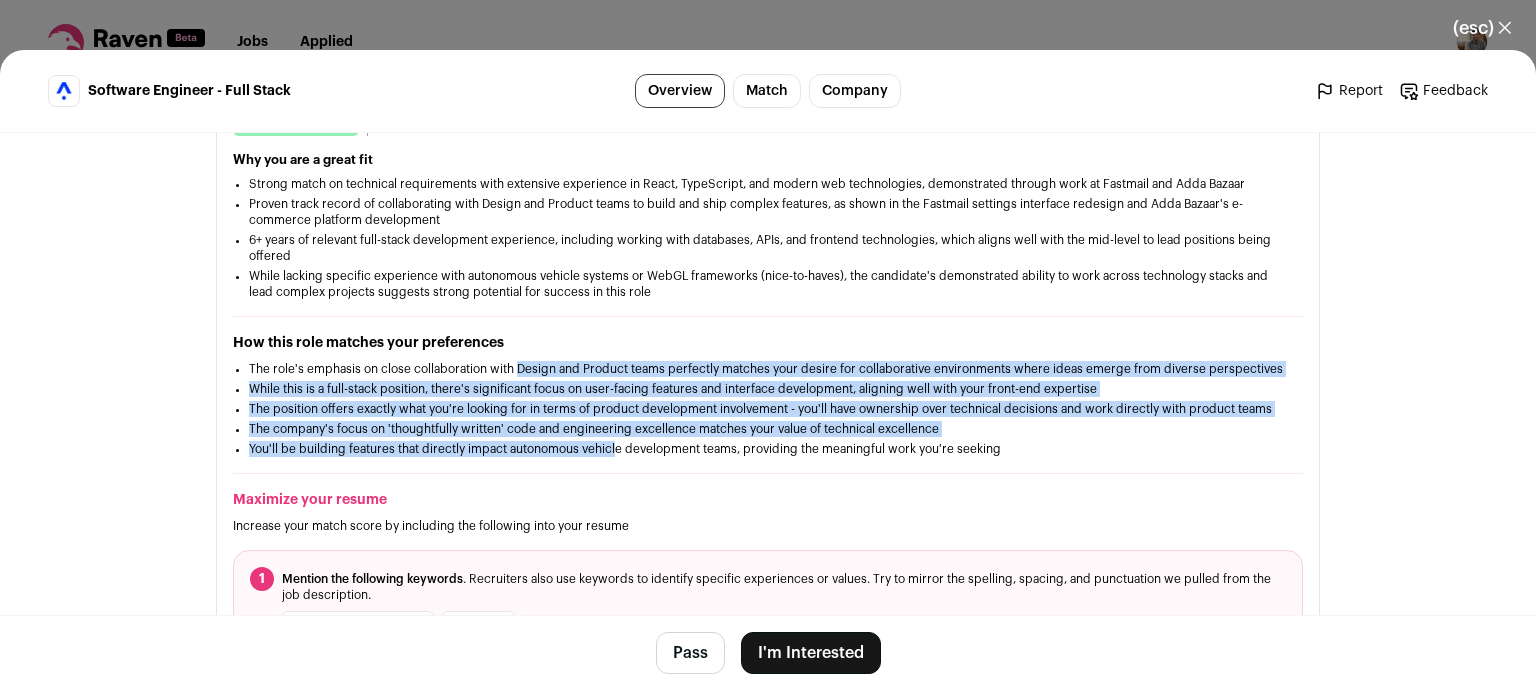 click on "great resume match
You meet the must-have requirements, the nice-to-have requirements, and are a strong fit for the job responsibilities. You may still want some resume edits to stand out, but your resume is a strong match as-is.
Preferences match
This job meets all of your dealbreakers and nice-to-haves
Why you are a great fit
Strong match on technical requirements with extensive experience in React, TypeScript, and modern web technologies, demonstrated through work at Fastmail and Adda Bazaar
Proven track record of collaborating with Design and Product teams to build and ship complex features, as shown in the Fastmail settings interface redesign and Adda Bazaar's e-commerce platform development" at bounding box center (768, 381) 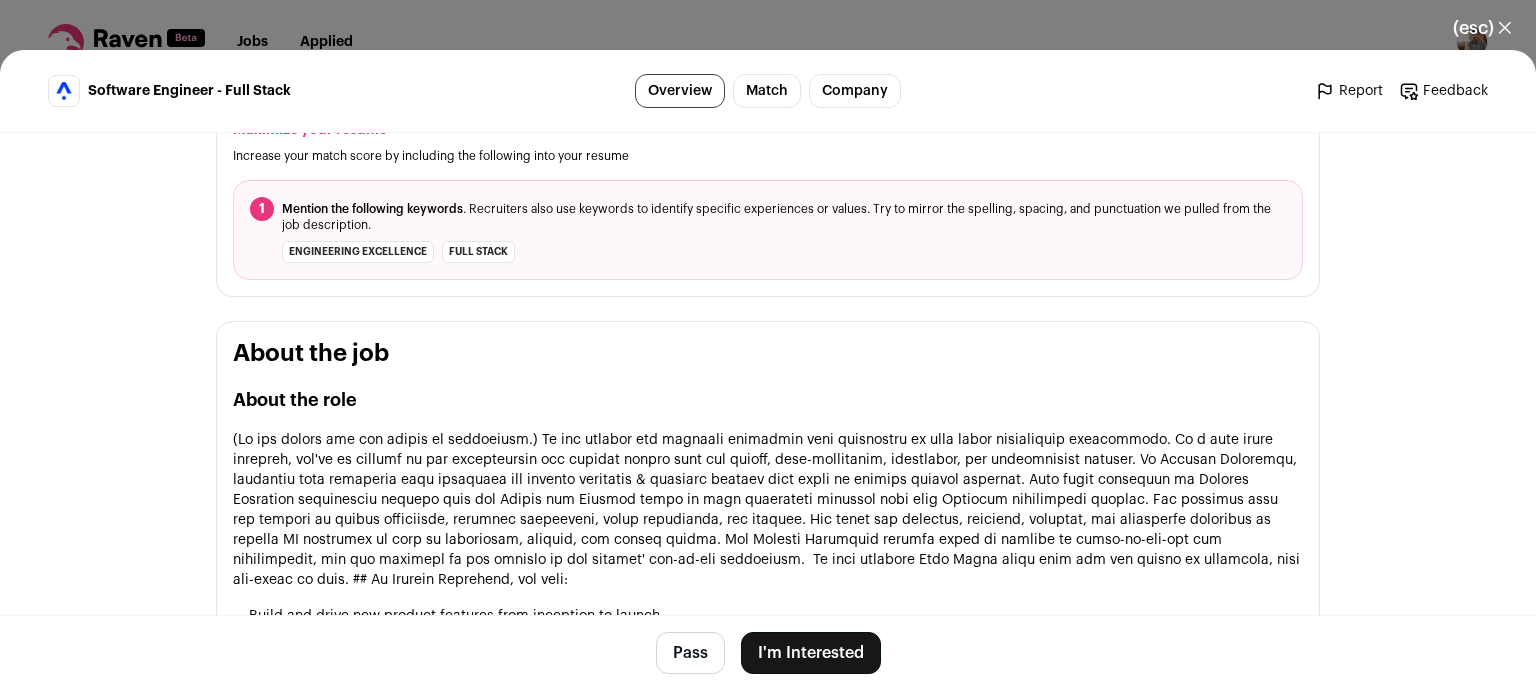 scroll, scrollTop: 875, scrollLeft: 0, axis: vertical 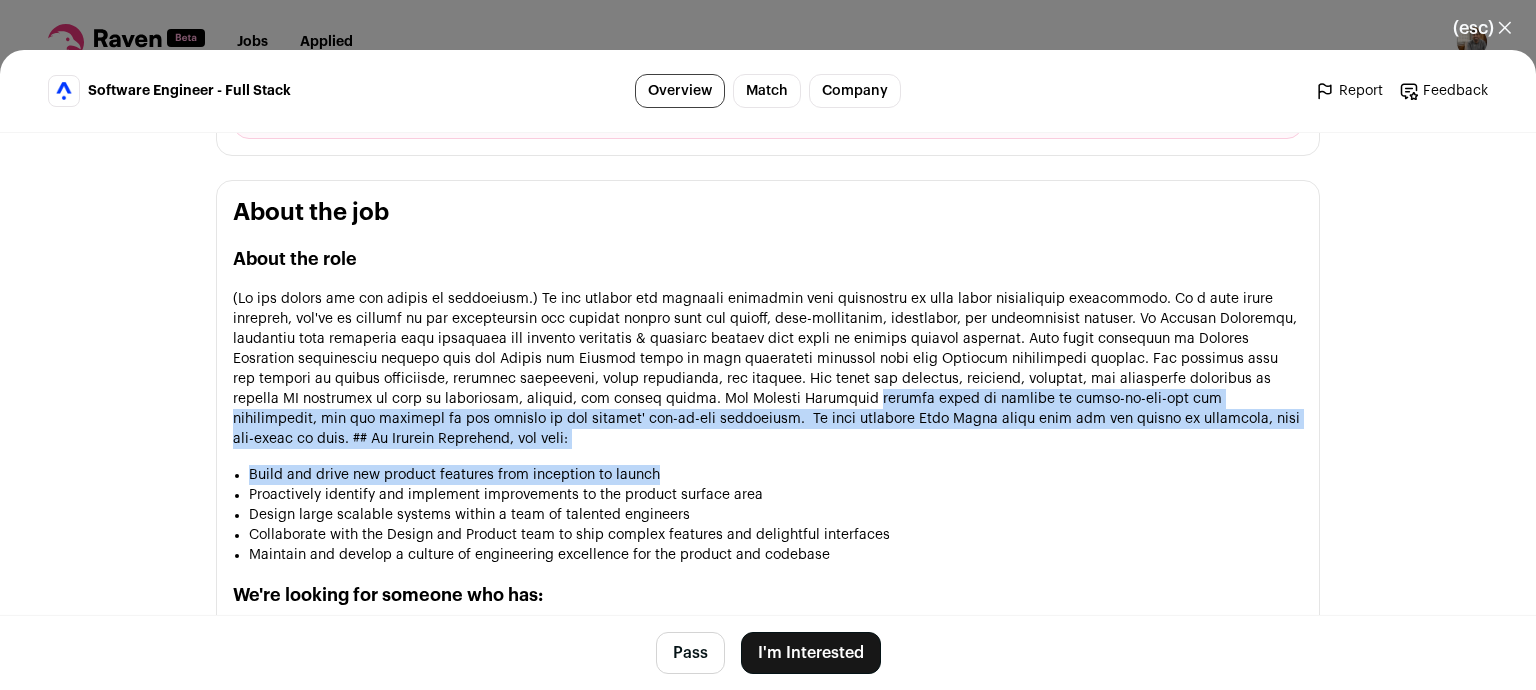 drag, startPoint x: 792, startPoint y: 458, endPoint x: 610, endPoint y: 362, distance: 205.76686 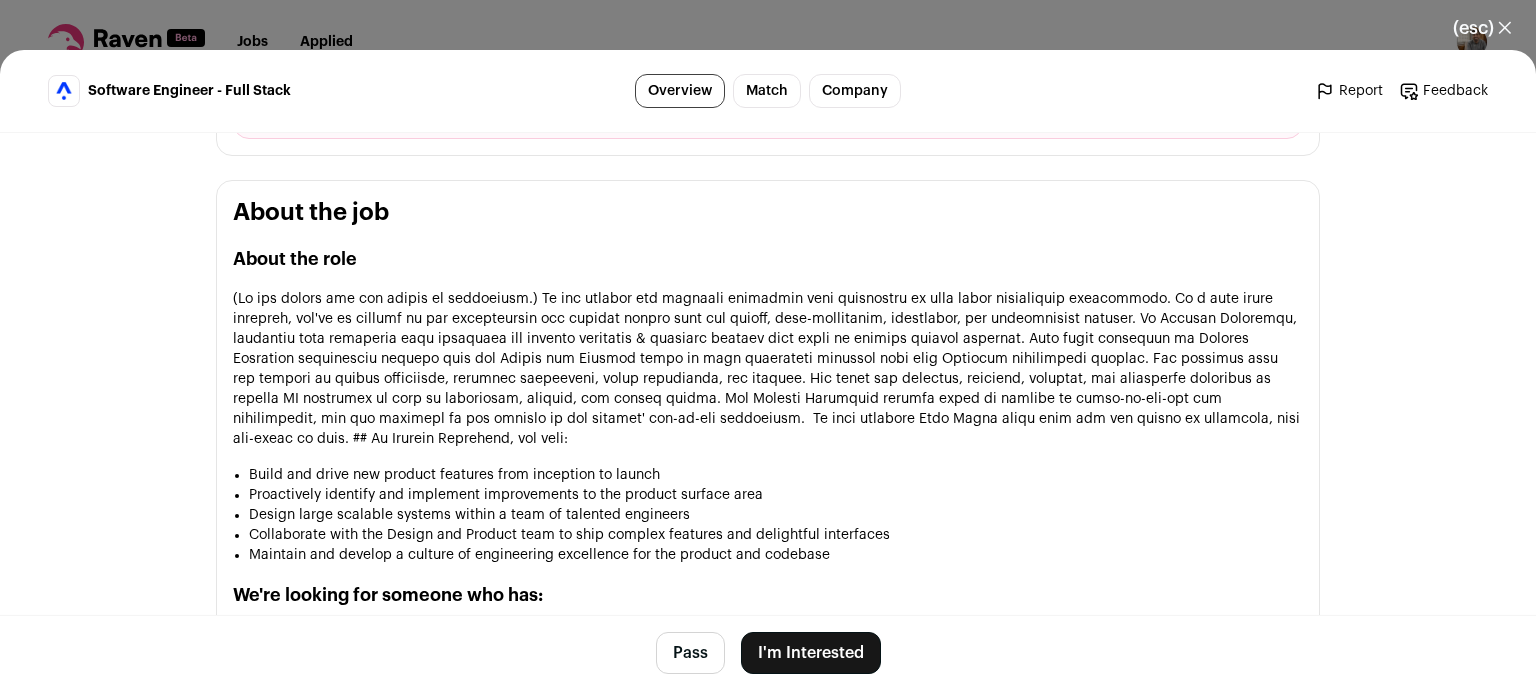 click at bounding box center [768, 369] 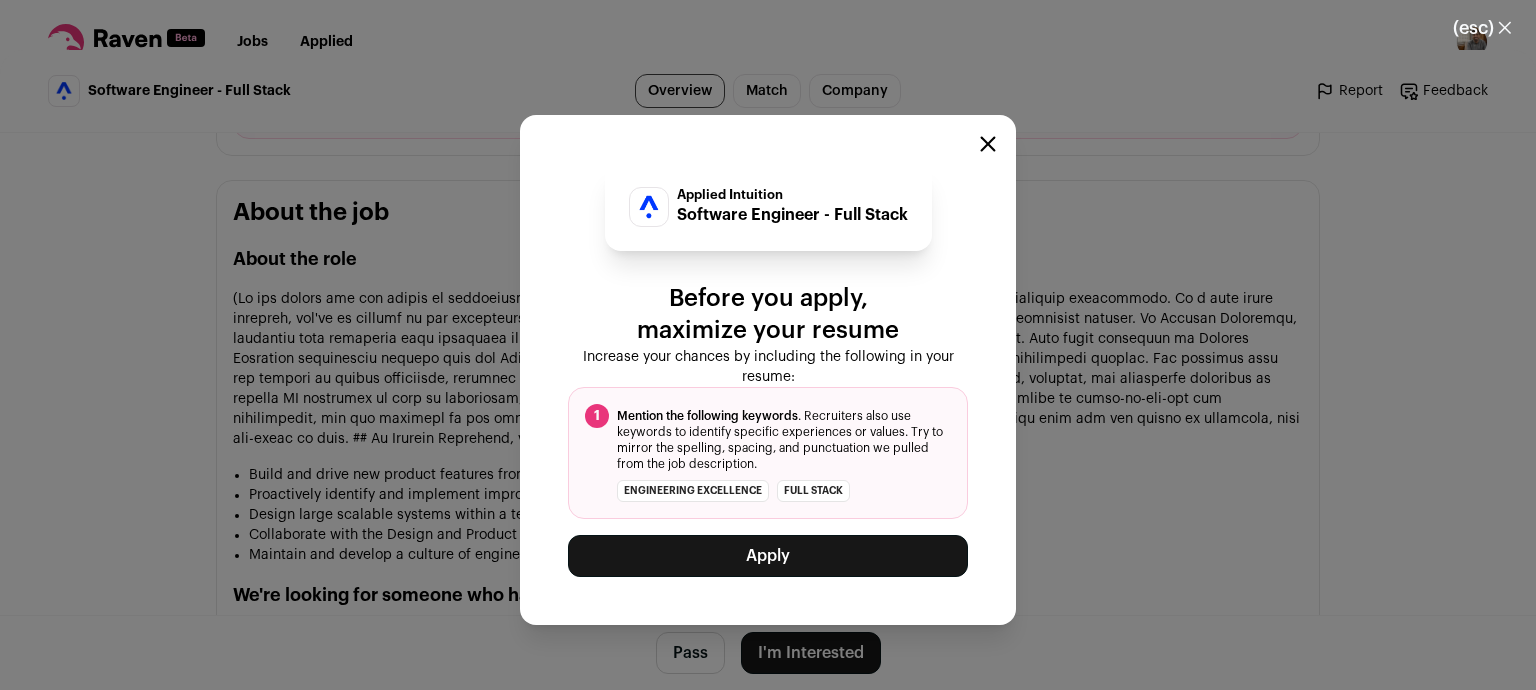 click on "Apply" at bounding box center [768, 556] 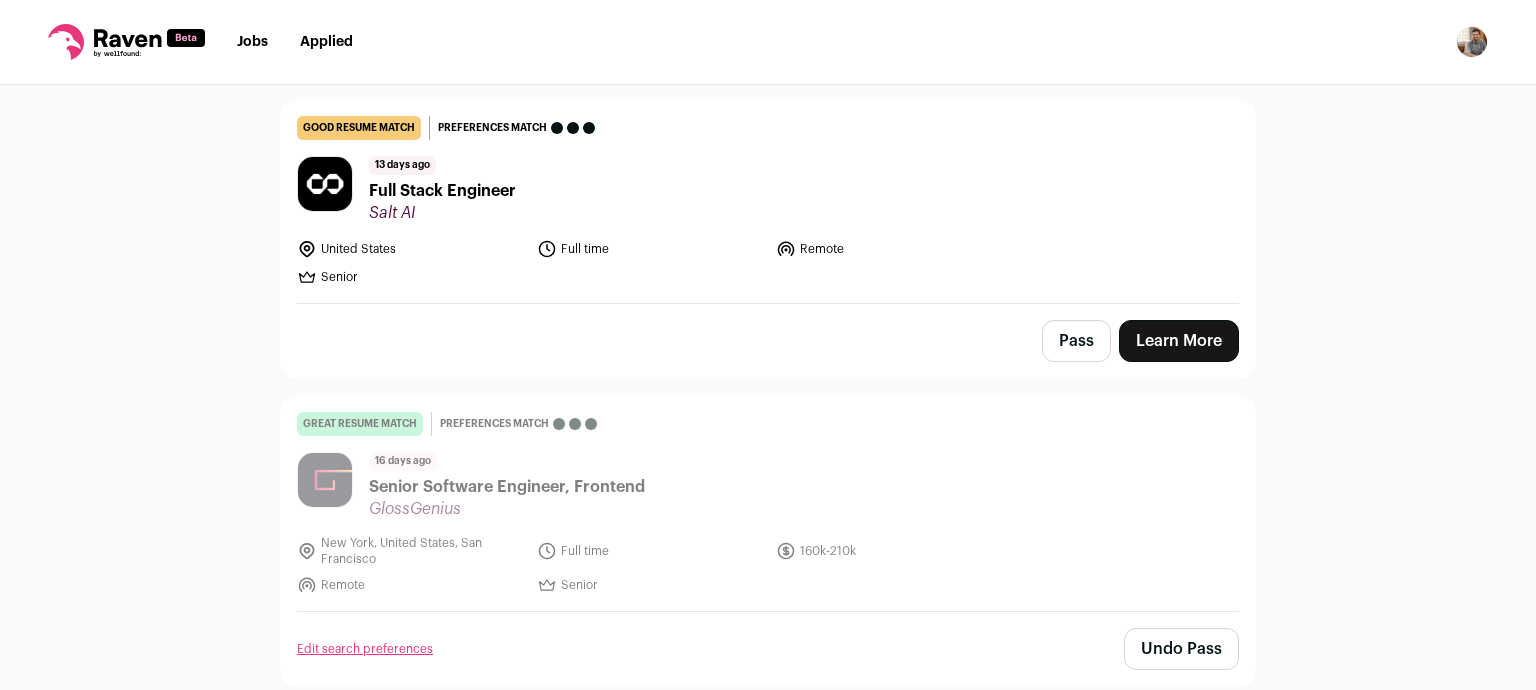 scroll, scrollTop: 846, scrollLeft: 0, axis: vertical 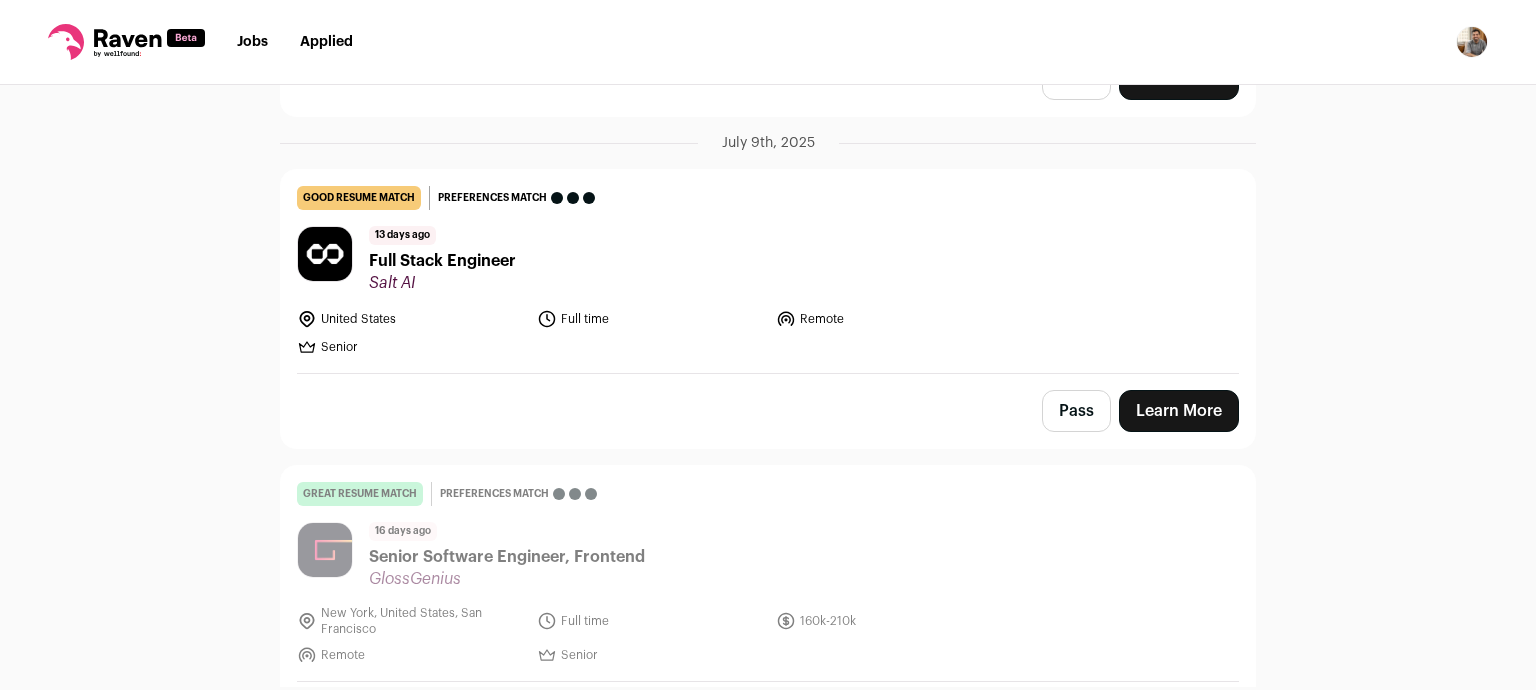 click on "Remote" at bounding box center (890, 319) 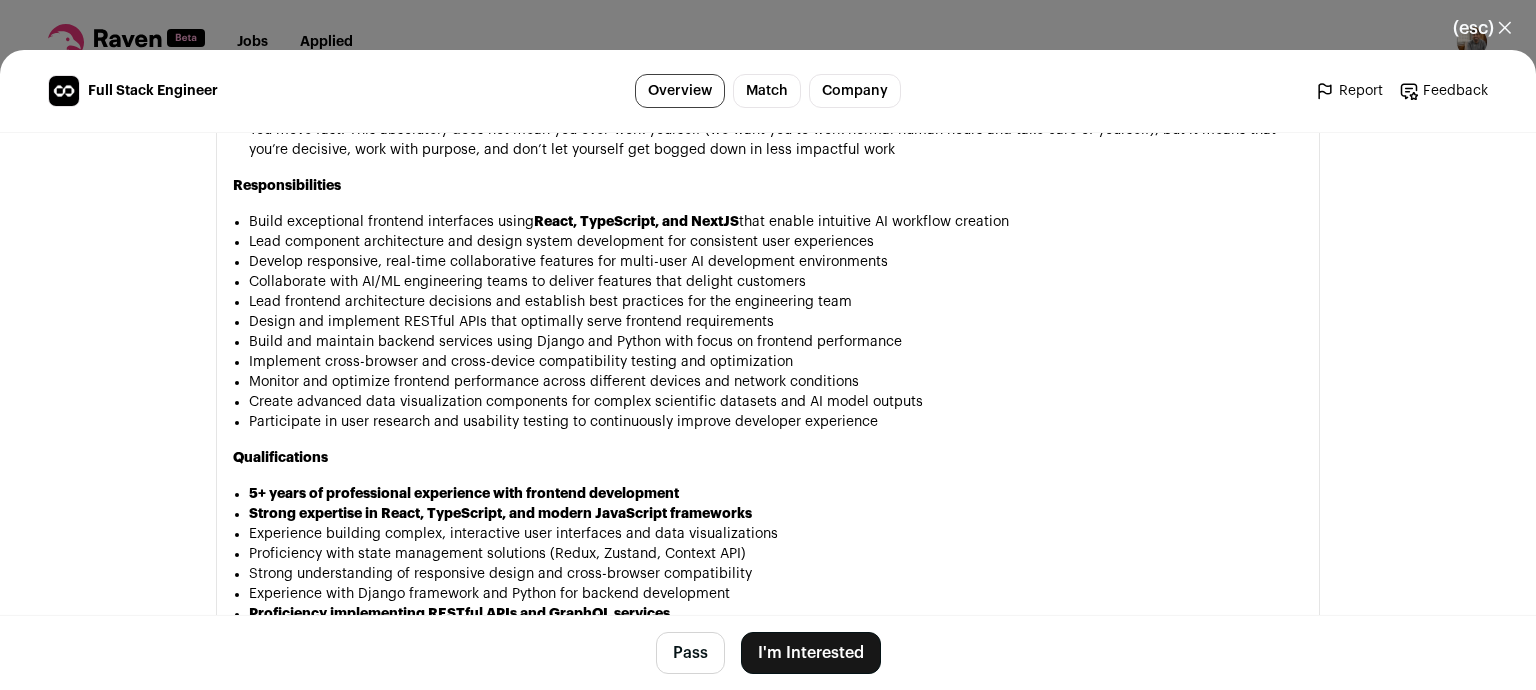 scroll, scrollTop: 1487, scrollLeft: 0, axis: vertical 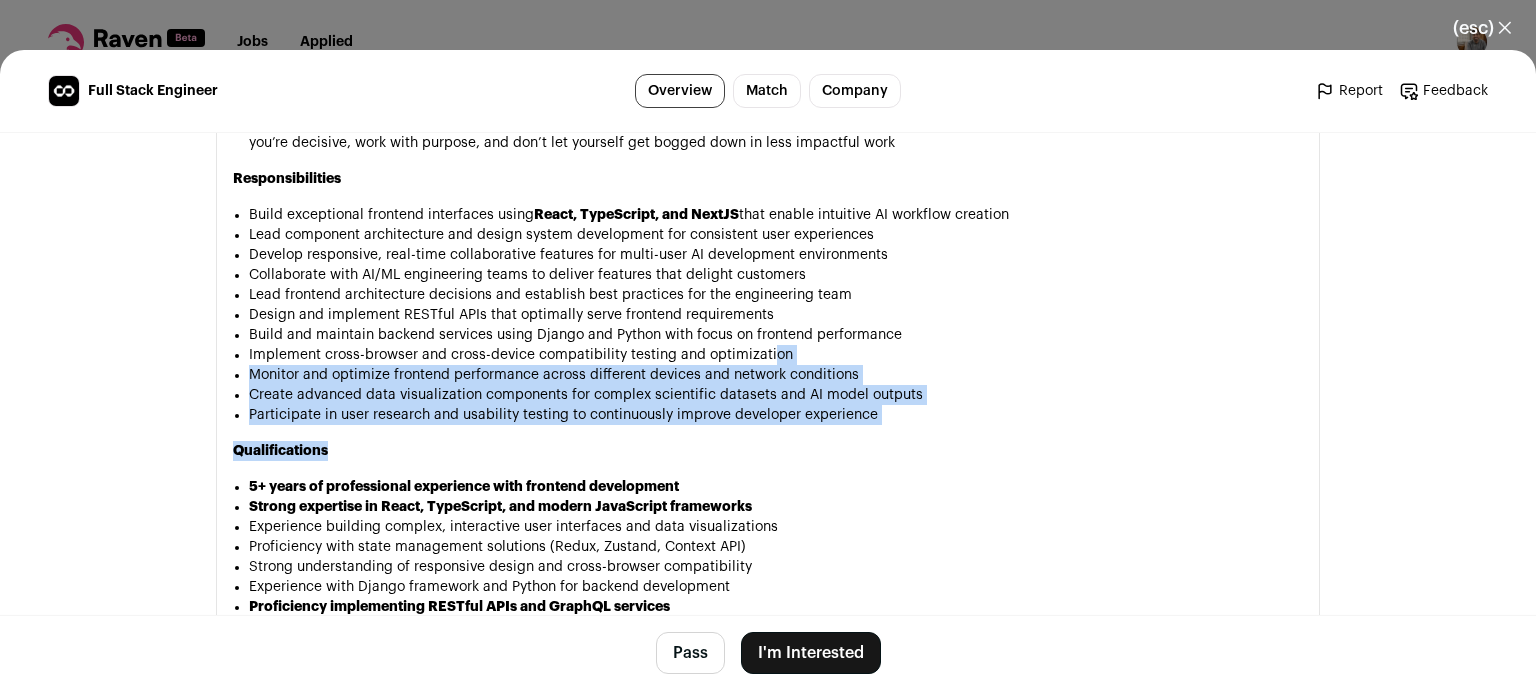 drag, startPoint x: 871, startPoint y: 471, endPoint x: 686, endPoint y: 306, distance: 247.8911 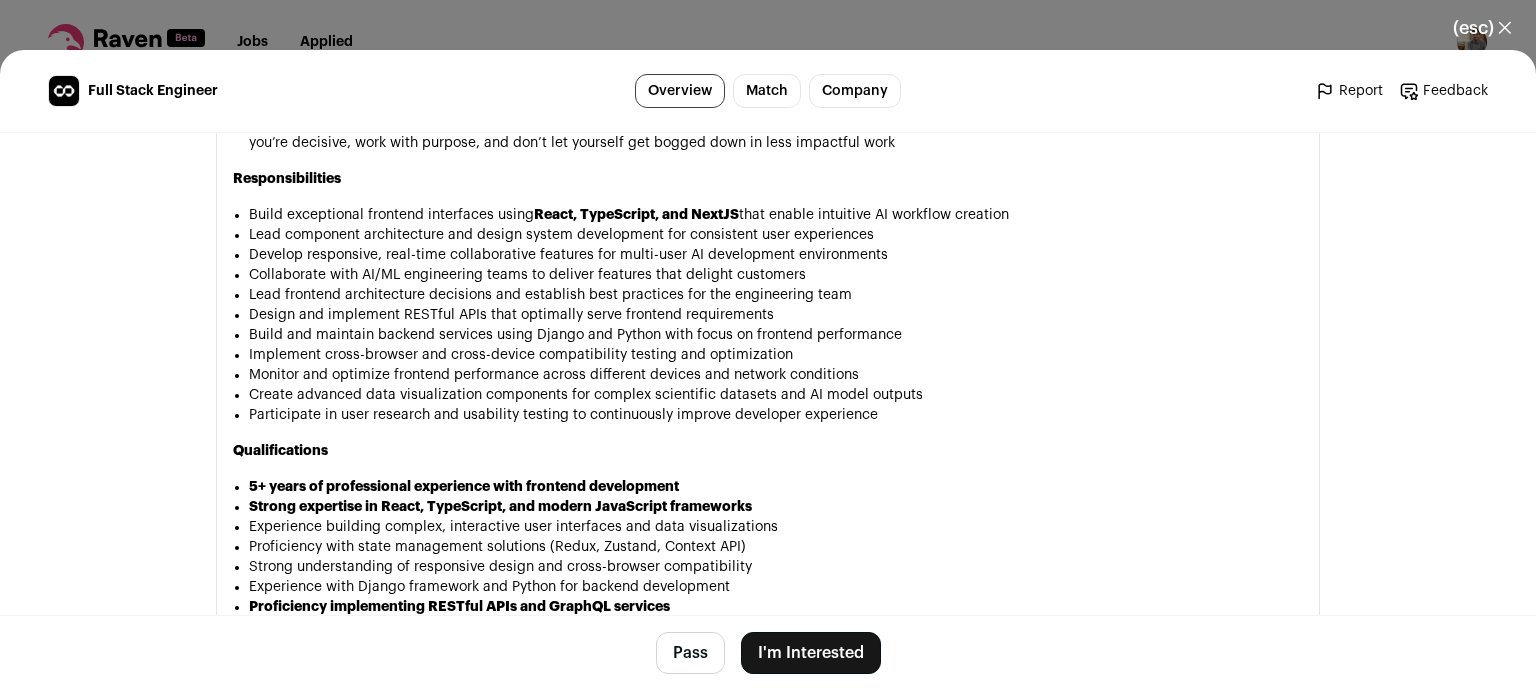 click on "Lead frontend architecture decisions and establish best practices for the engineering team" at bounding box center [776, 295] 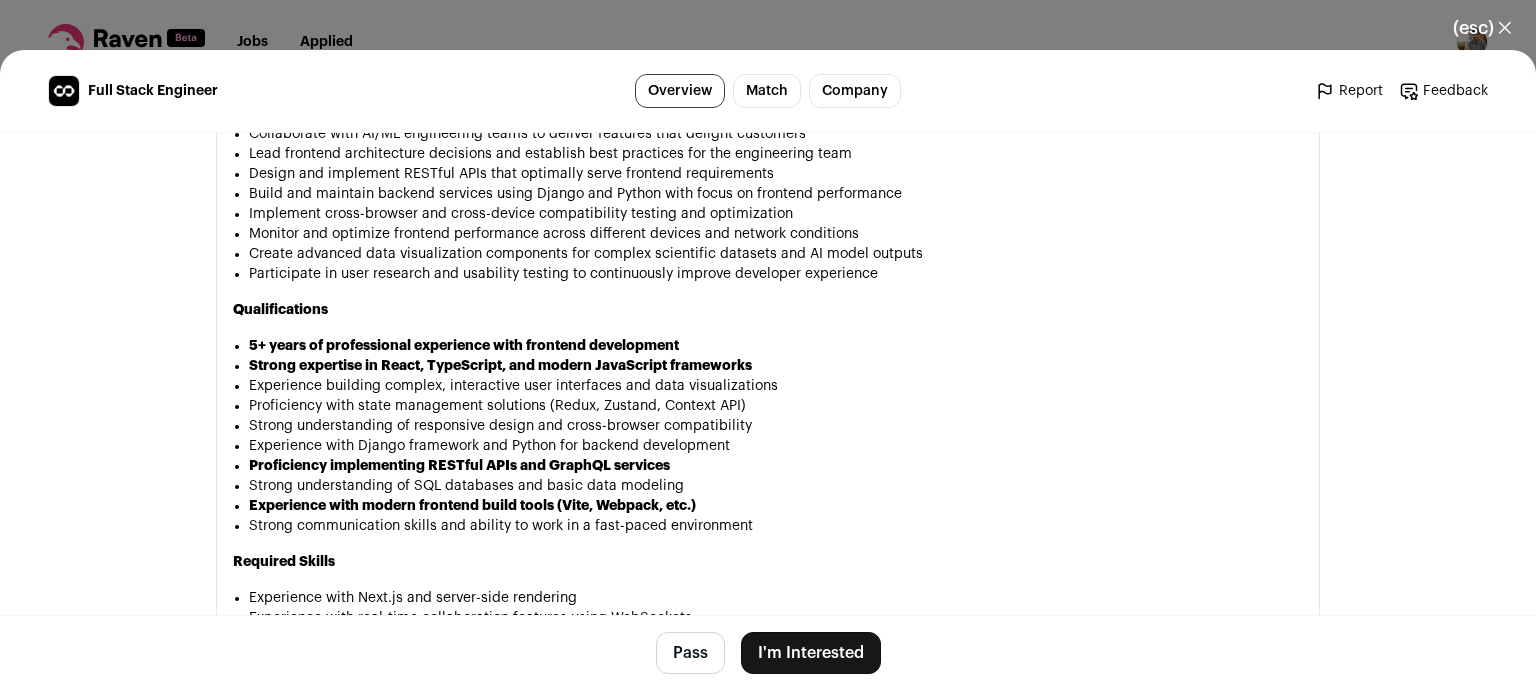 click on "I'm Interested" at bounding box center (811, 653) 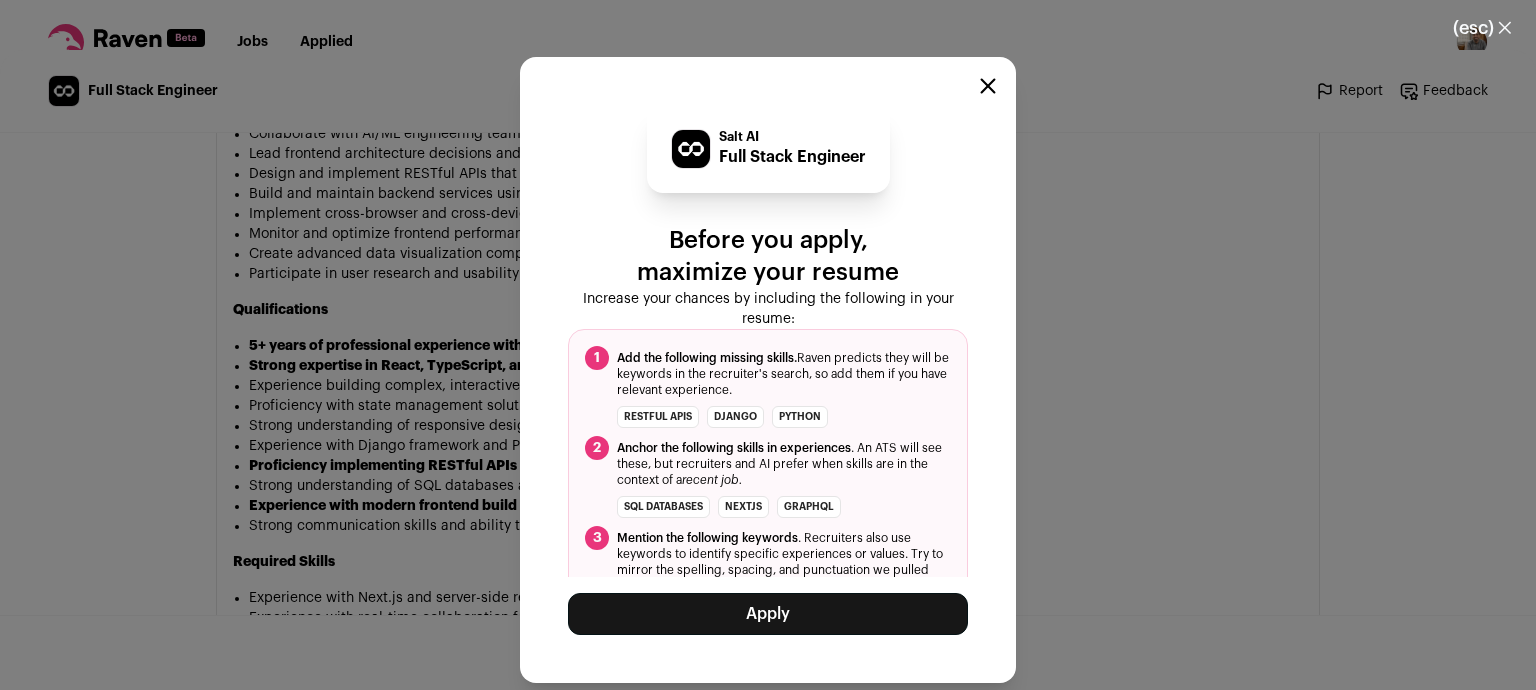 click on "Apply" at bounding box center [768, 614] 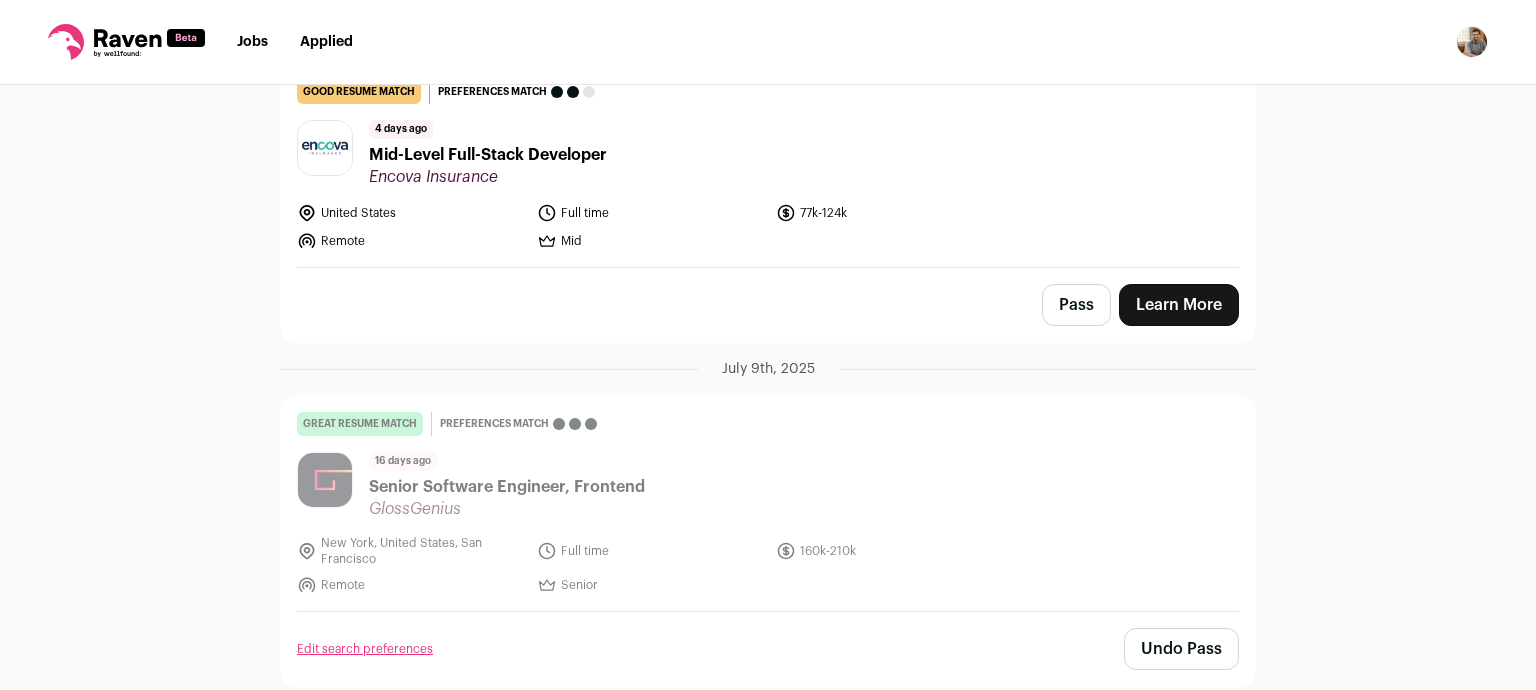 scroll, scrollTop: 551, scrollLeft: 0, axis: vertical 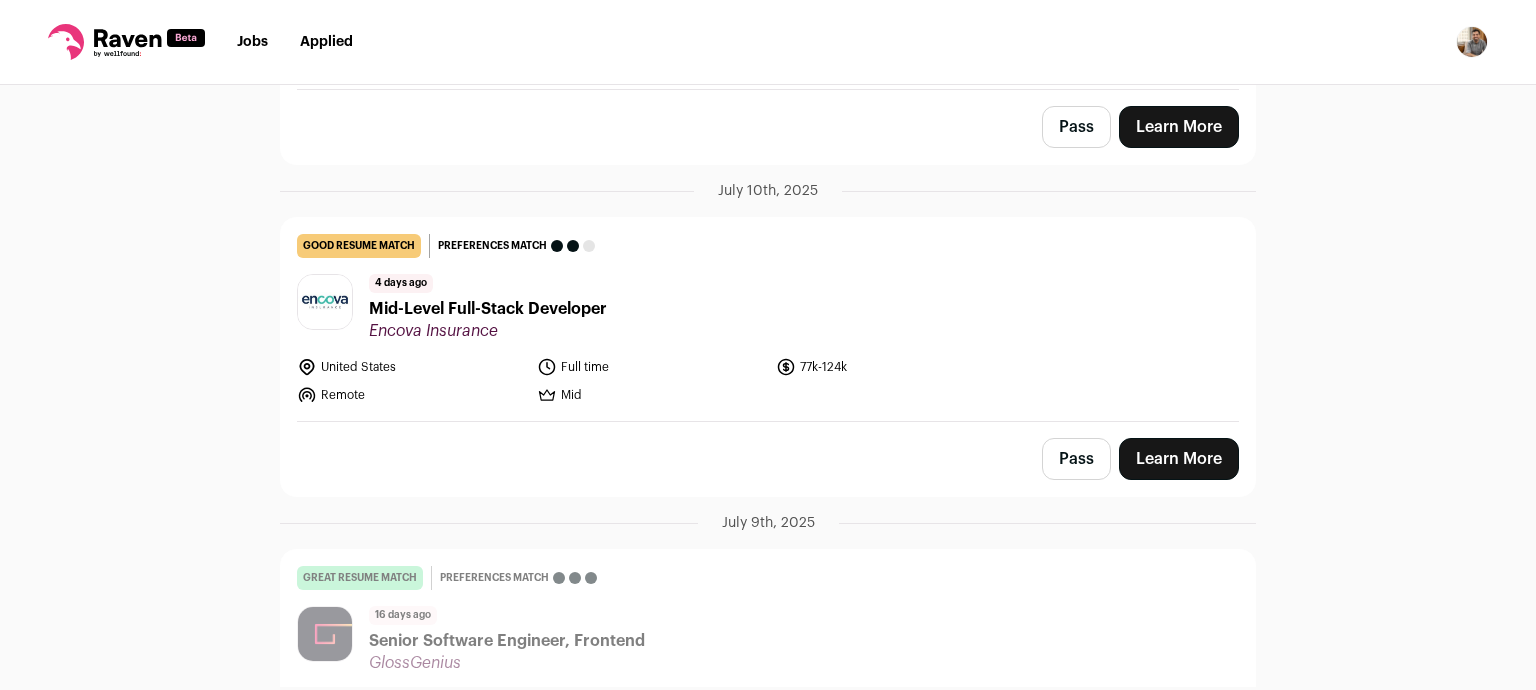 click on "4 days ago
Mid-Level Full-Stack Developer
Encova Insurance" at bounding box center [768, 307] 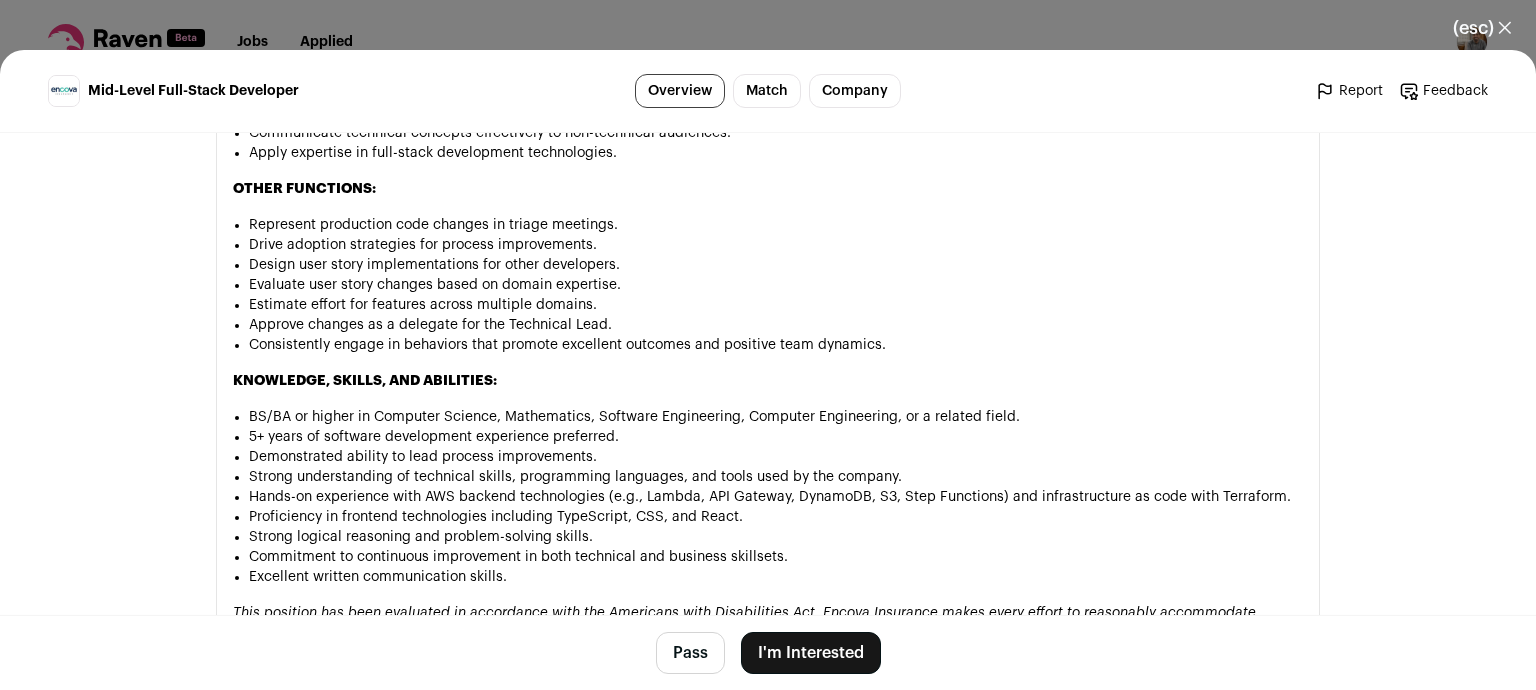 scroll, scrollTop: 1886, scrollLeft: 0, axis: vertical 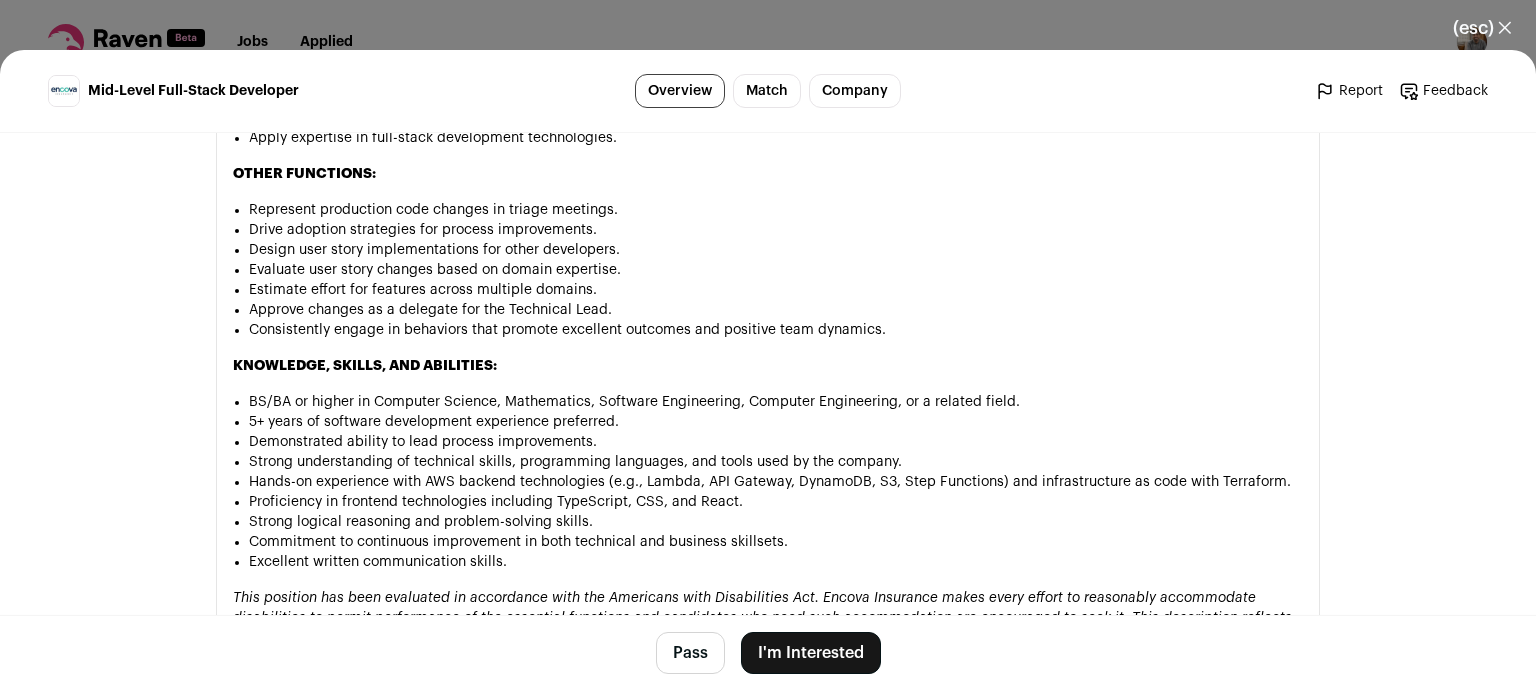 click on "Pass" at bounding box center (690, 653) 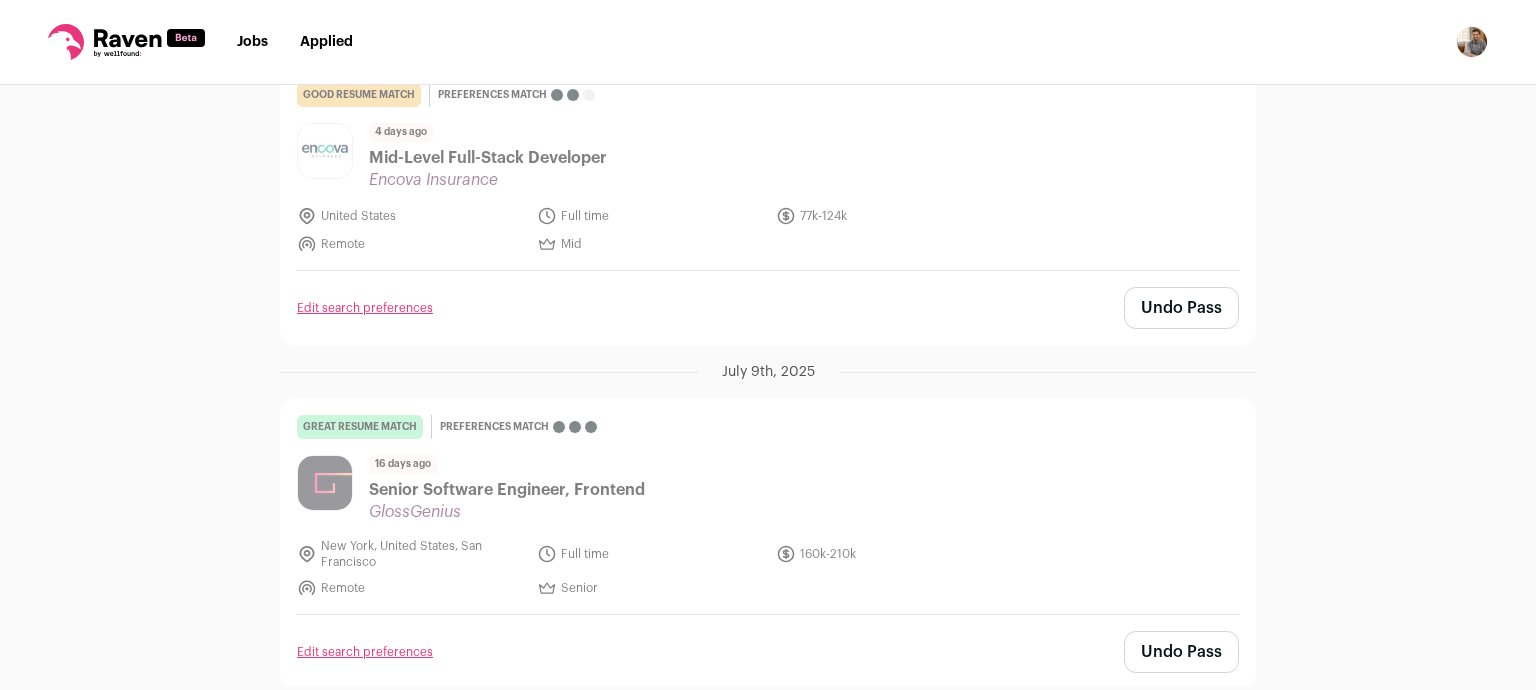 scroll, scrollTop: 62, scrollLeft: 0, axis: vertical 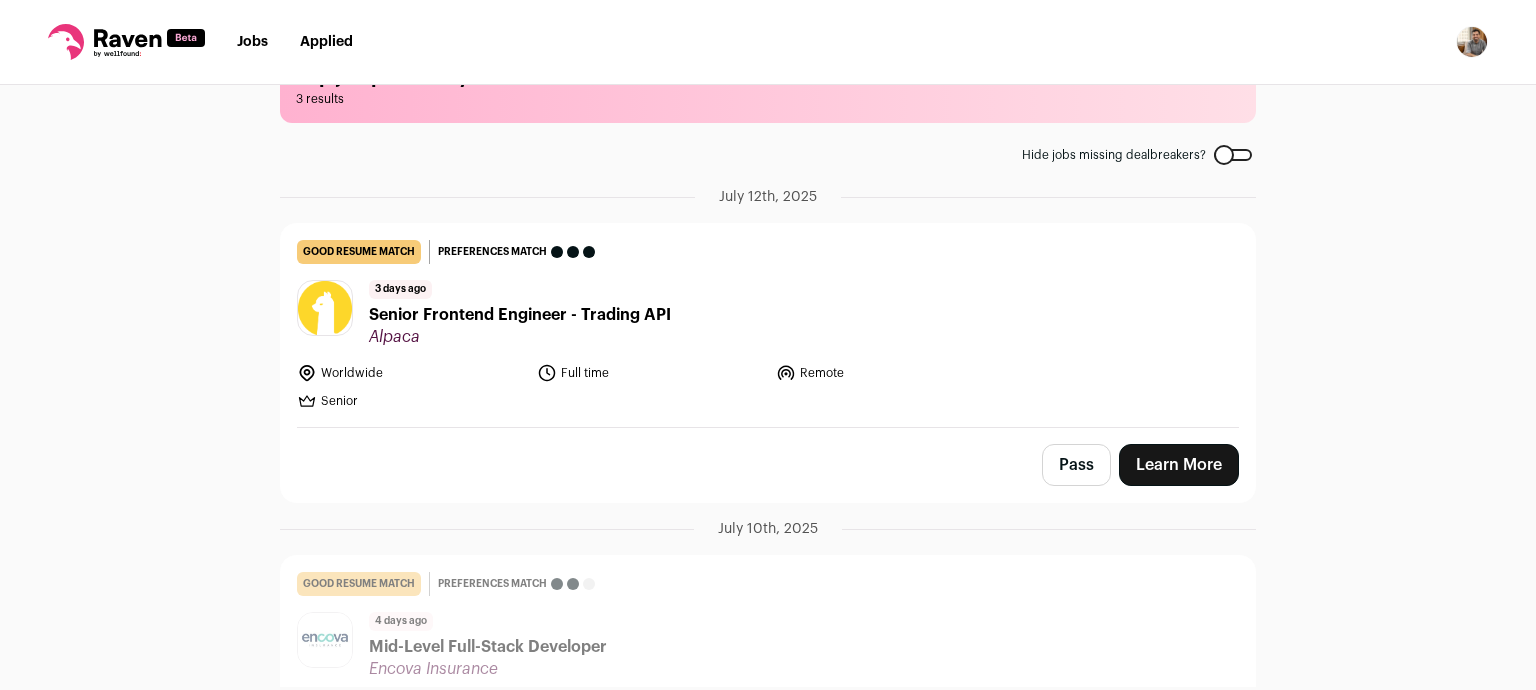 click on "good resume match
You meet the must-have requirements but are missing some nice-to-haves or don't strongly match the job responsibilities. These issues are usually fixable with some resume edits.
Preferences match
This job meets all of your dealbreakers and nice-to-haves
[DAYS] days ago
Senior Frontend Engineer - Trading API
[COMPANY]
Worldwide
Full time
Remote" at bounding box center [768, 325] 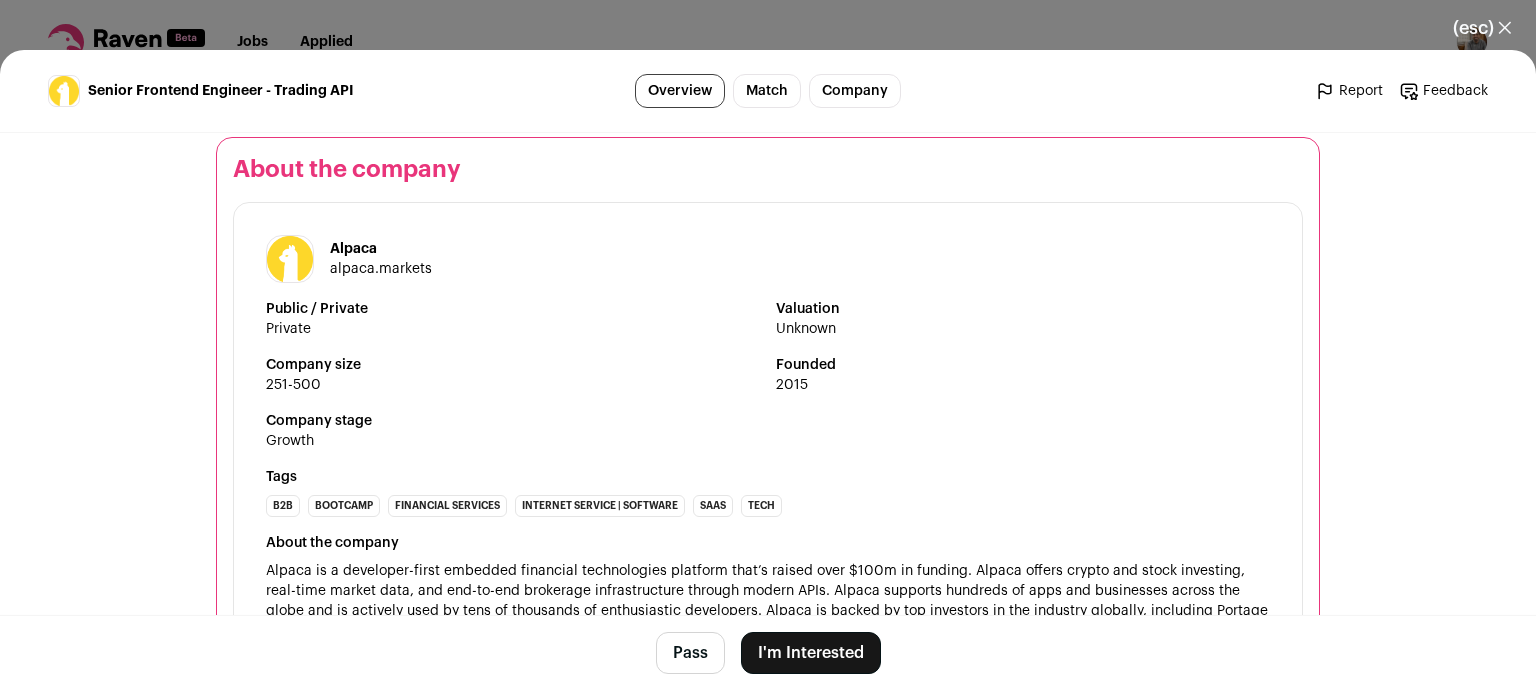scroll, scrollTop: 2007, scrollLeft: 0, axis: vertical 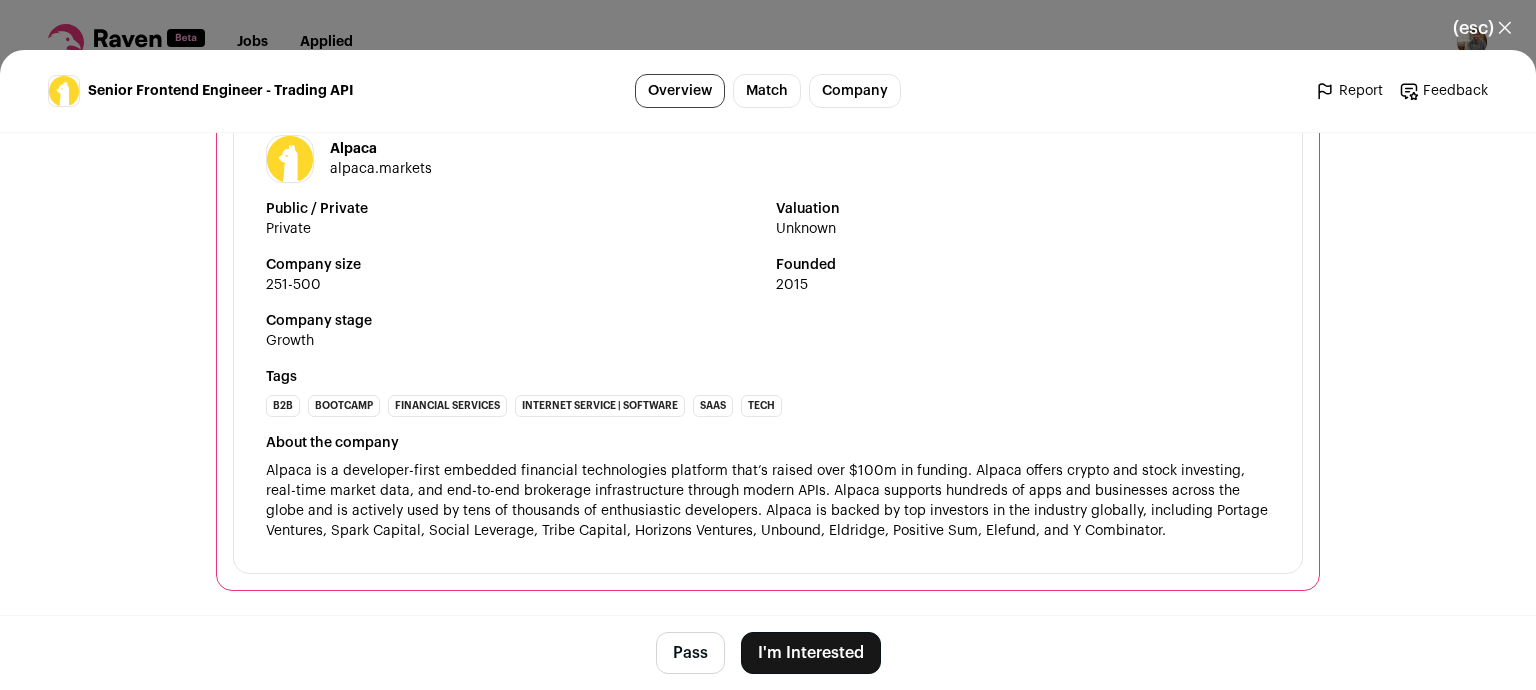 click on "I'm Interested" at bounding box center (811, 653) 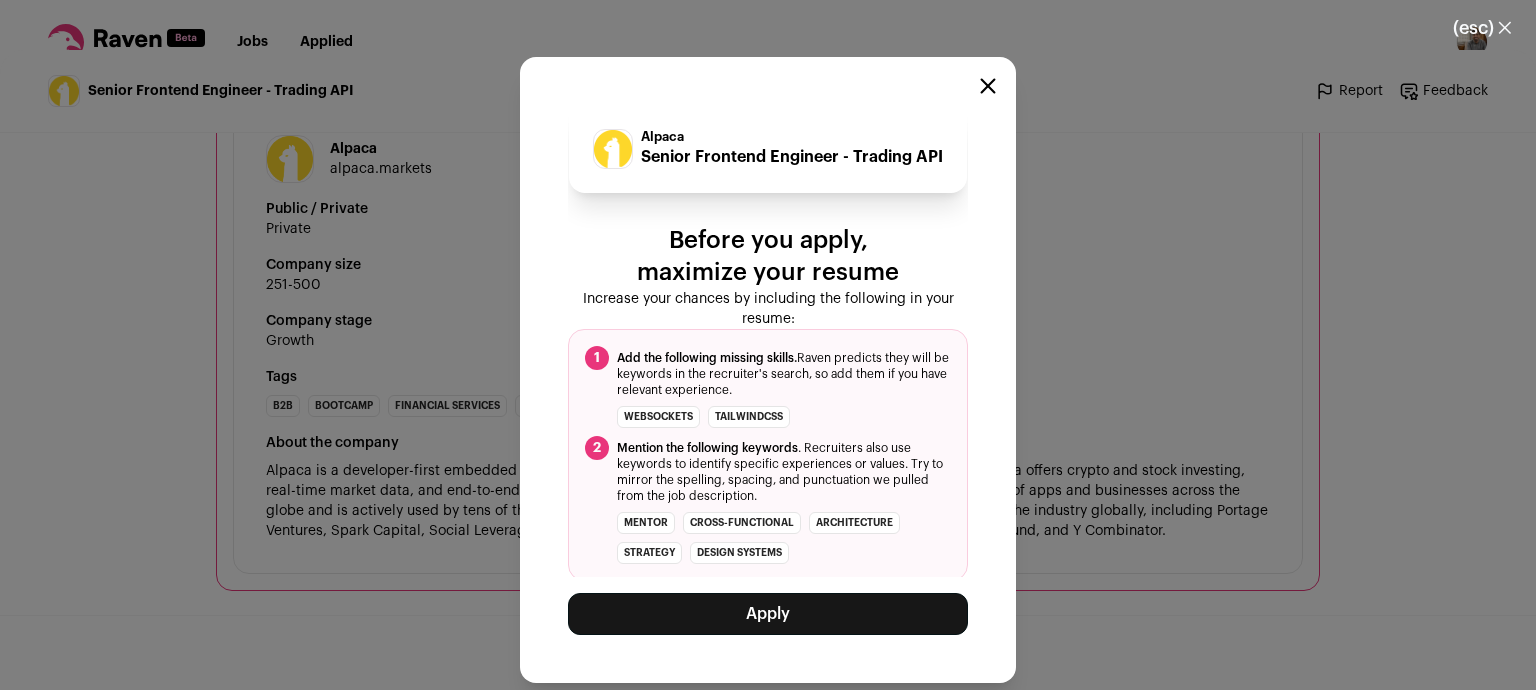 click on "Apply" at bounding box center (768, 614) 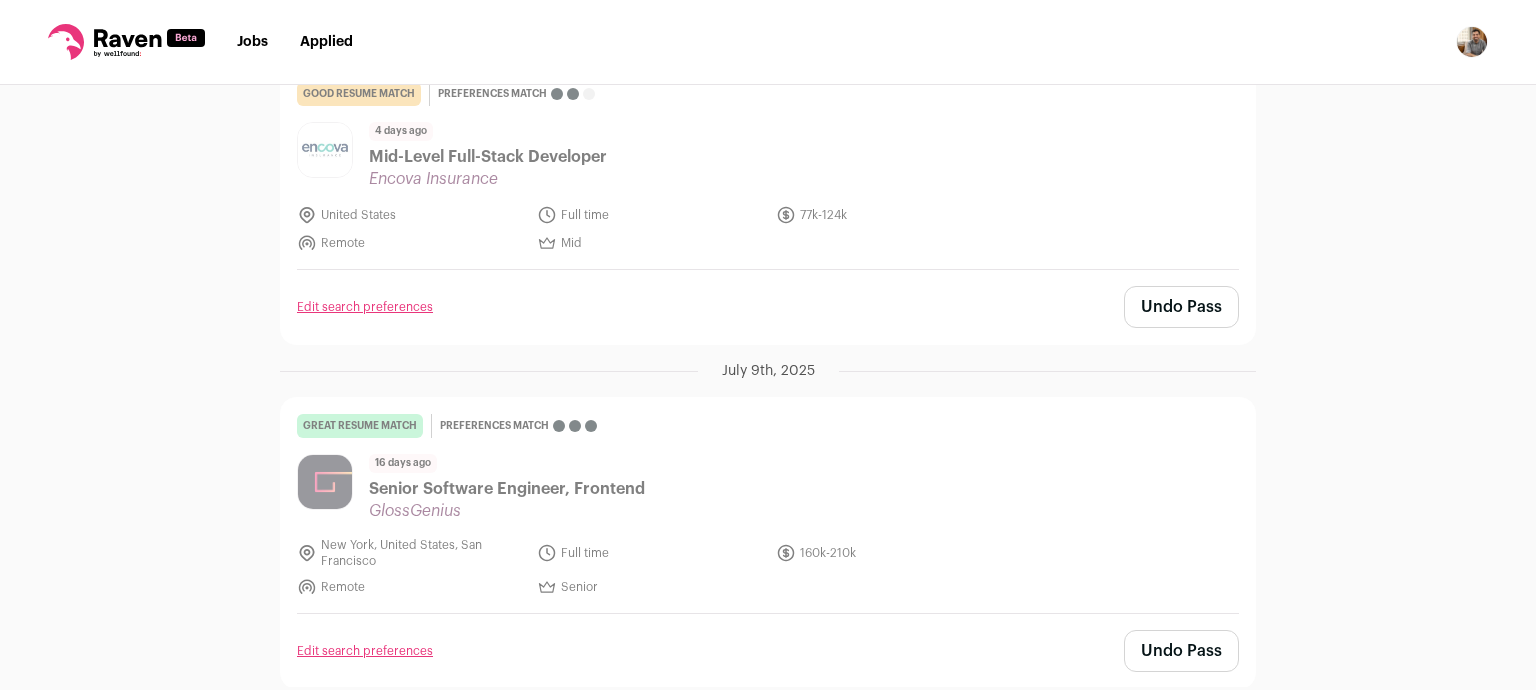 scroll, scrollTop: 0, scrollLeft: 0, axis: both 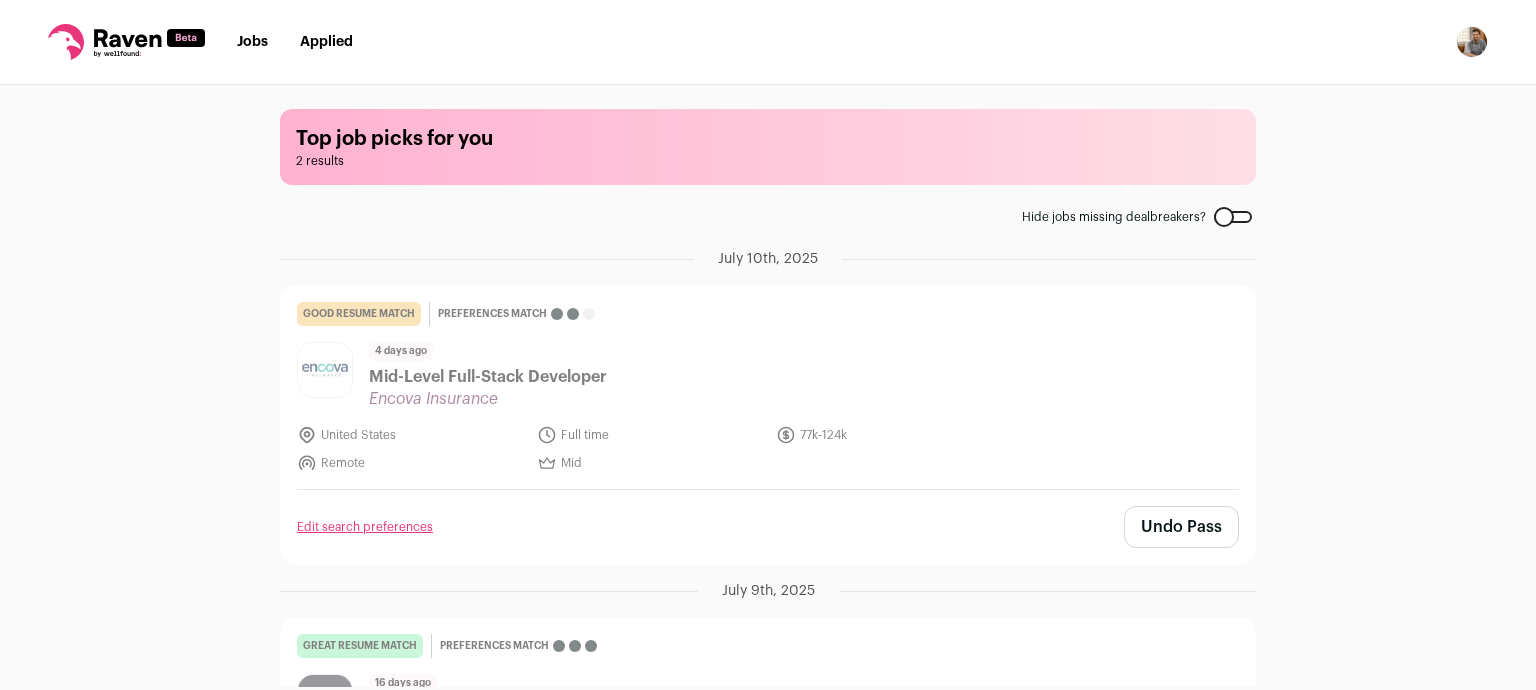 click on "Jobs" at bounding box center [252, 42] 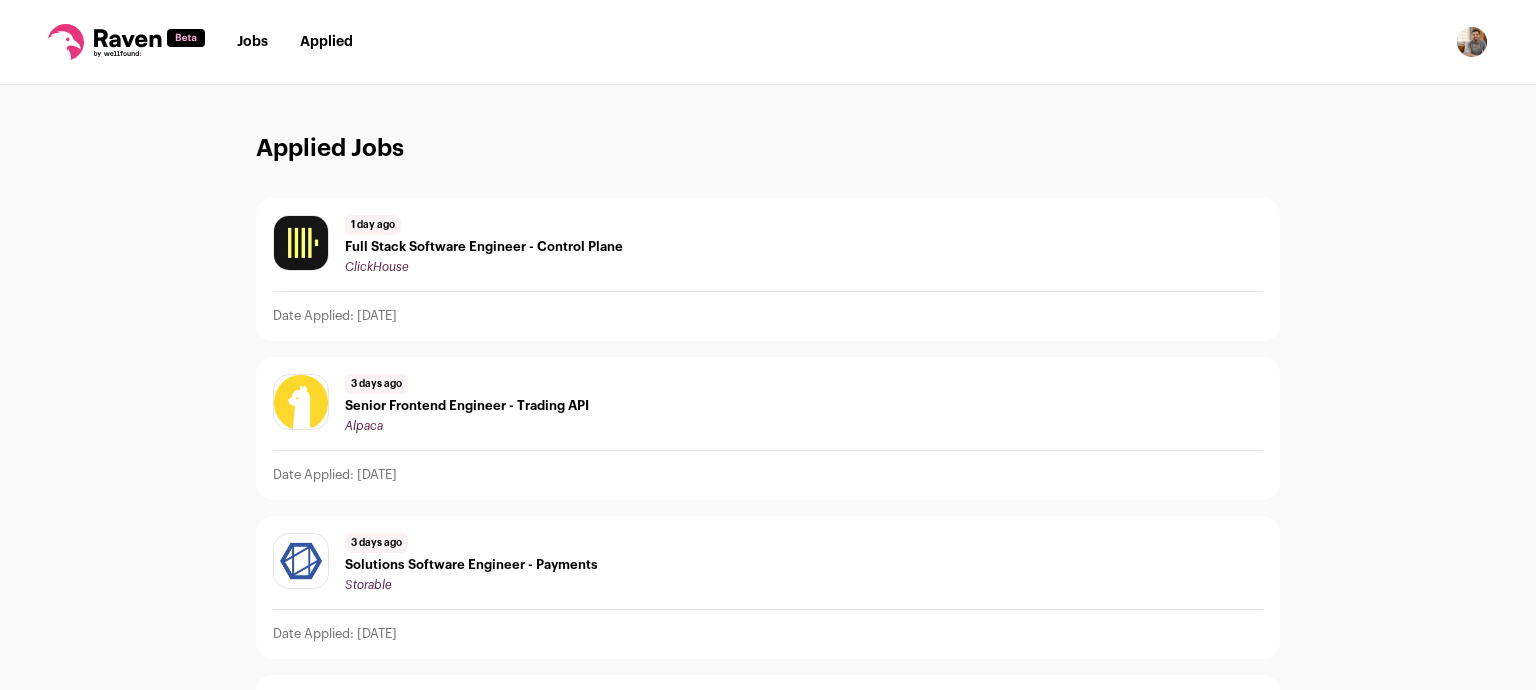 click on "Jobs" at bounding box center [252, 42] 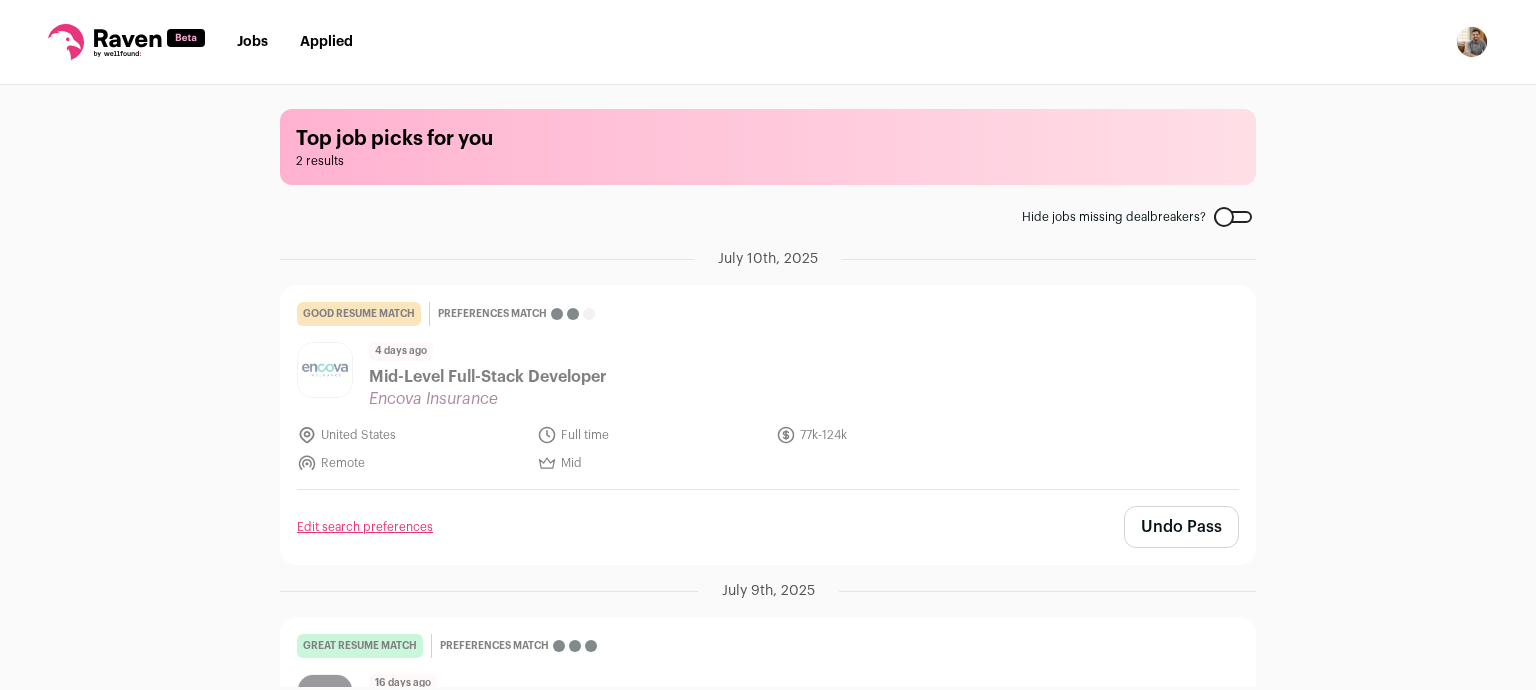 click on "Top job picks for you
2 results
Hide jobs missing dealbreakers?
July 10th, 2025
good resume match
You meet the must-have requirements but are missing some nice-to-haves or don't strongly match the job responsibilities. These issues are usually fixable with some resume edits.
Preferences match
This job meets your dealbreakers but is missing one or more of your nice-to-haves
4 days ago" at bounding box center [768, 386] 